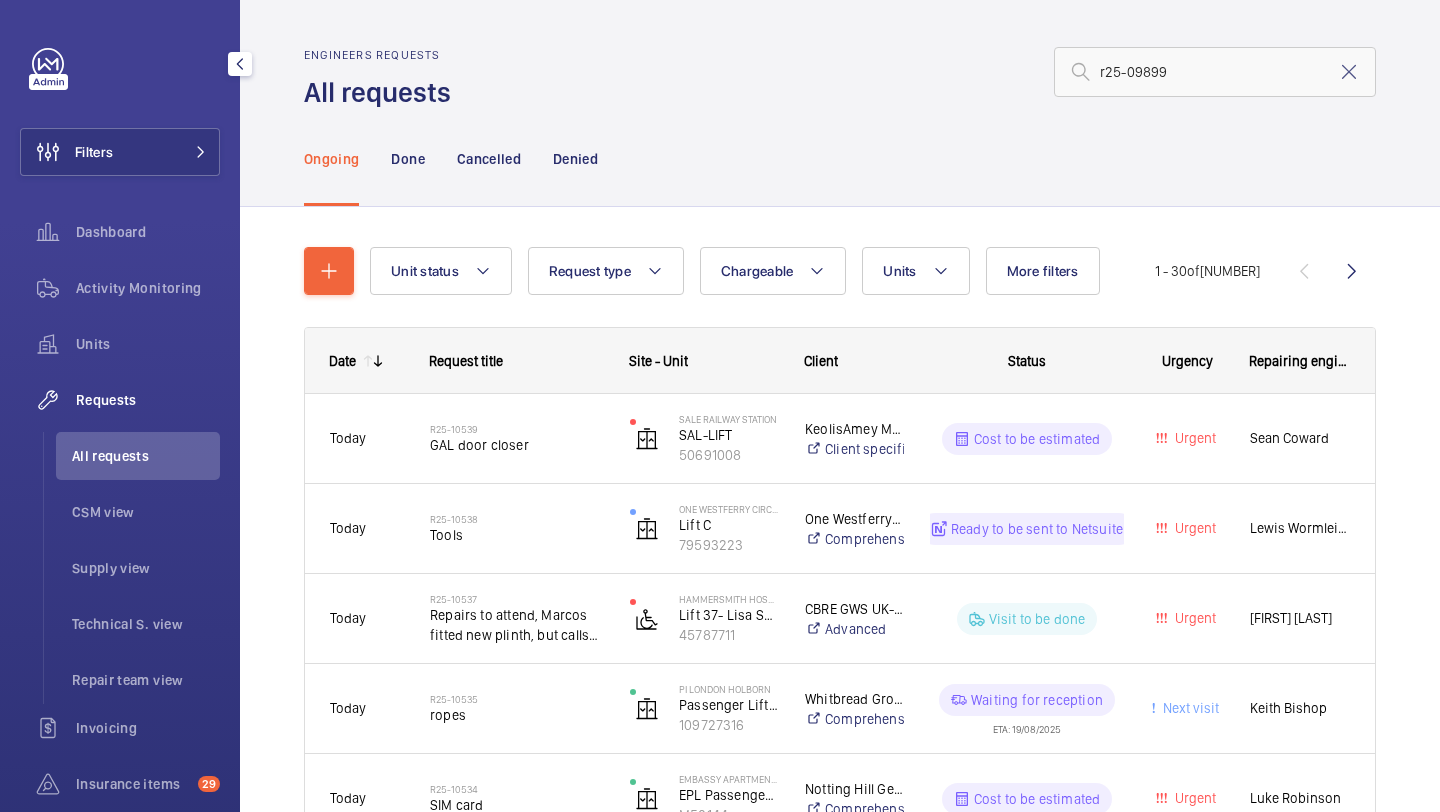 scroll, scrollTop: 0, scrollLeft: 0, axis: both 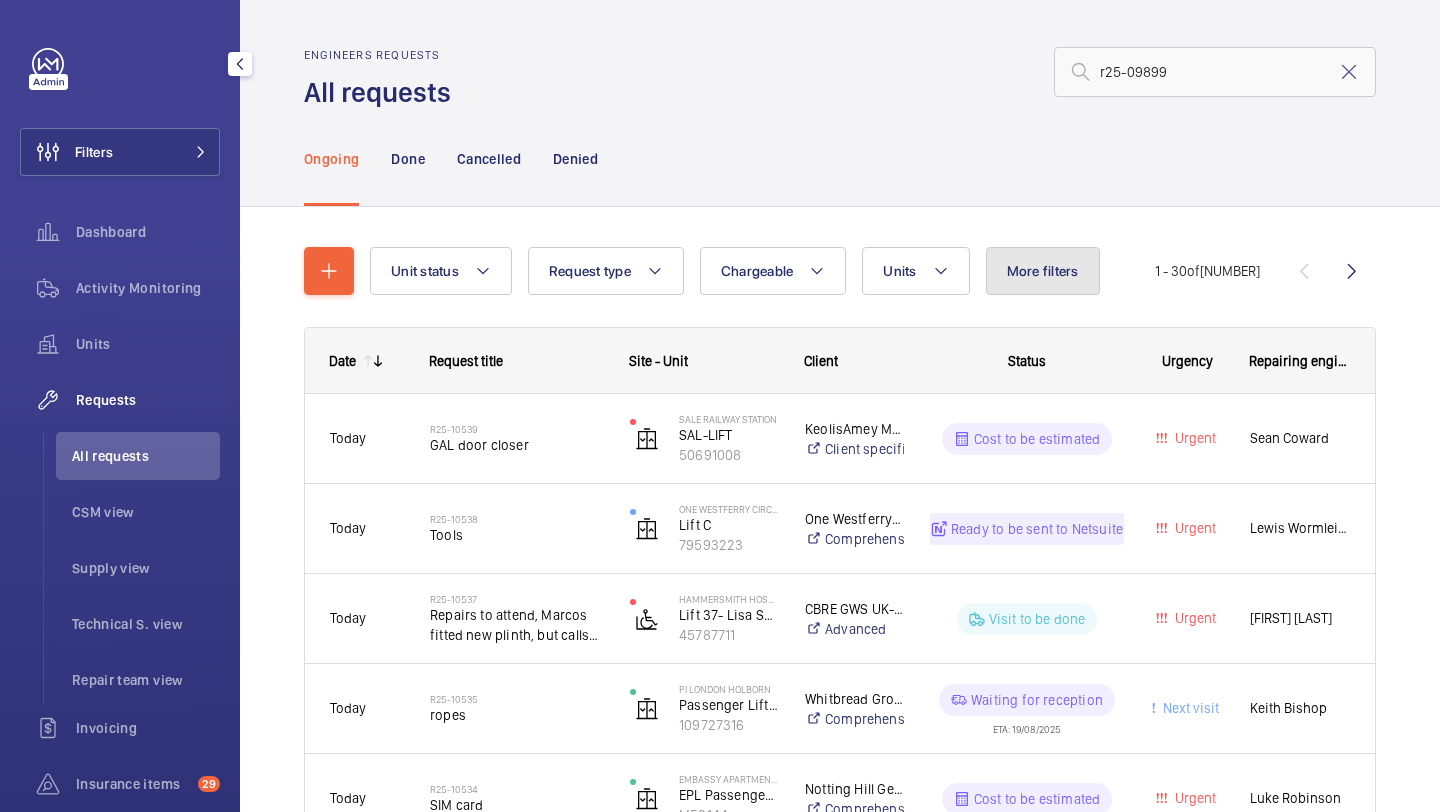 click on "More filters" 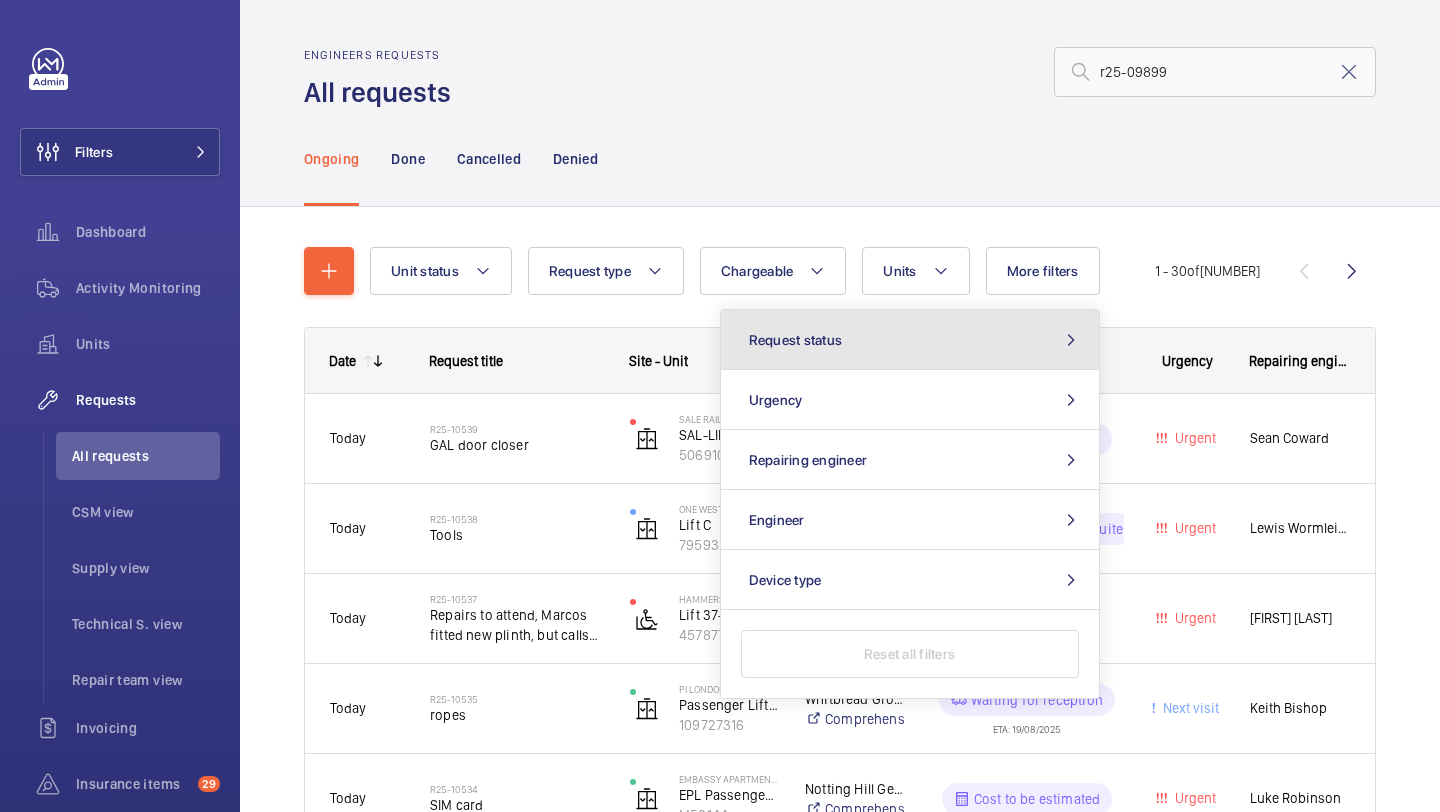 click on "Request status" 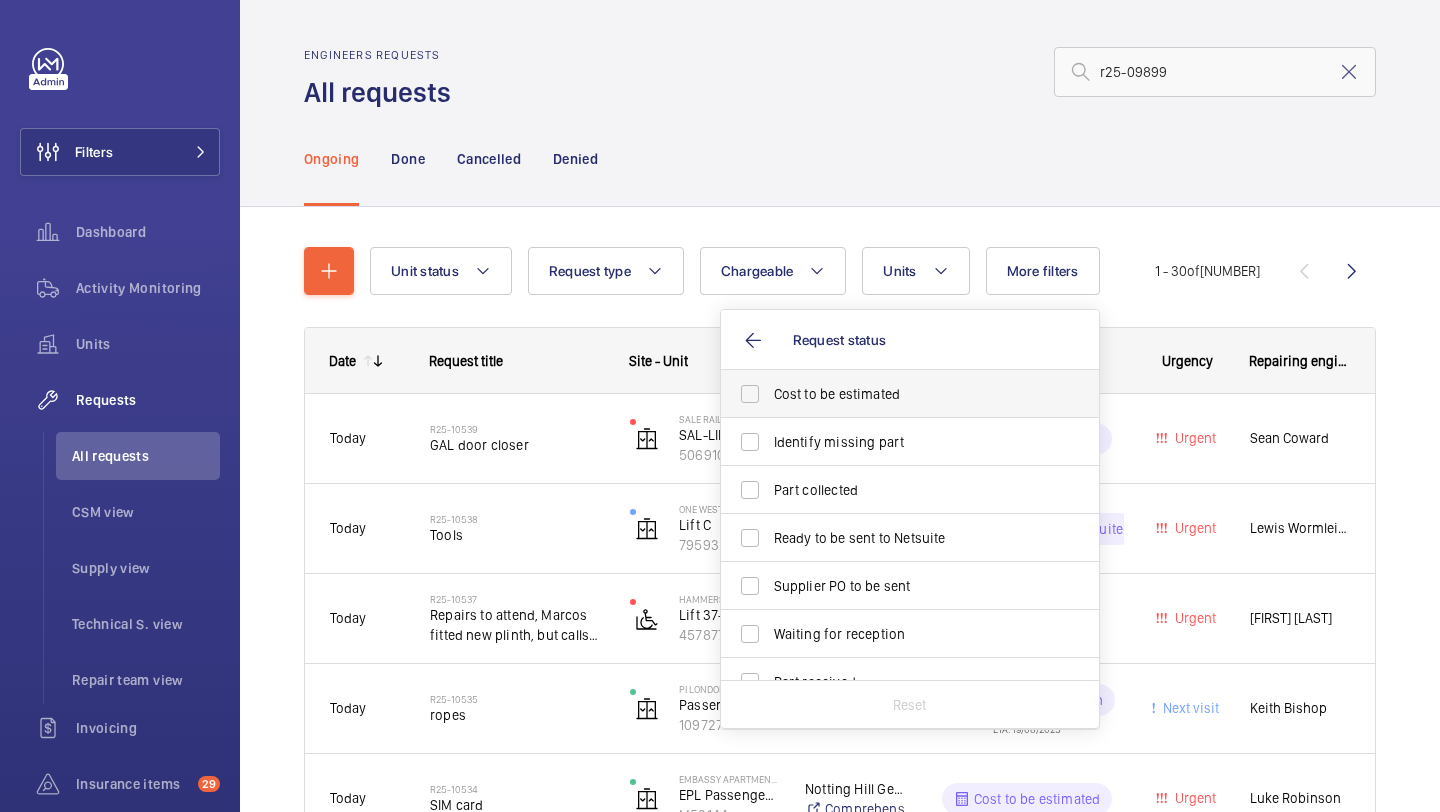 click on "Cost to be estimated" at bounding box center (911, 394) 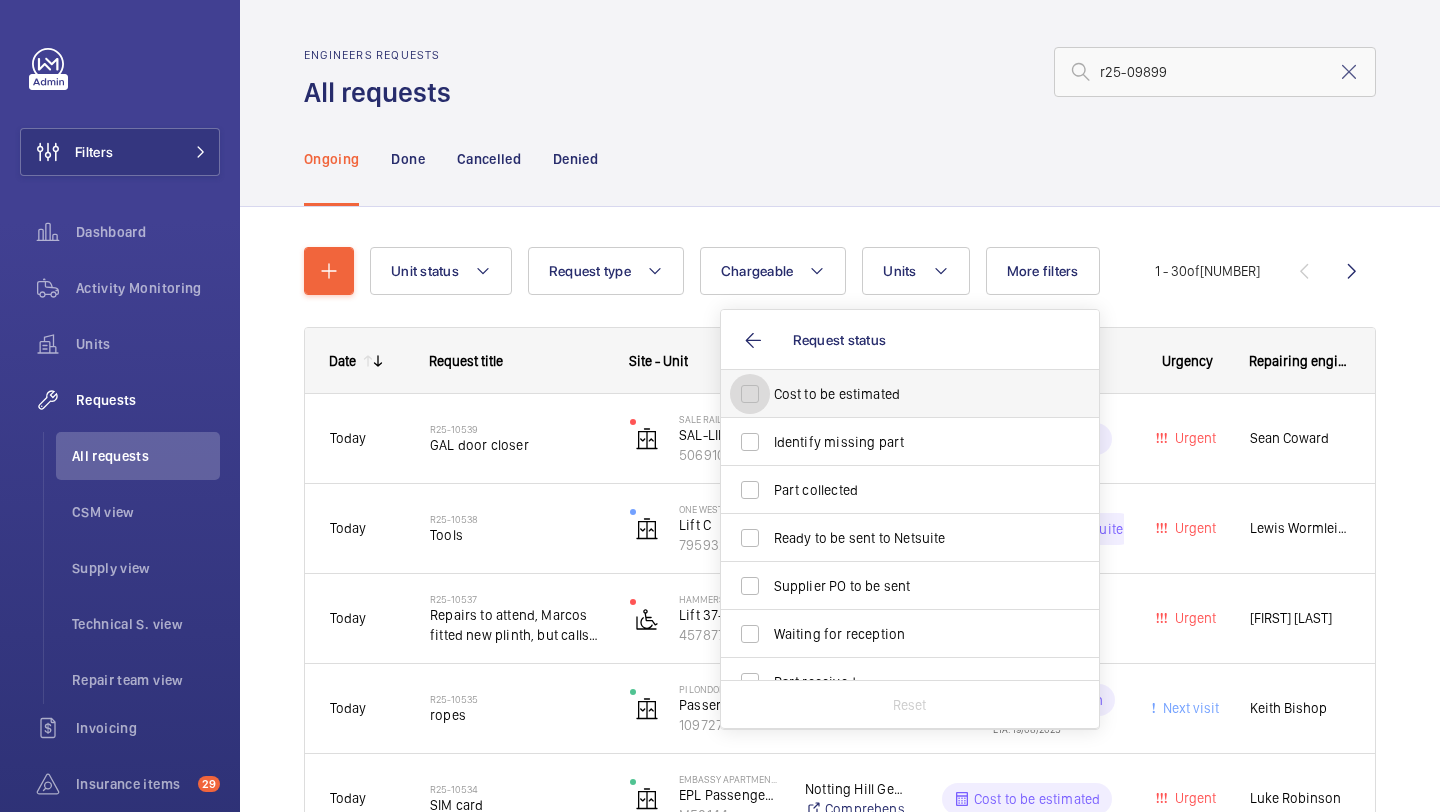 click on "Cost to be estimated" at bounding box center [750, 394] 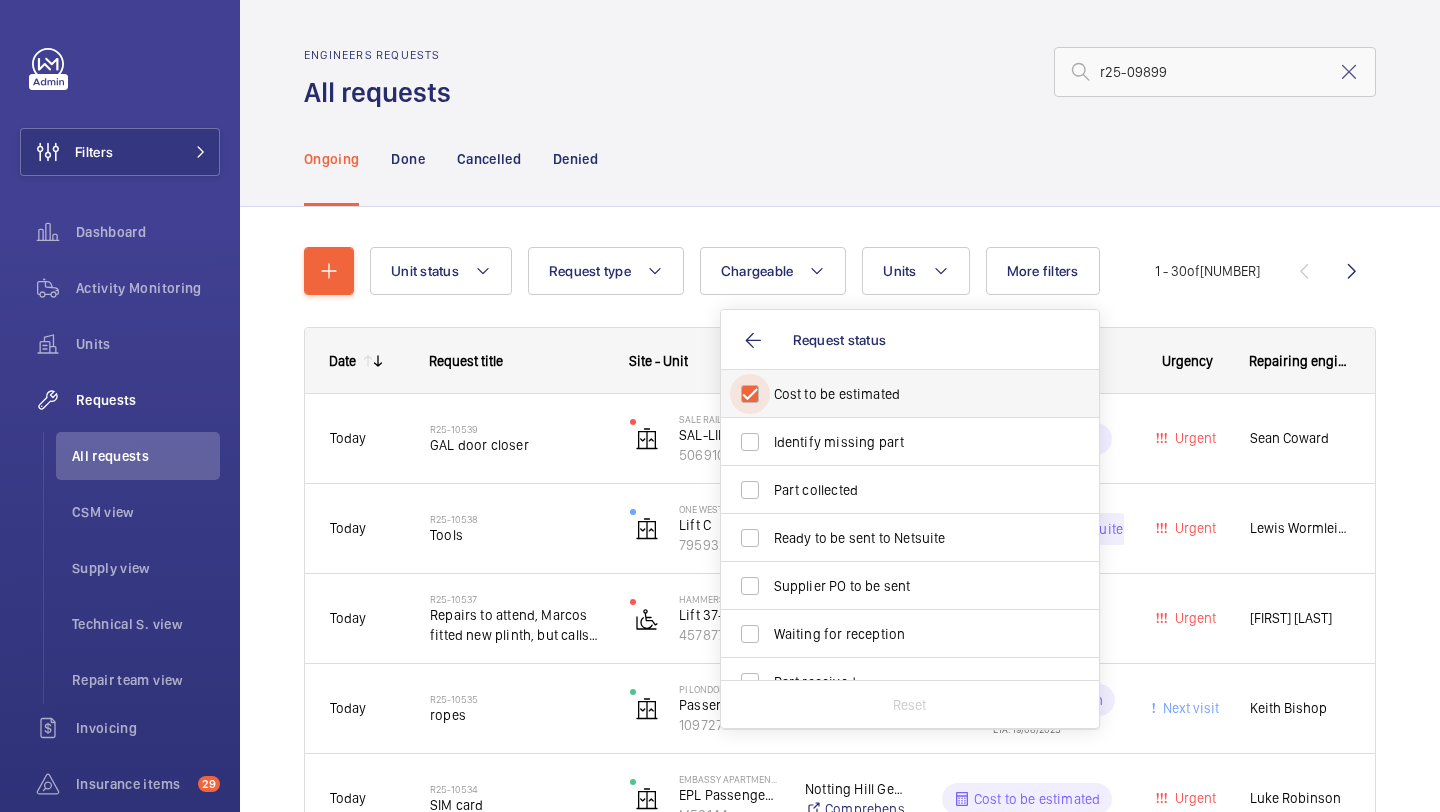 checkbox on "true" 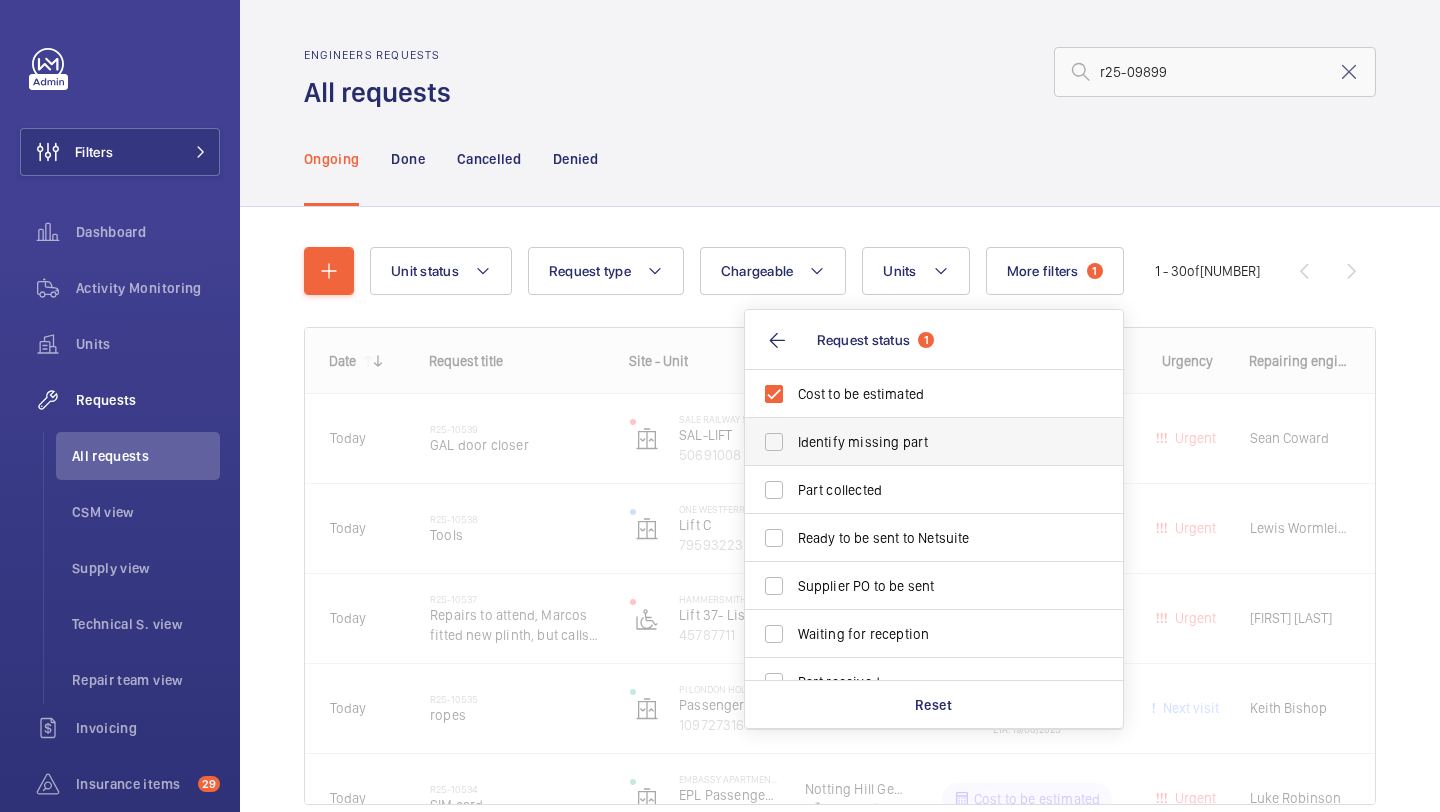 click on "Identify missing part" at bounding box center (935, 442) 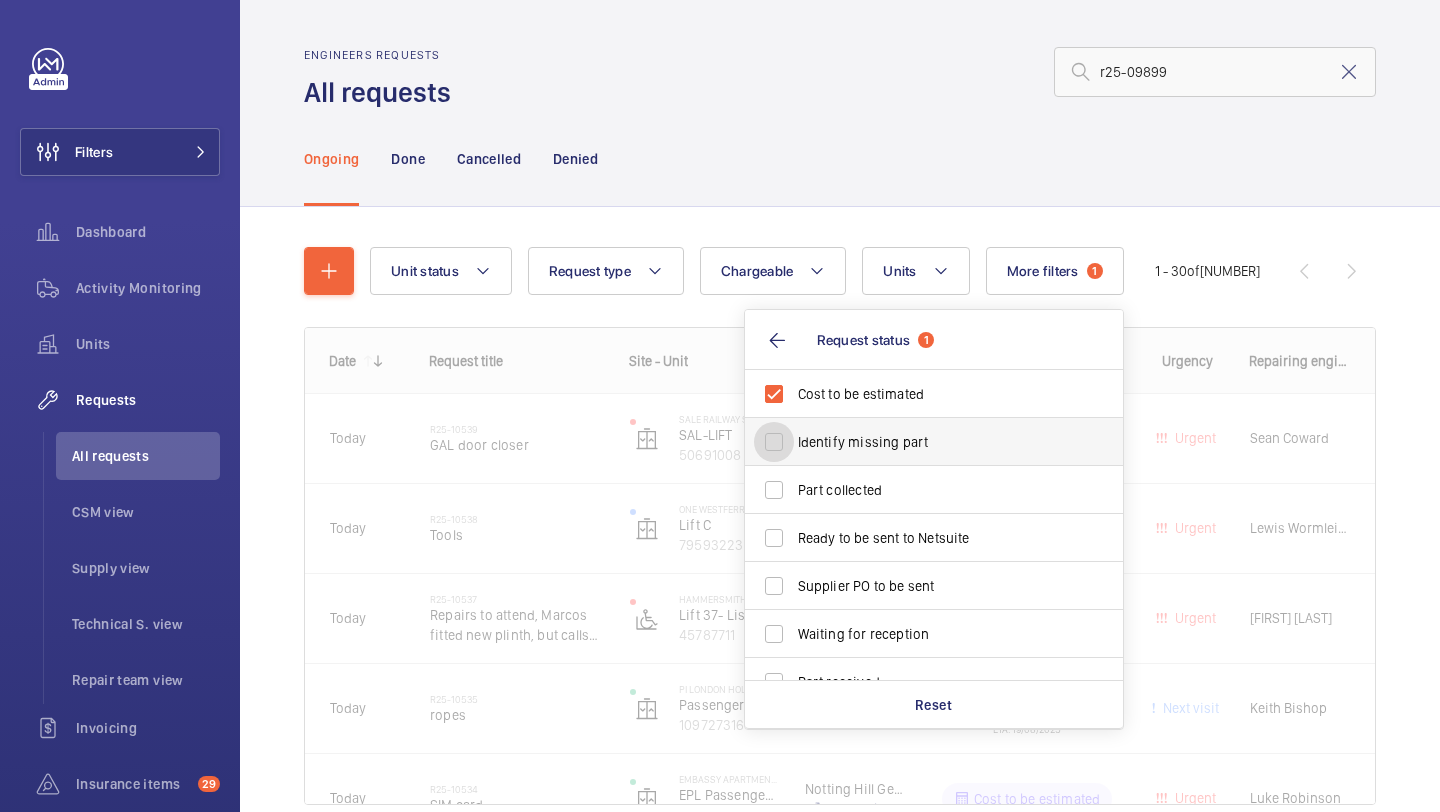 click on "Identify missing part" at bounding box center [774, 442] 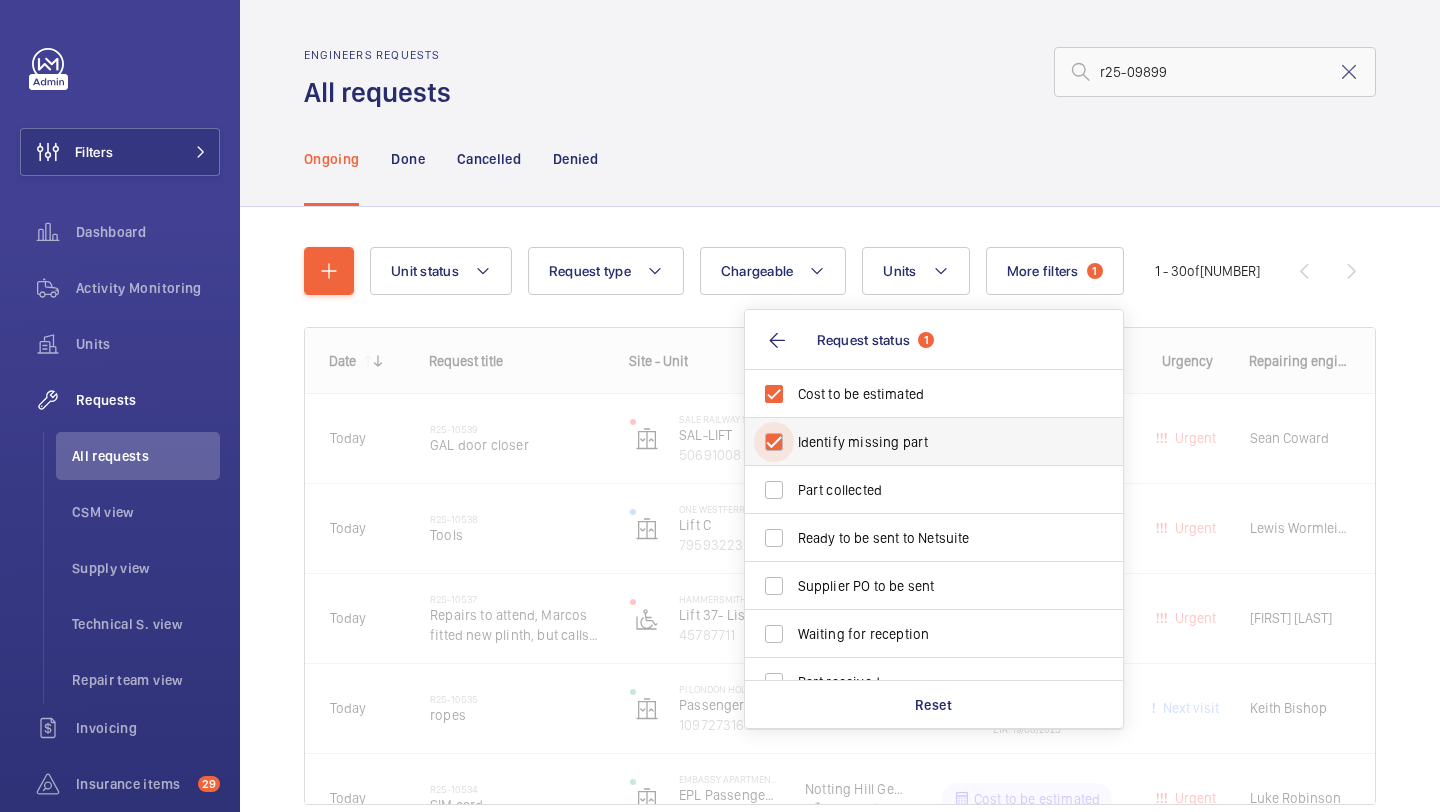 checkbox on "true" 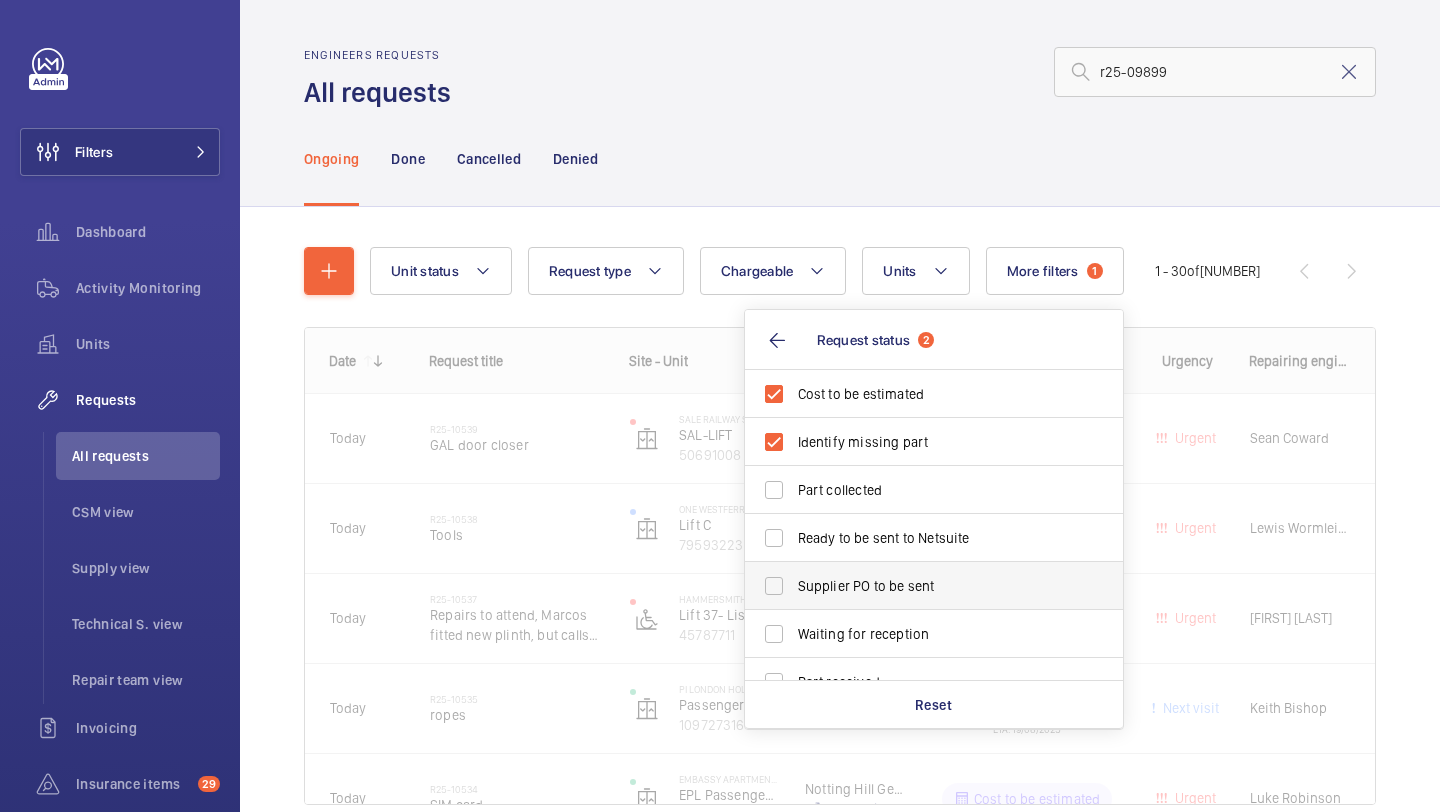 click on "Ready to be sent to Netsuite" at bounding box center (919, 538) 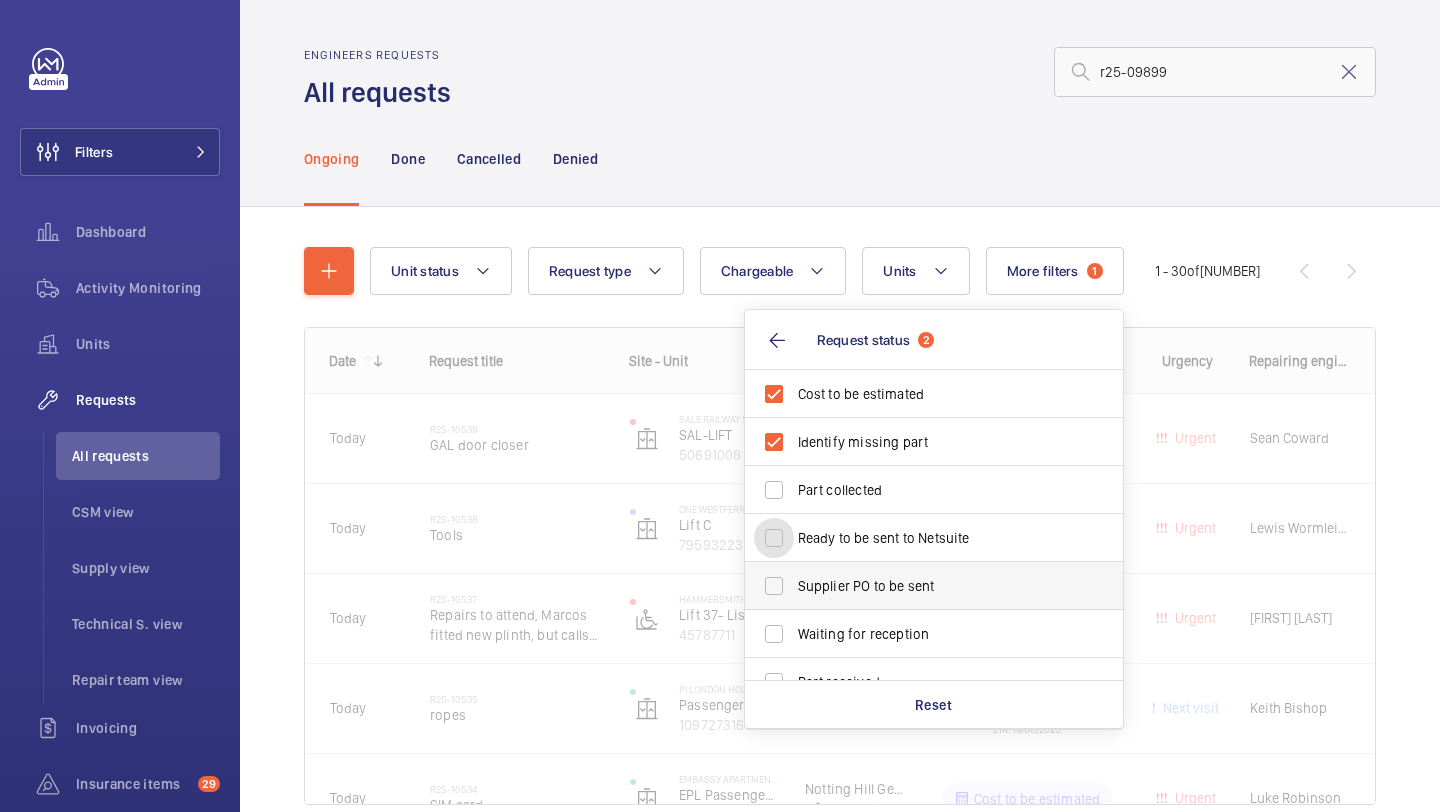 click on "Ready to be sent to Netsuite" at bounding box center (774, 538) 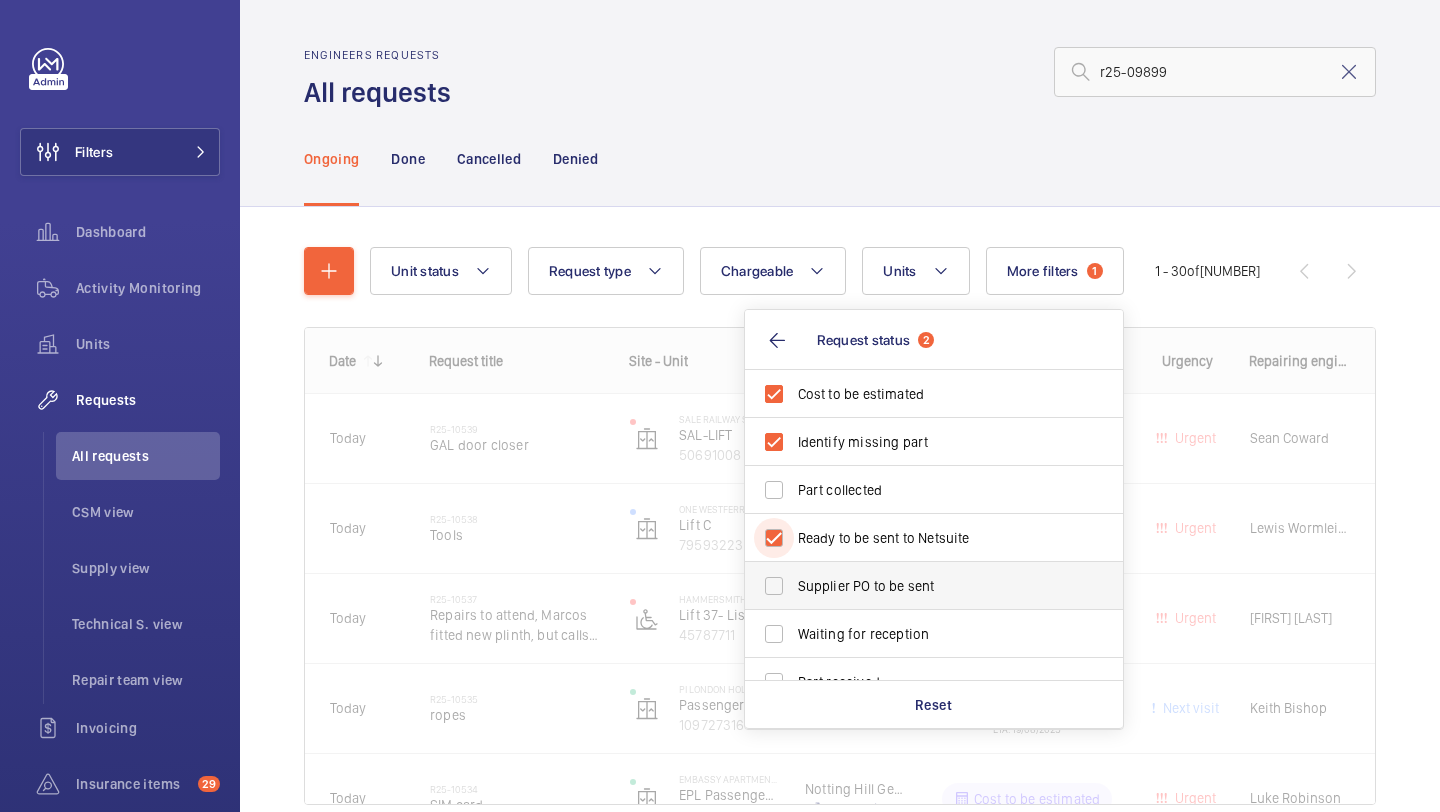 checkbox on "true" 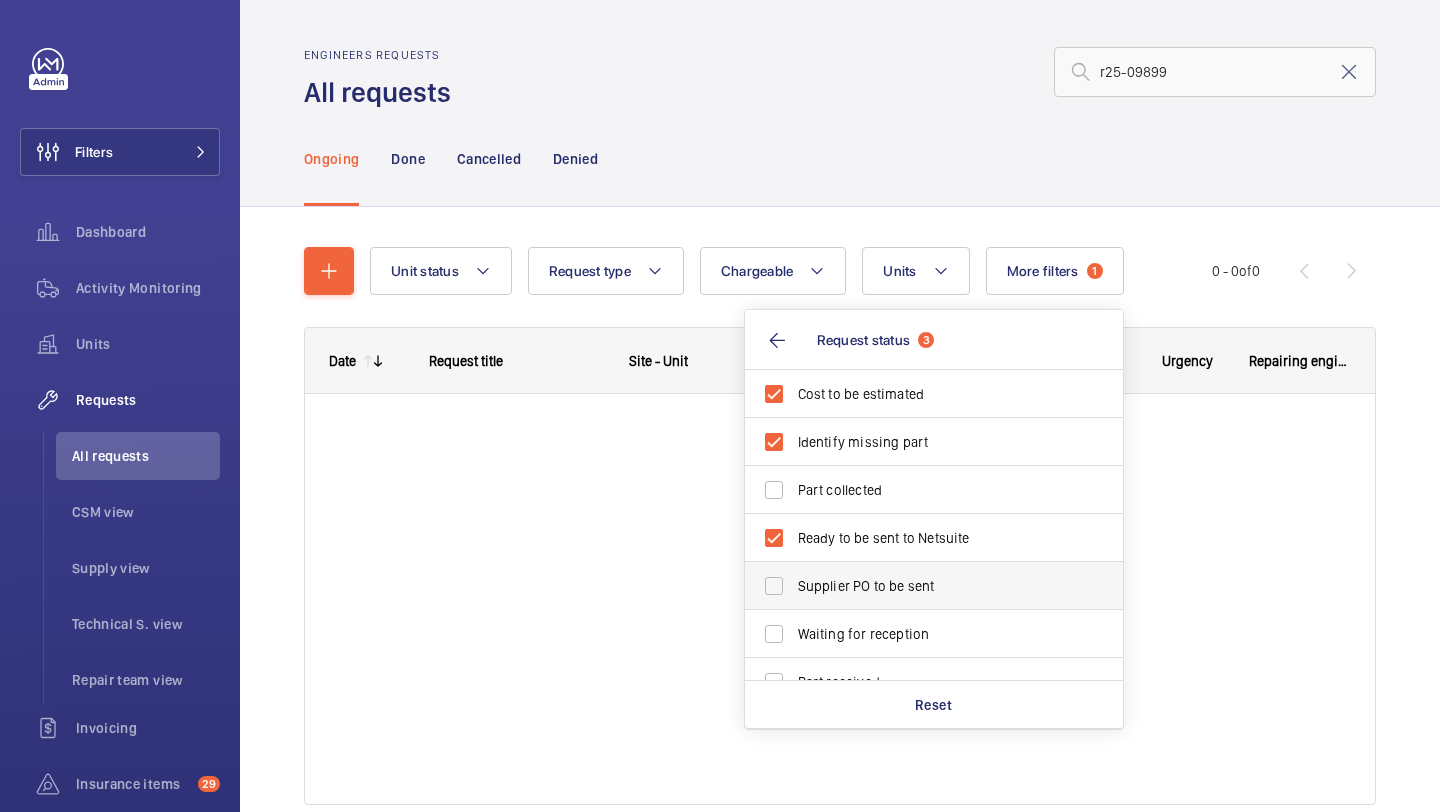 click on "Supplier PO to be sent" at bounding box center [935, 586] 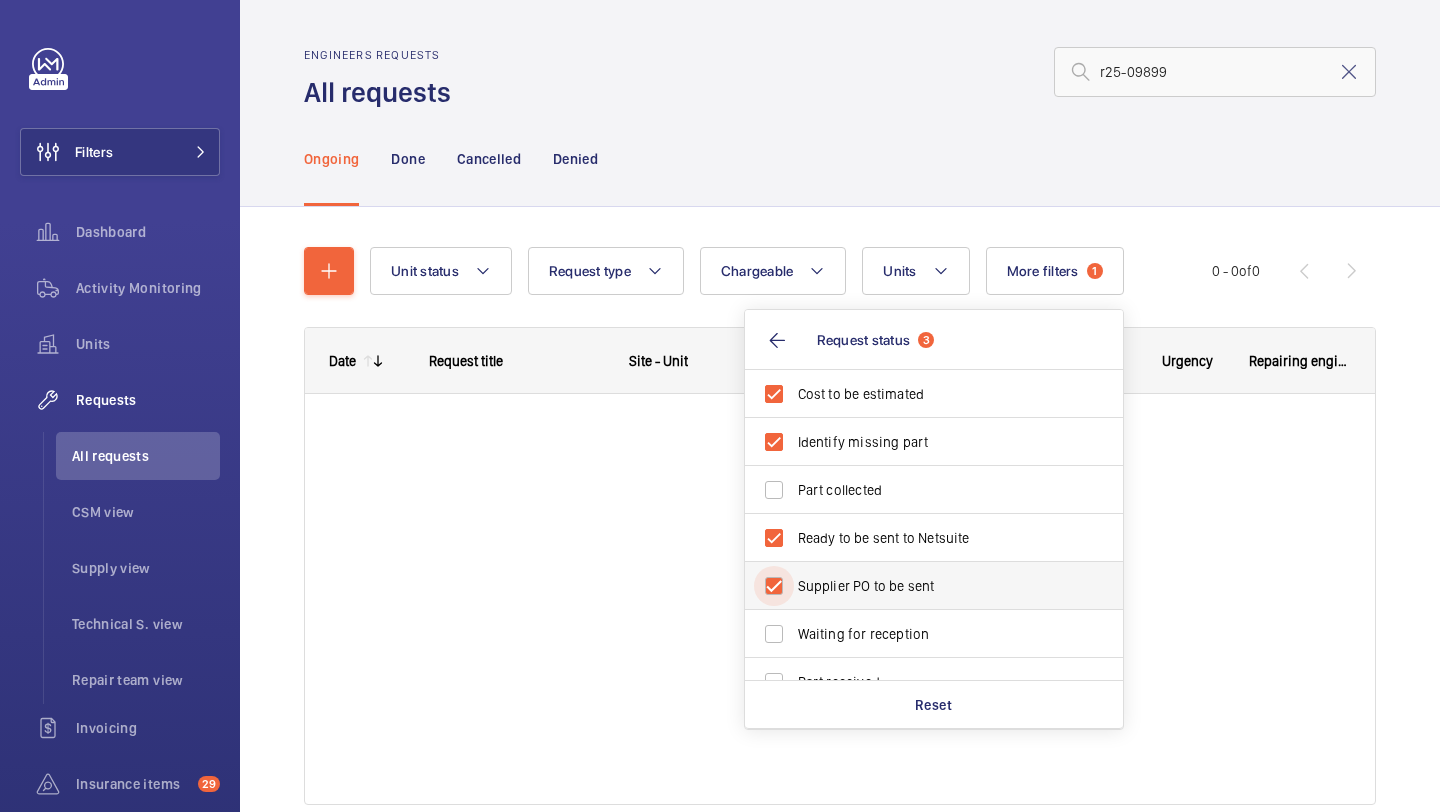 checkbox on "true" 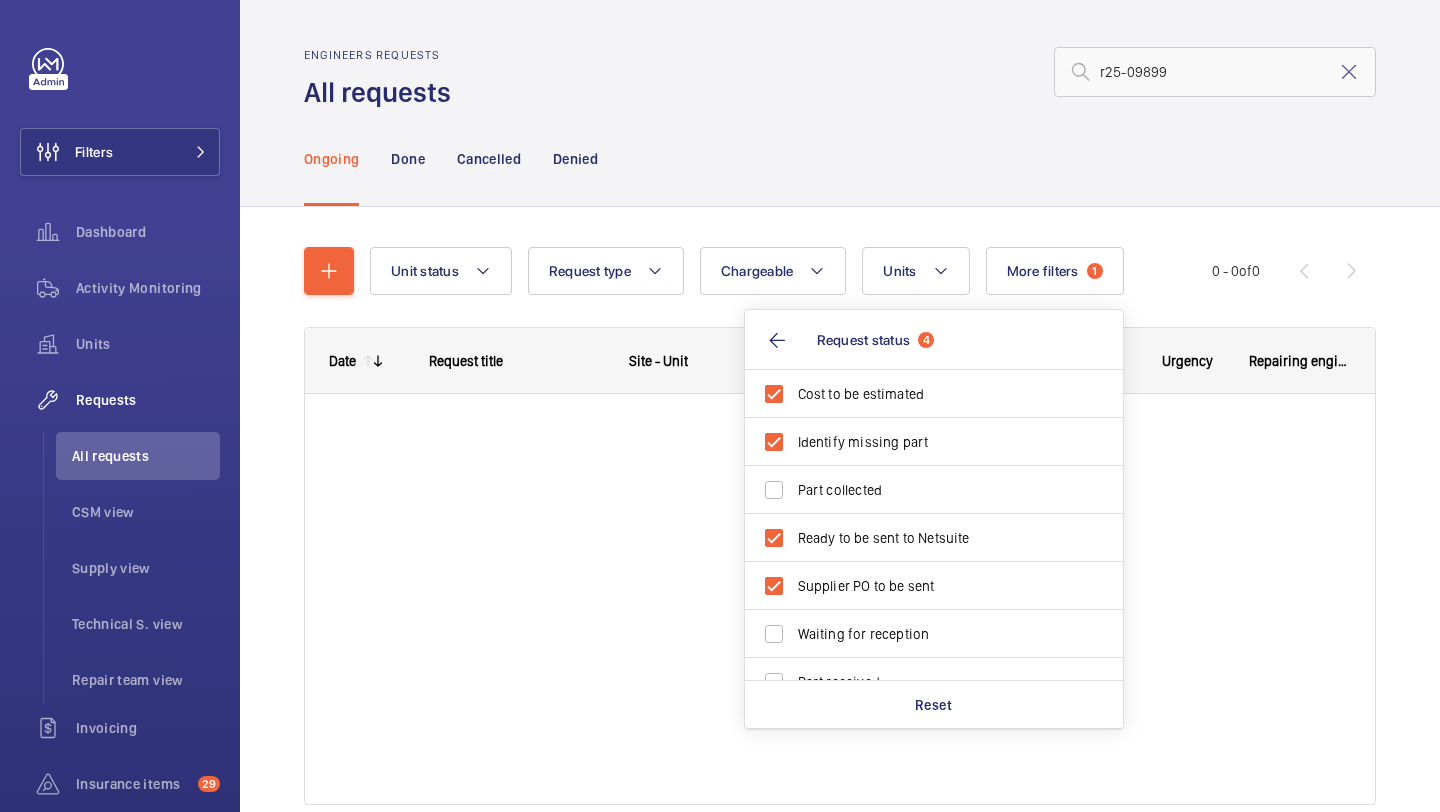 click on "Unit status Request type  Chargeable Units More filters  1  Request status  4 Cost to be estimated Identify missing part Part collected Ready to be sent to Netsuite Supplier PO to be sent Waiting for reception Part received Quote to be sent Quote sent Verify client PO Visit to be done Visit to be verified Reset Urgency Repairing engineer Engineer Device type 0 - 0  of  0
Date
Request title
to" 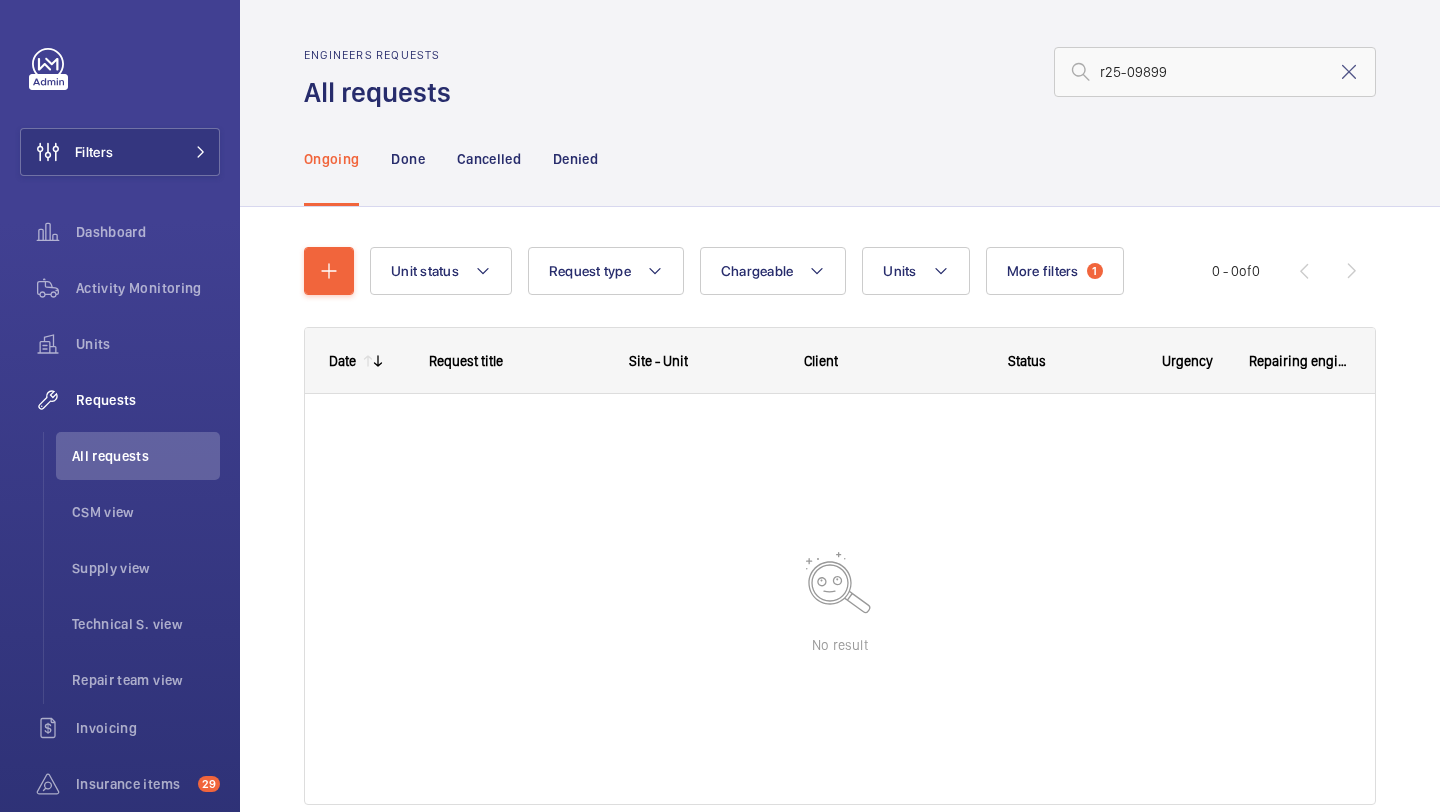 click on "Date
Request title
Site - Unit
Client" 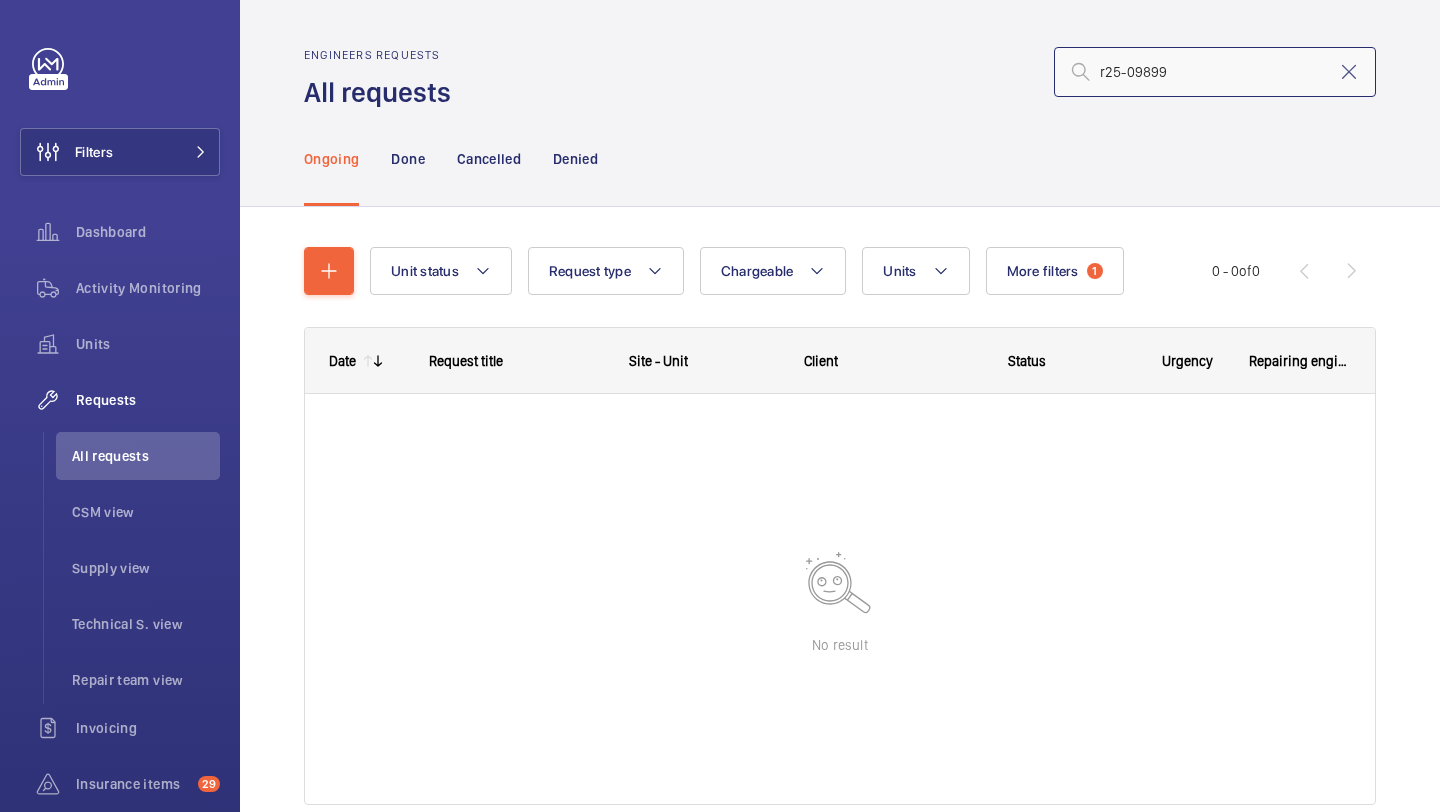 type 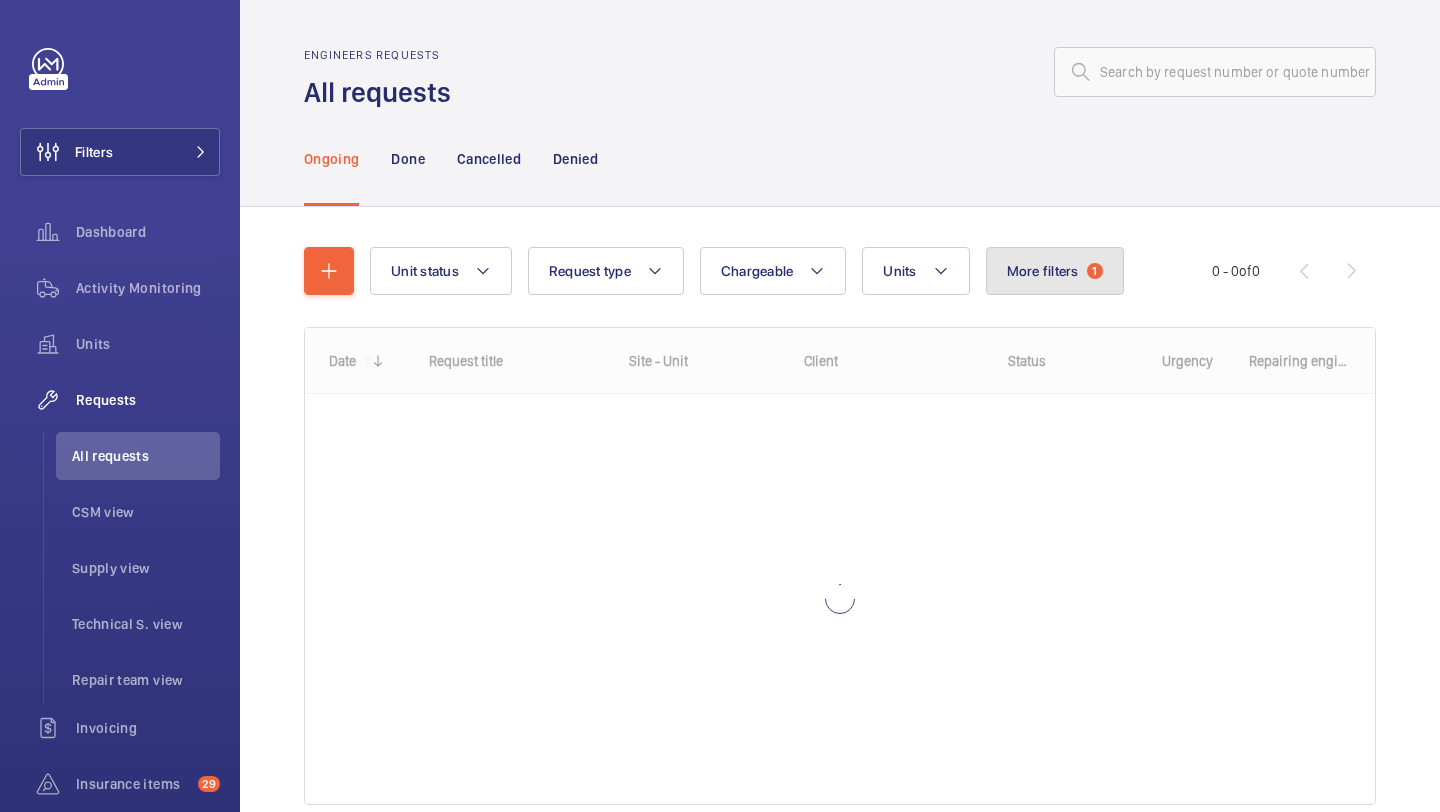 click on "More filters  1" 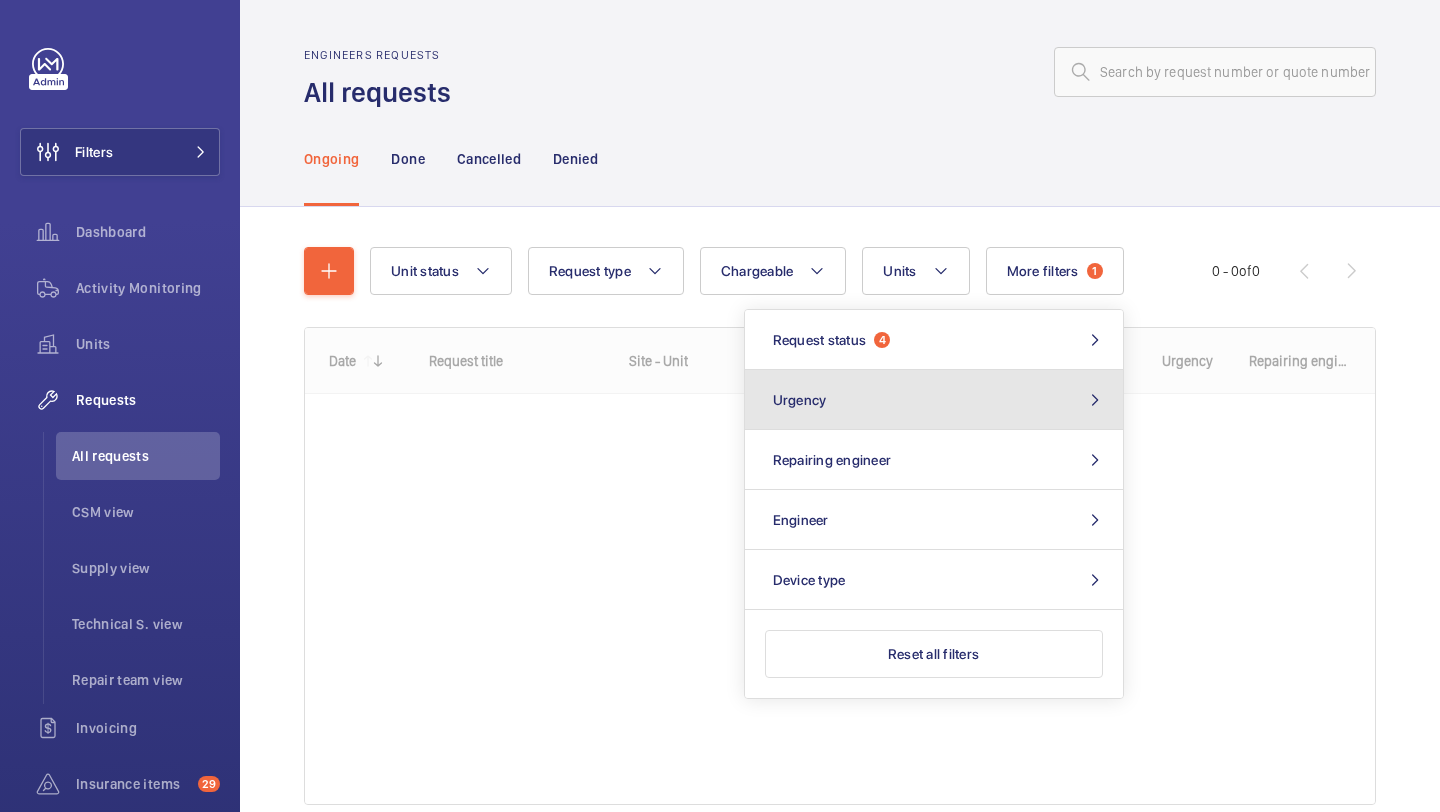 click on "Urgency" 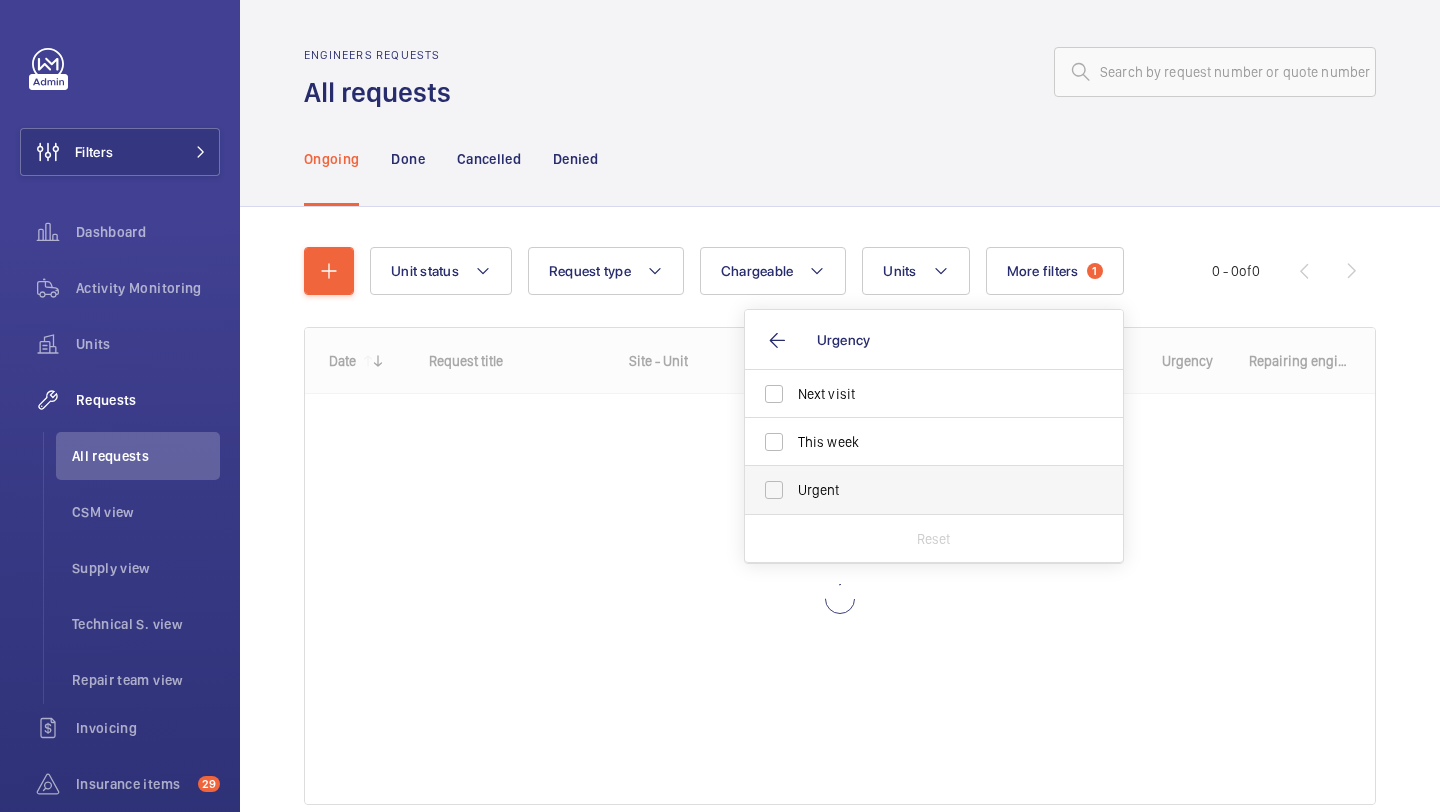click on "Urgent" at bounding box center (935, 490) 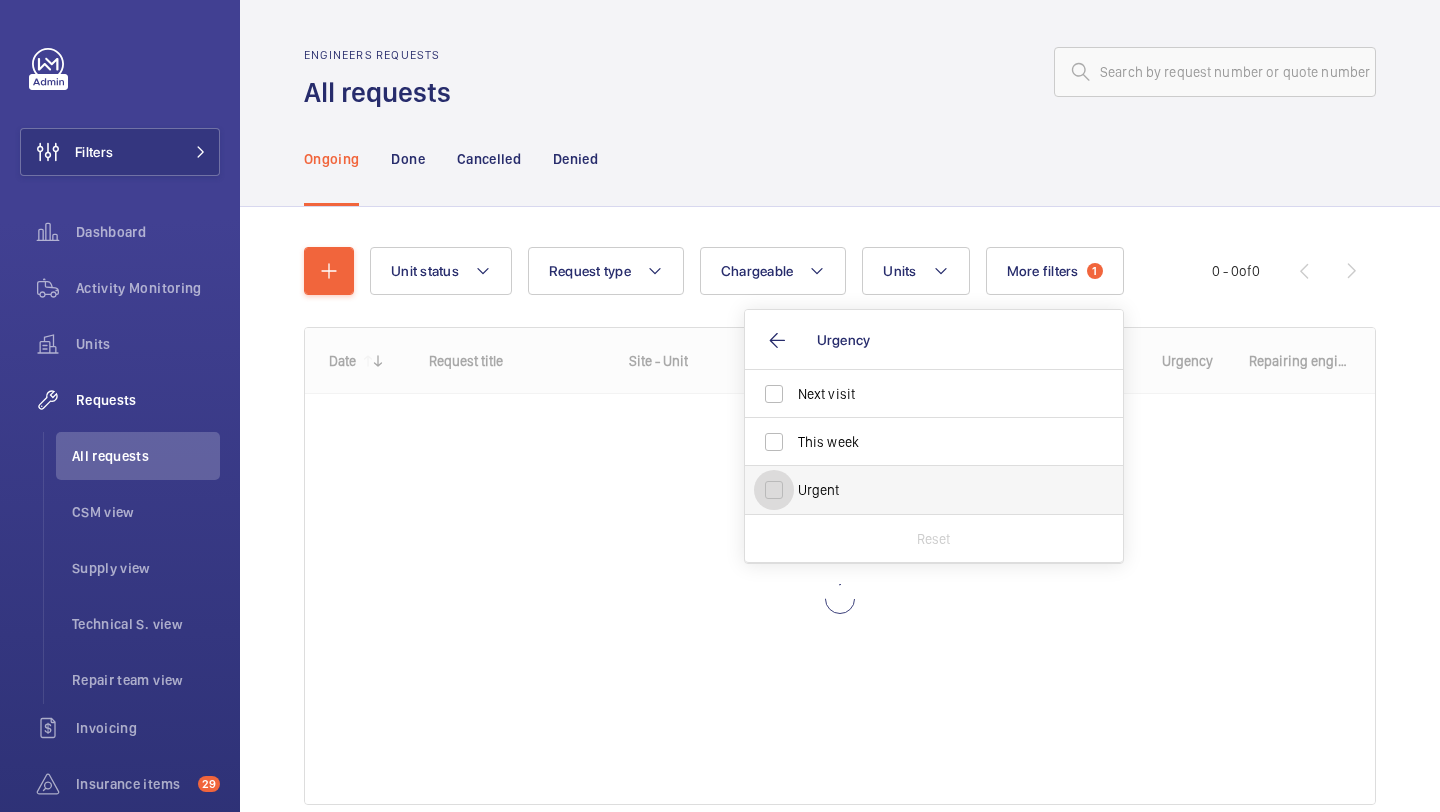 click on "Urgent" at bounding box center (774, 490) 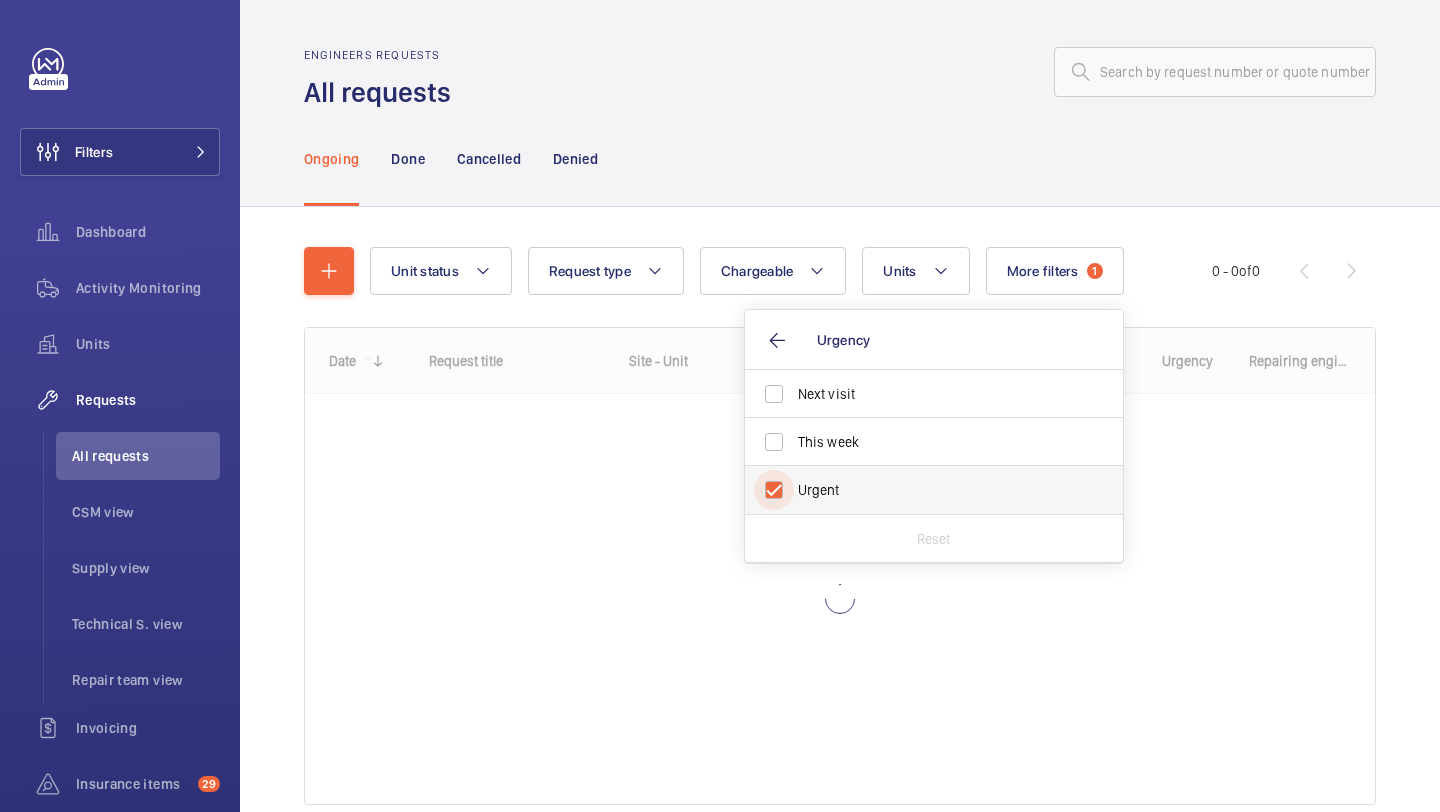 checkbox on "true" 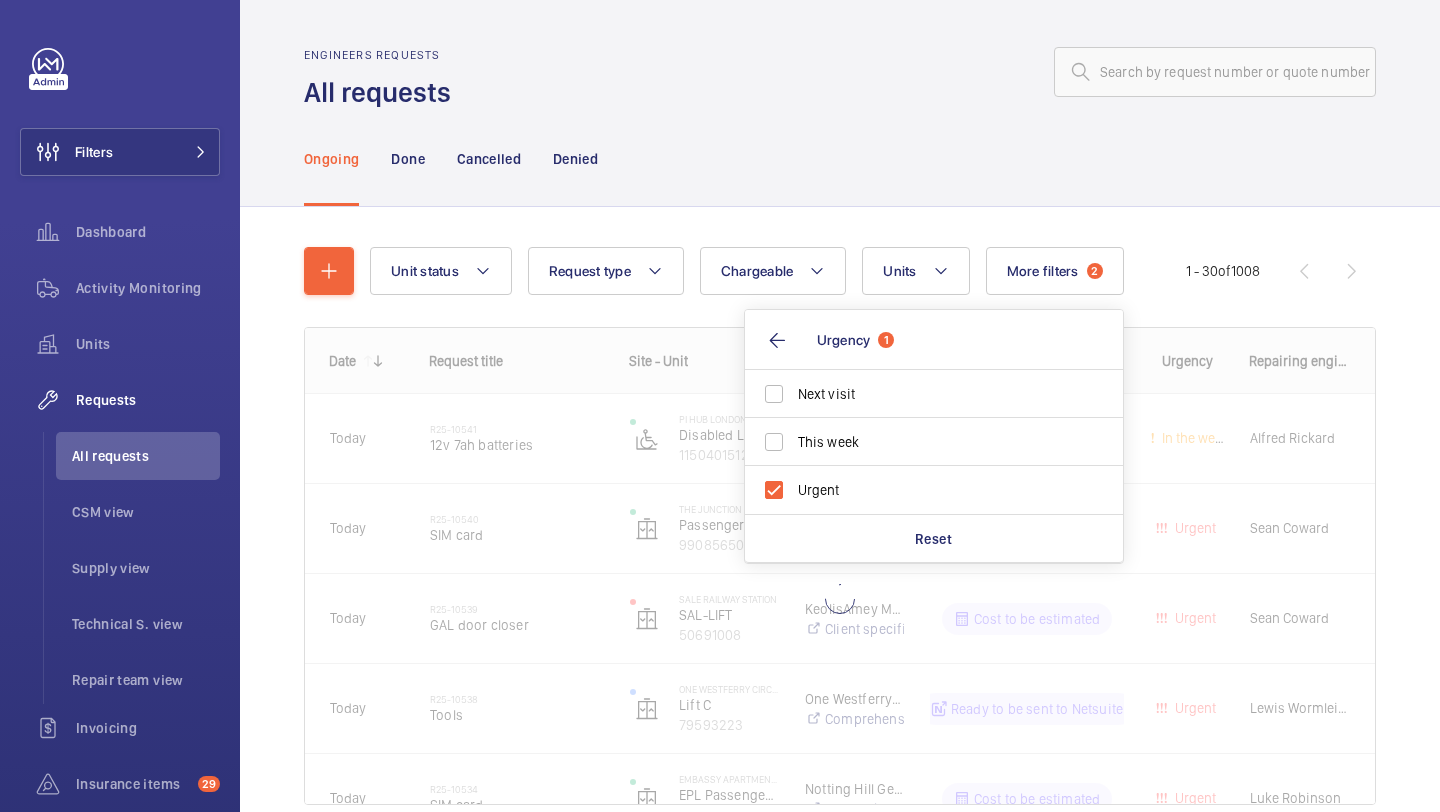click on "Ongoing Done Cancelled Denied" 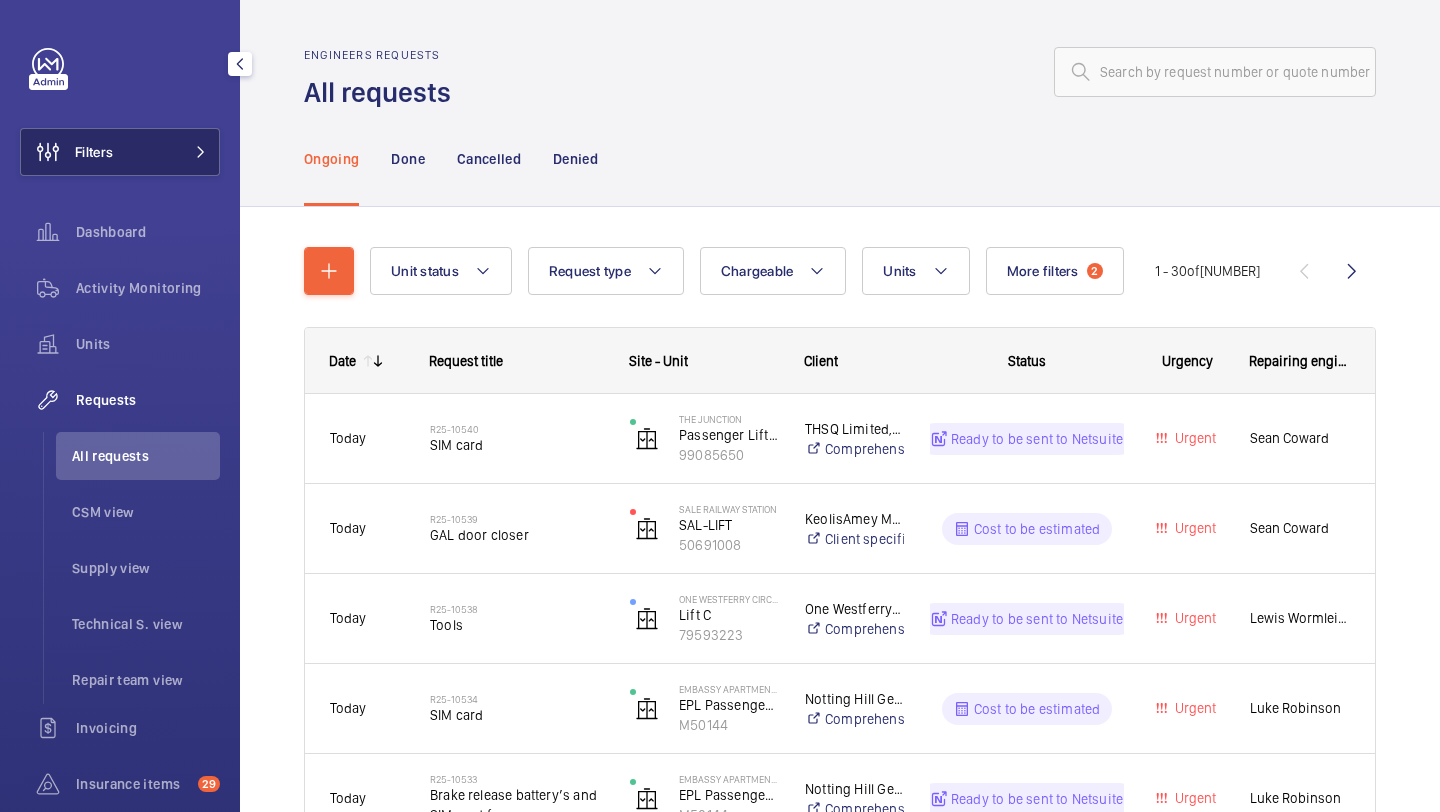 click on "Filters" 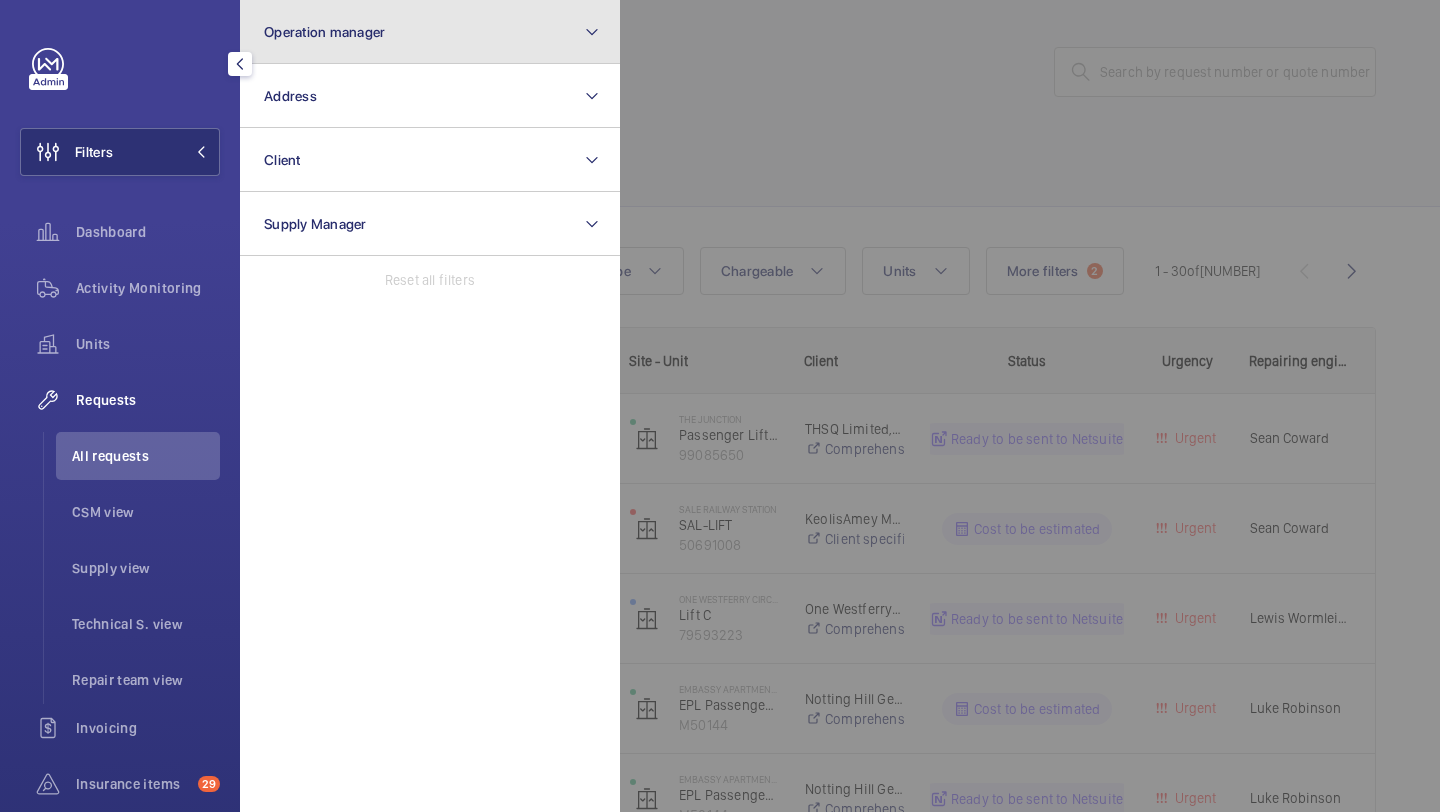 click on "Operation manager" 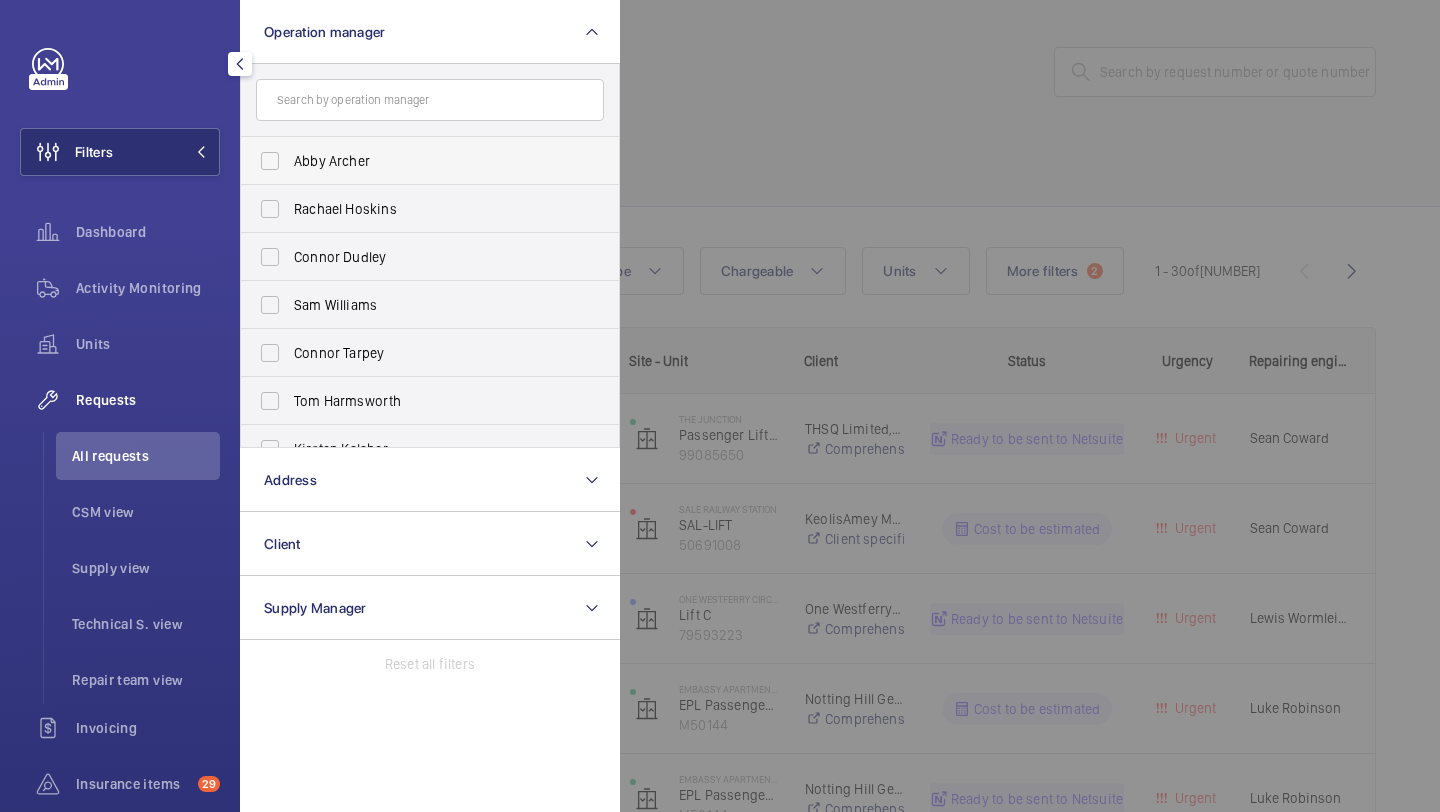 click on "Abby Archer" at bounding box center (431, 161) 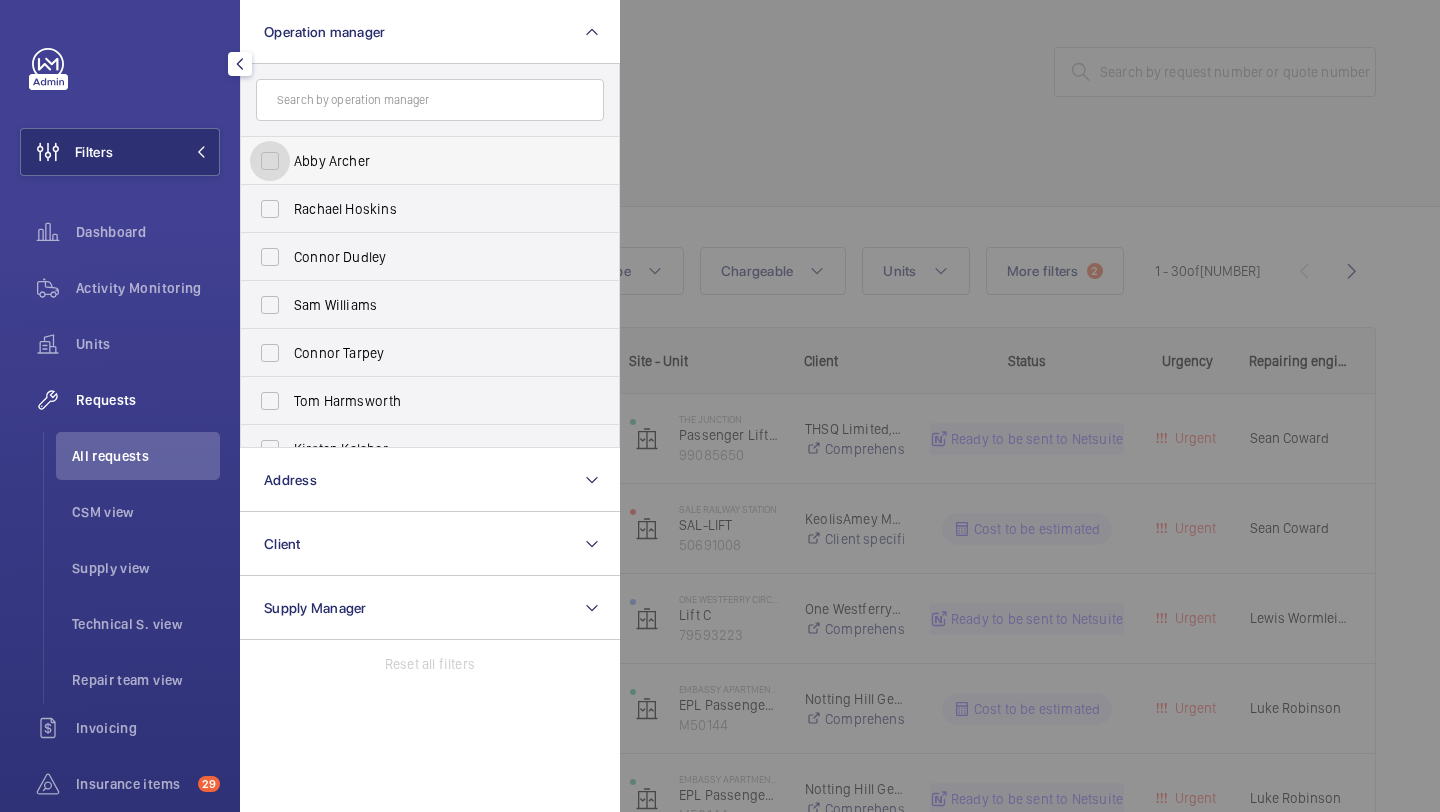 click on "Abby Archer" at bounding box center (270, 161) 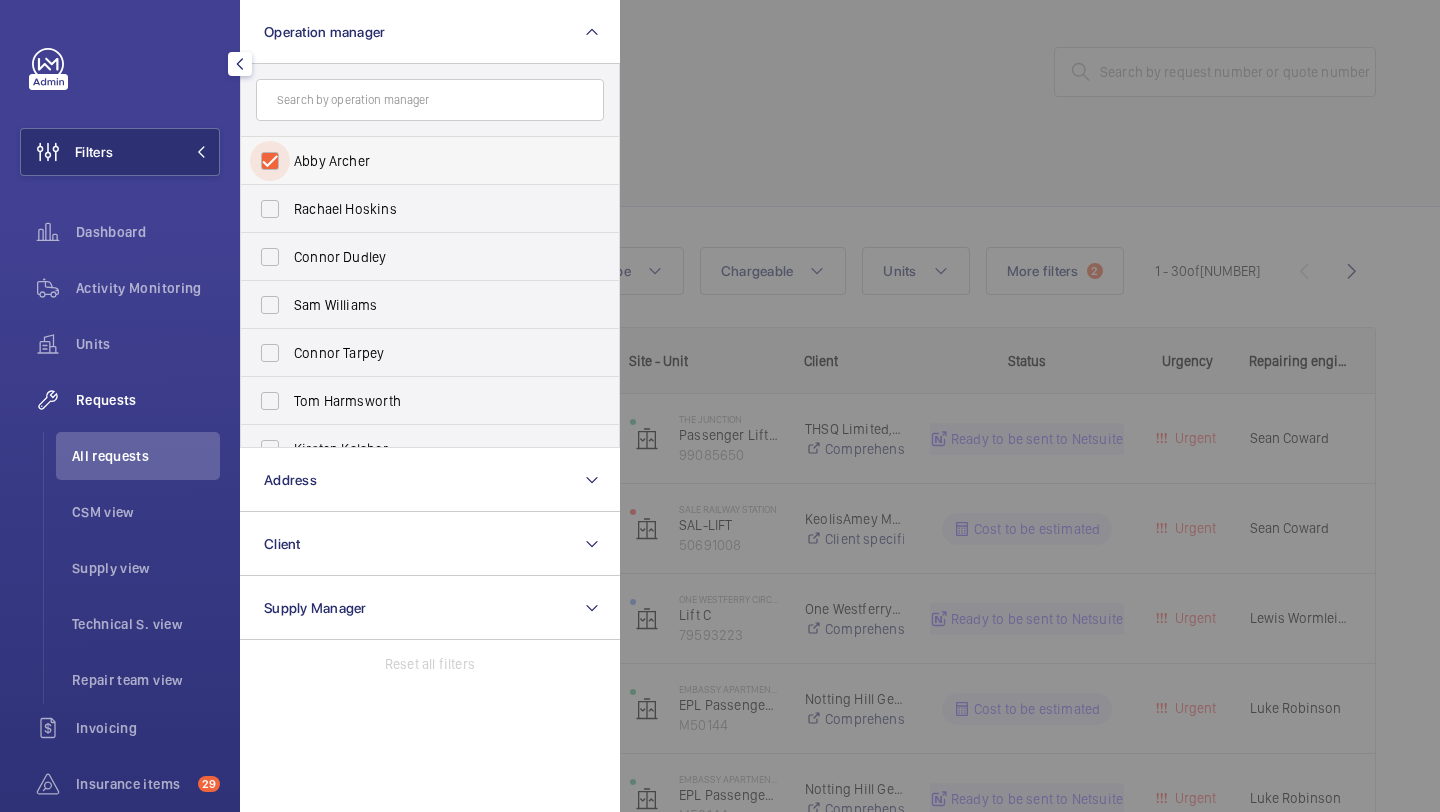 checkbox on "true" 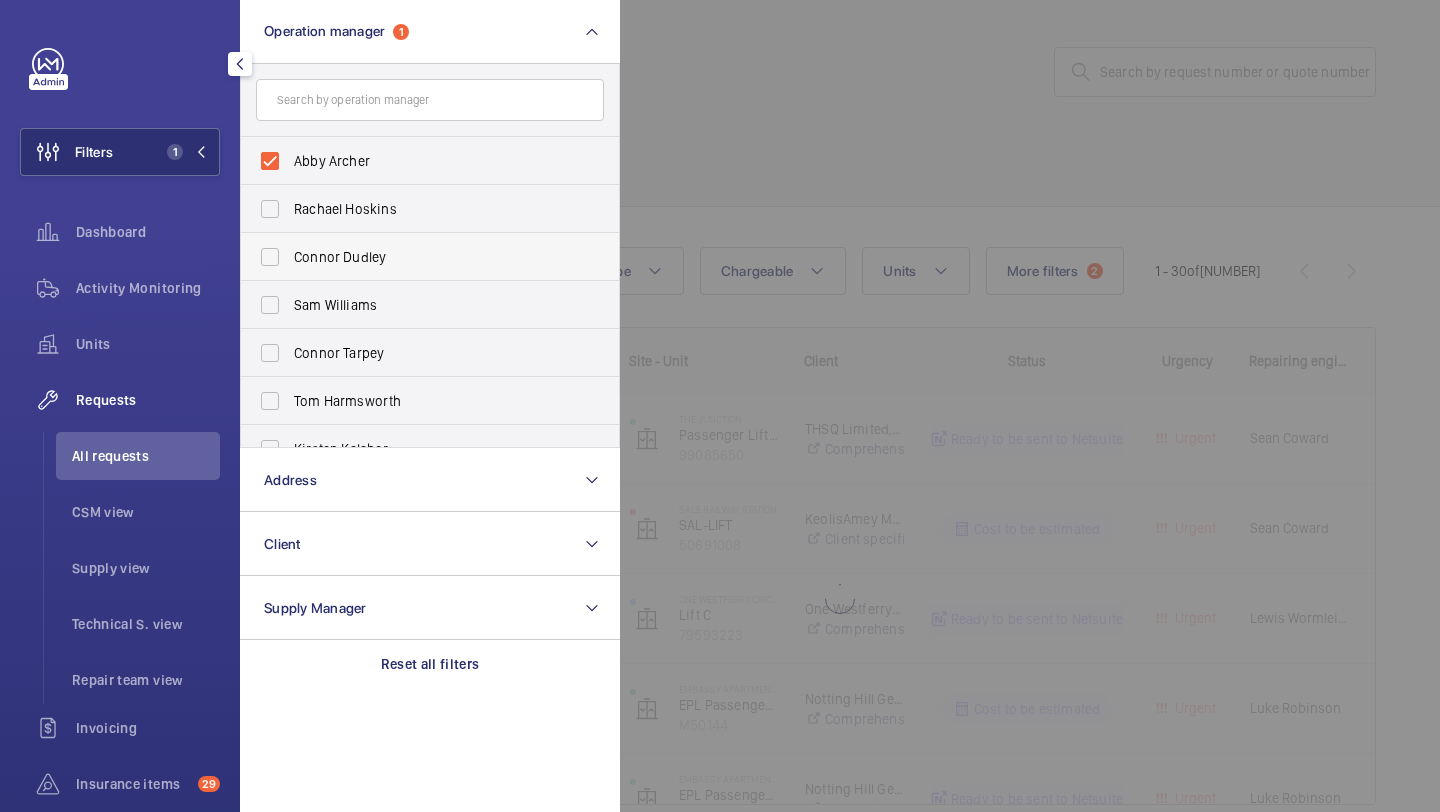 click on "Connor Dudley" at bounding box center [431, 257] 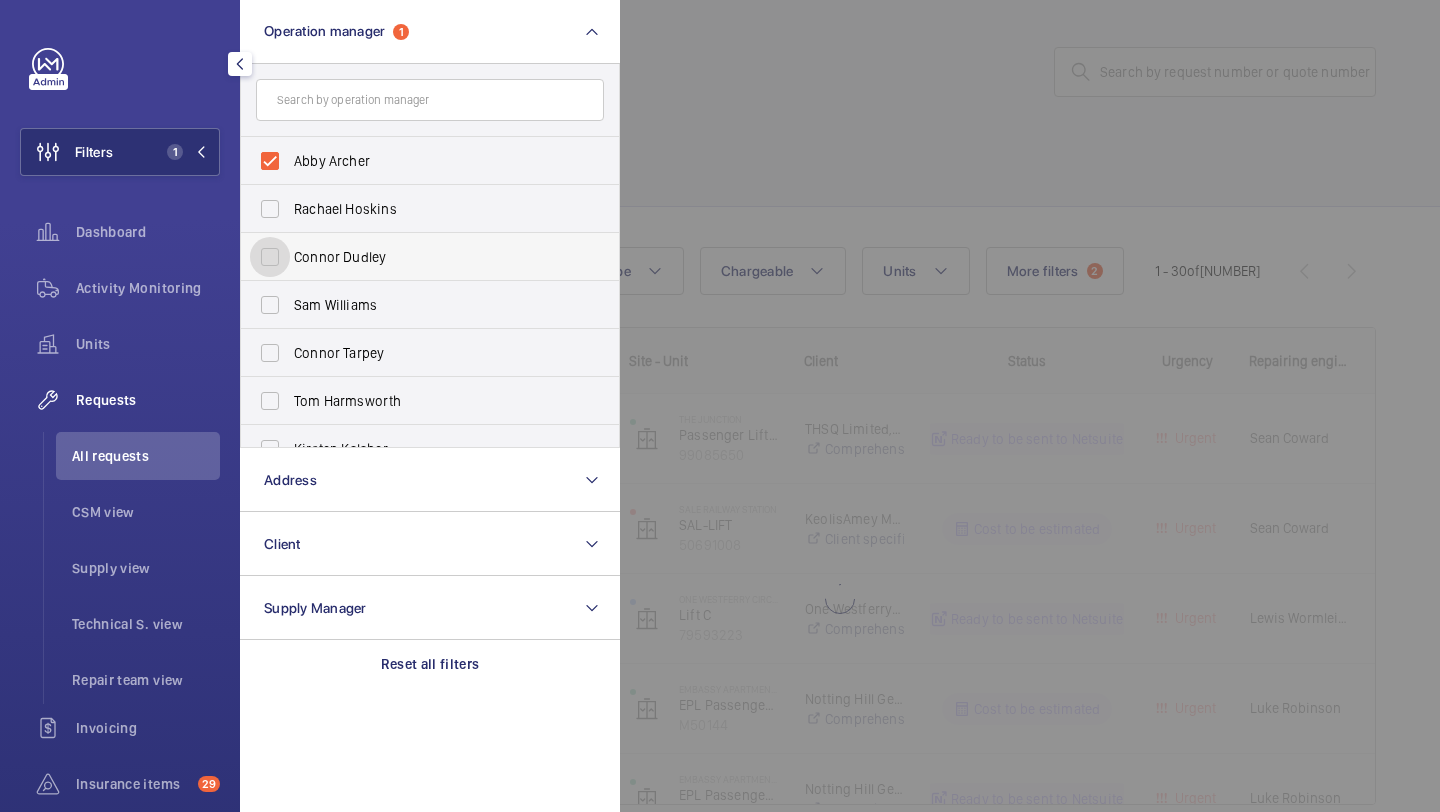 click on "Connor Dudley" at bounding box center [270, 257] 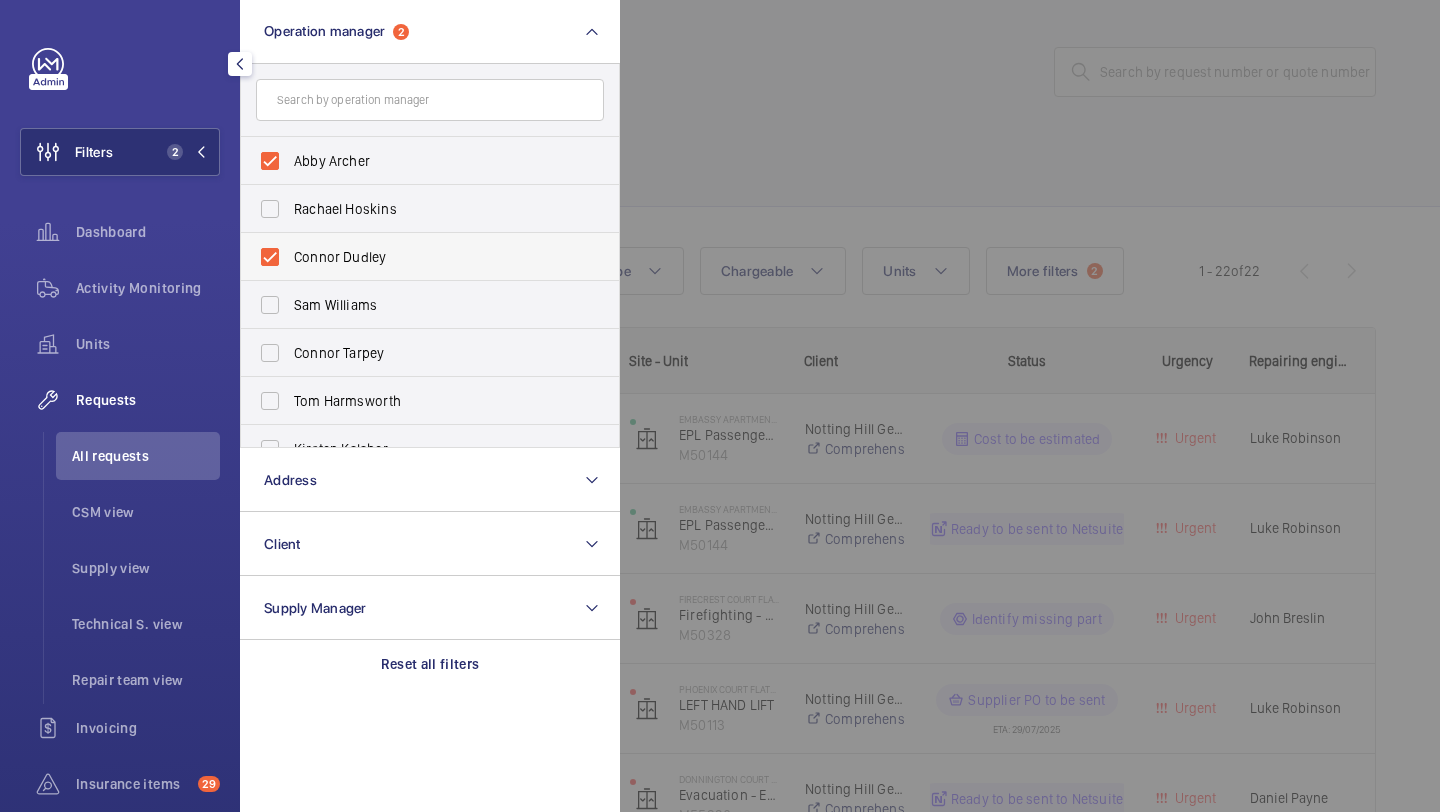 click on "Connor Dudley" at bounding box center [431, 257] 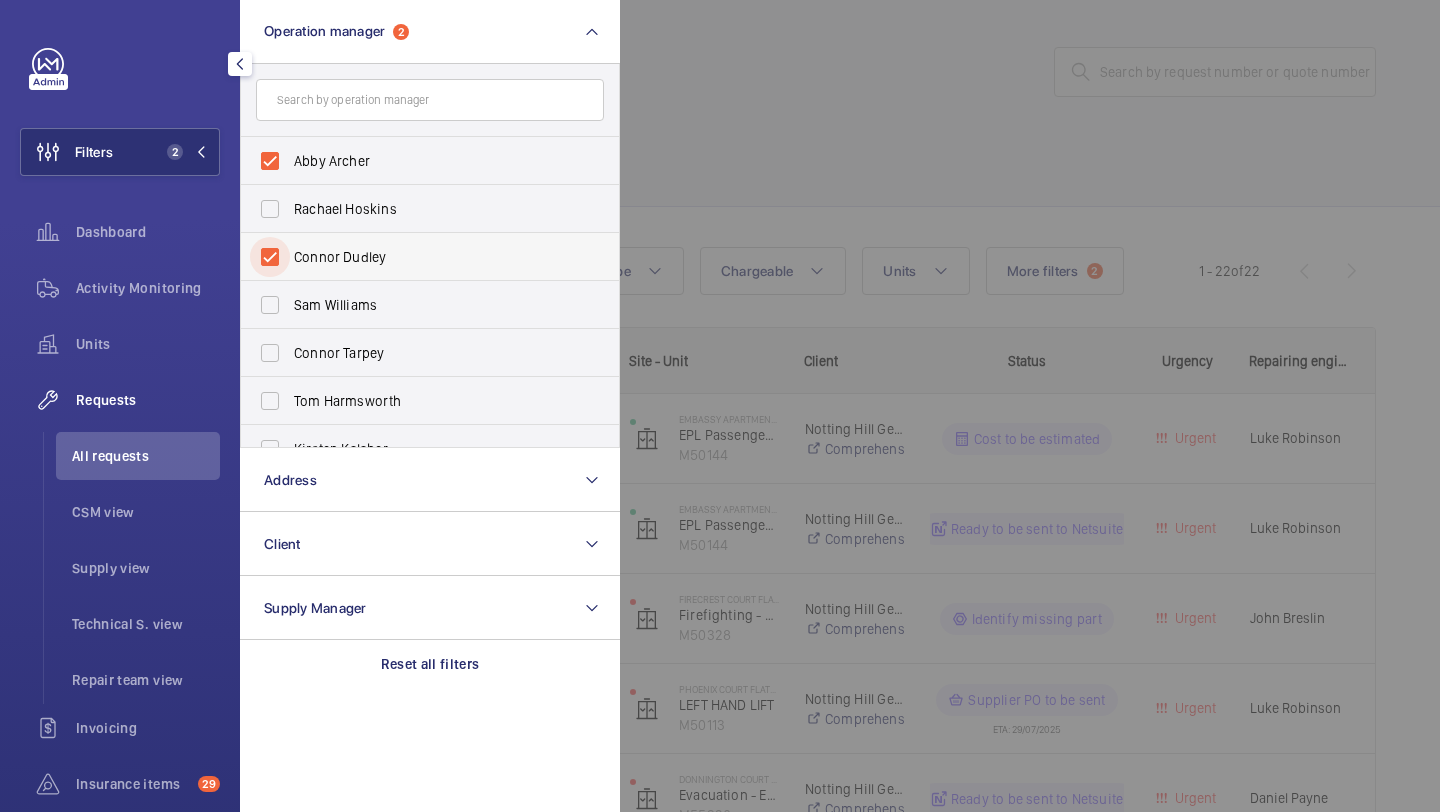 click on "Connor Dudley" at bounding box center [270, 257] 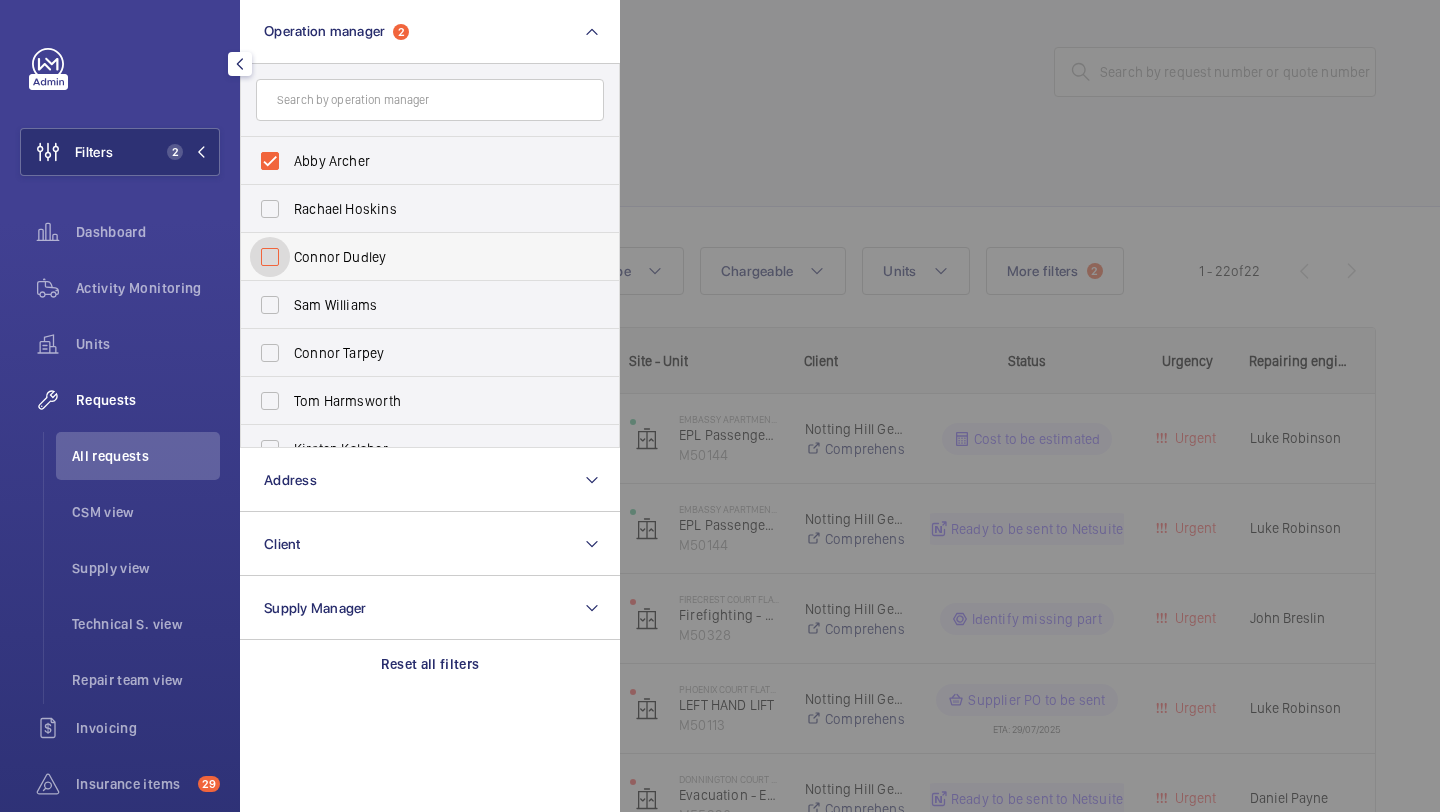 checkbox on "false" 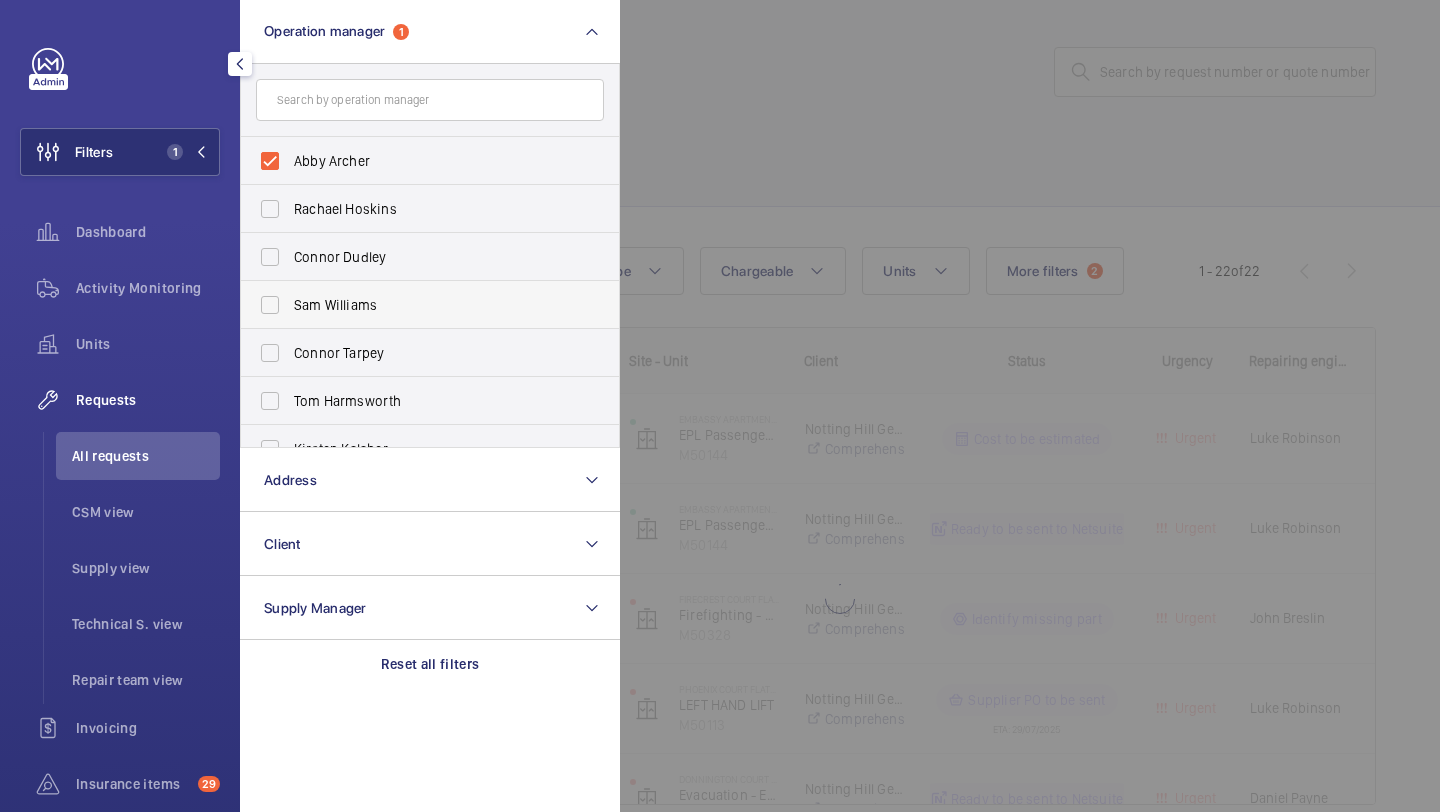 click on "Sam Williams" at bounding box center [415, 305] 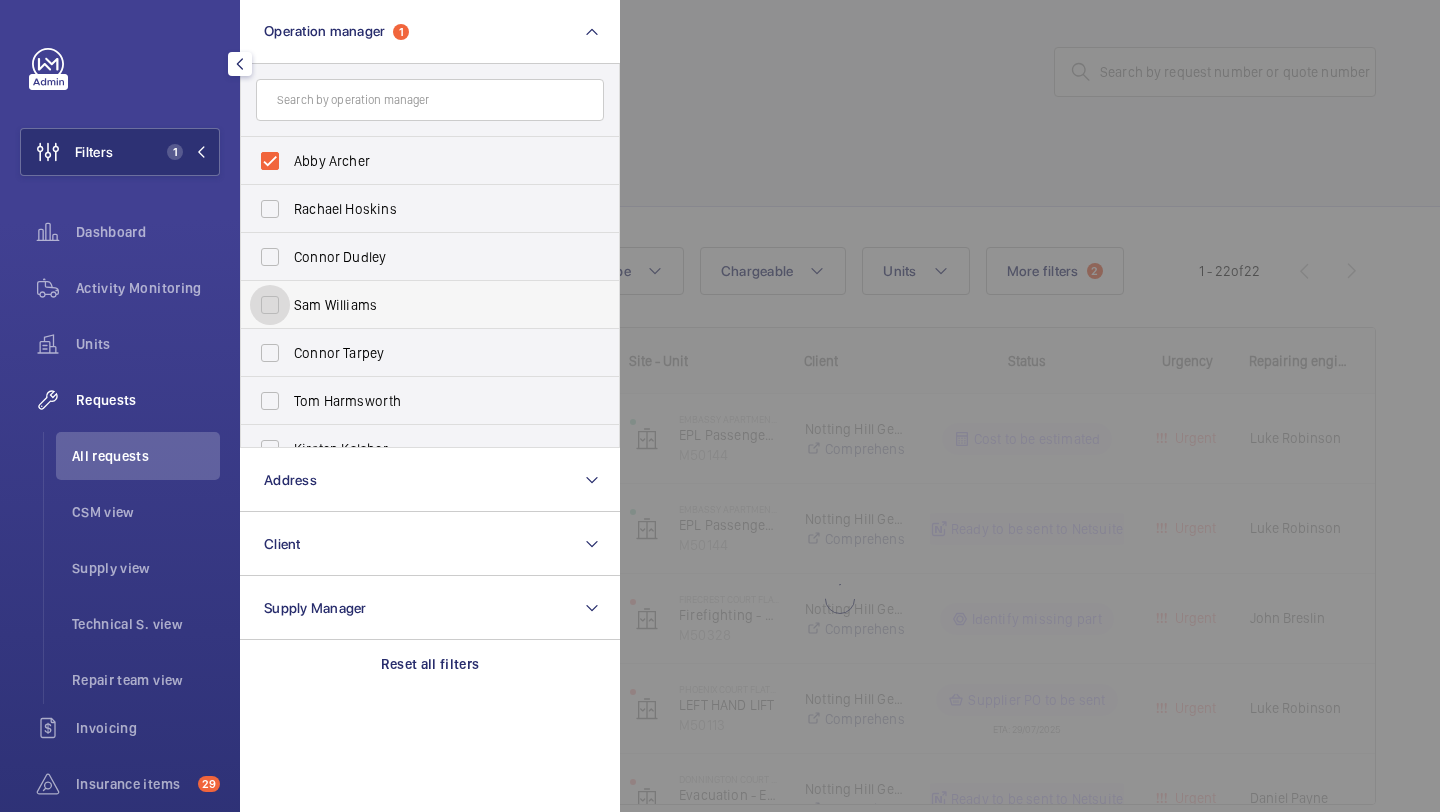 click on "Sam Williams" at bounding box center [270, 305] 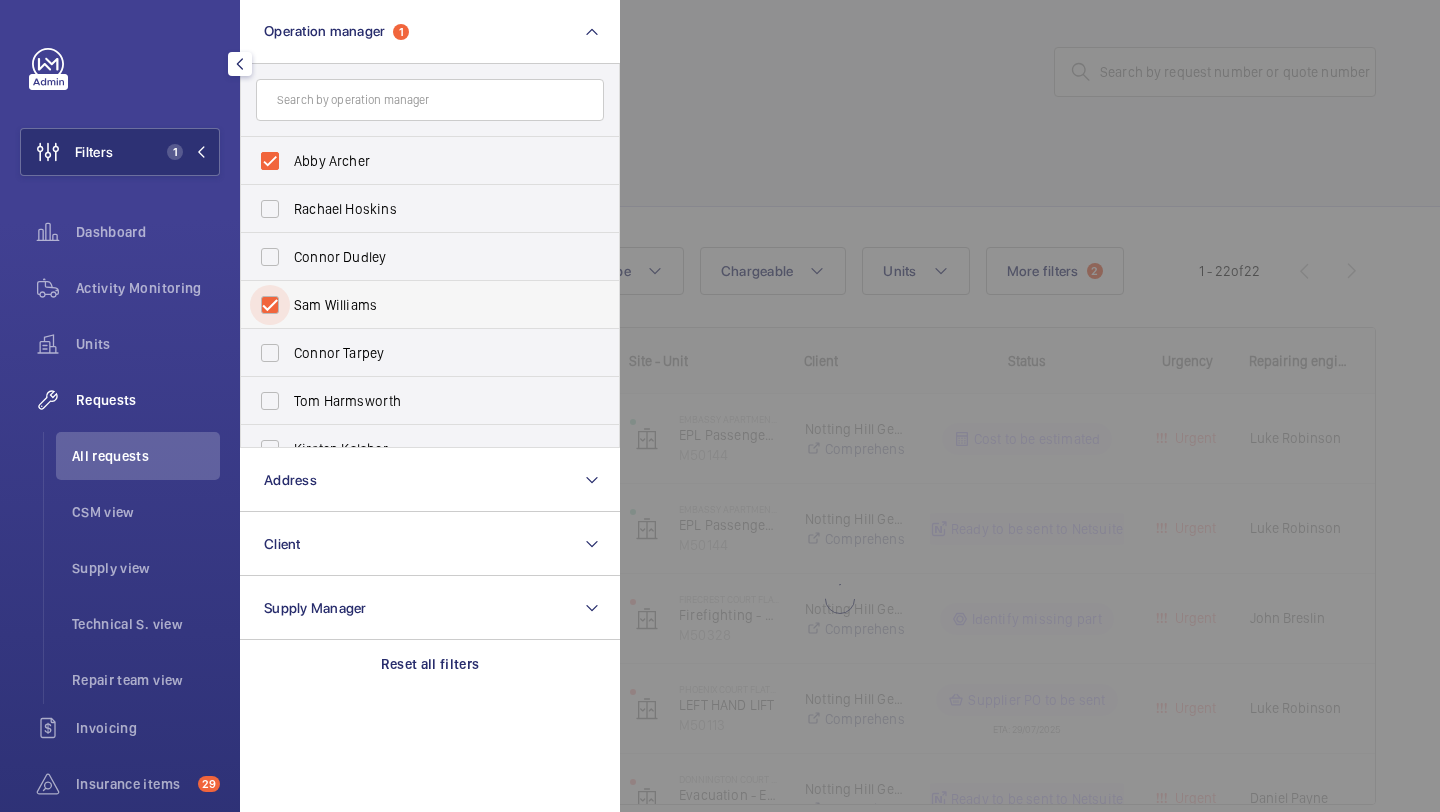 checkbox on "true" 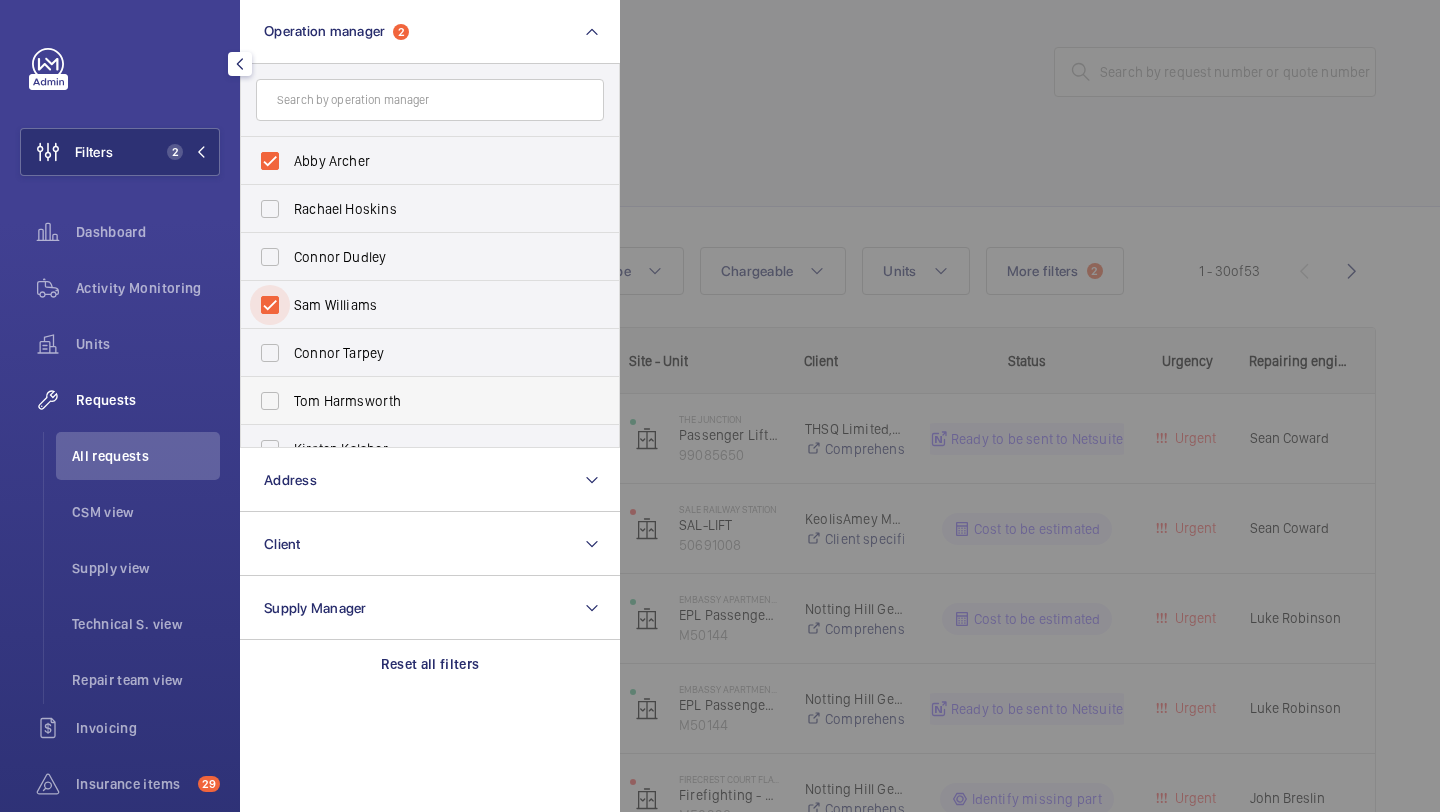 scroll, scrollTop: 26, scrollLeft: 0, axis: vertical 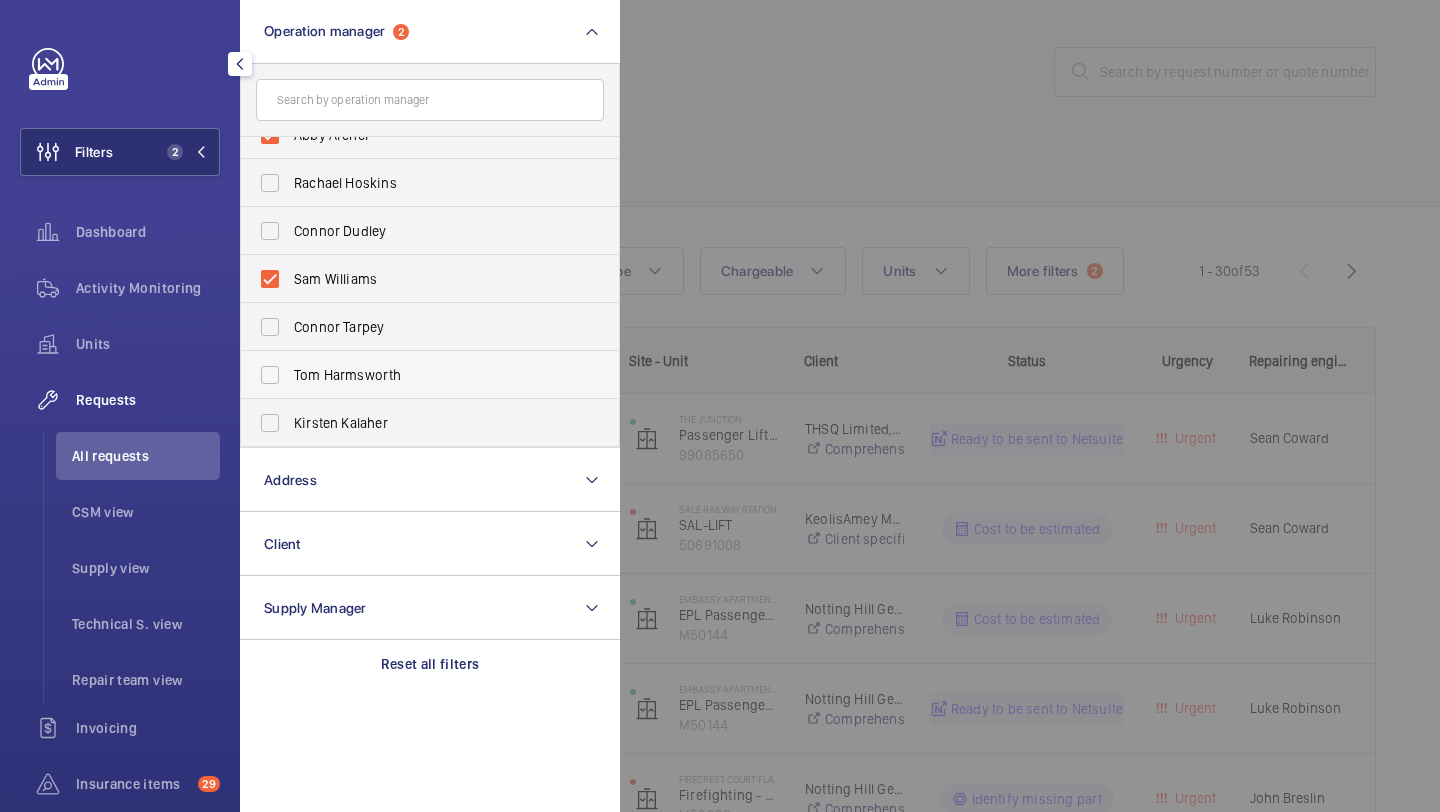 click on "Kirsten Kalaher" at bounding box center (415, 423) 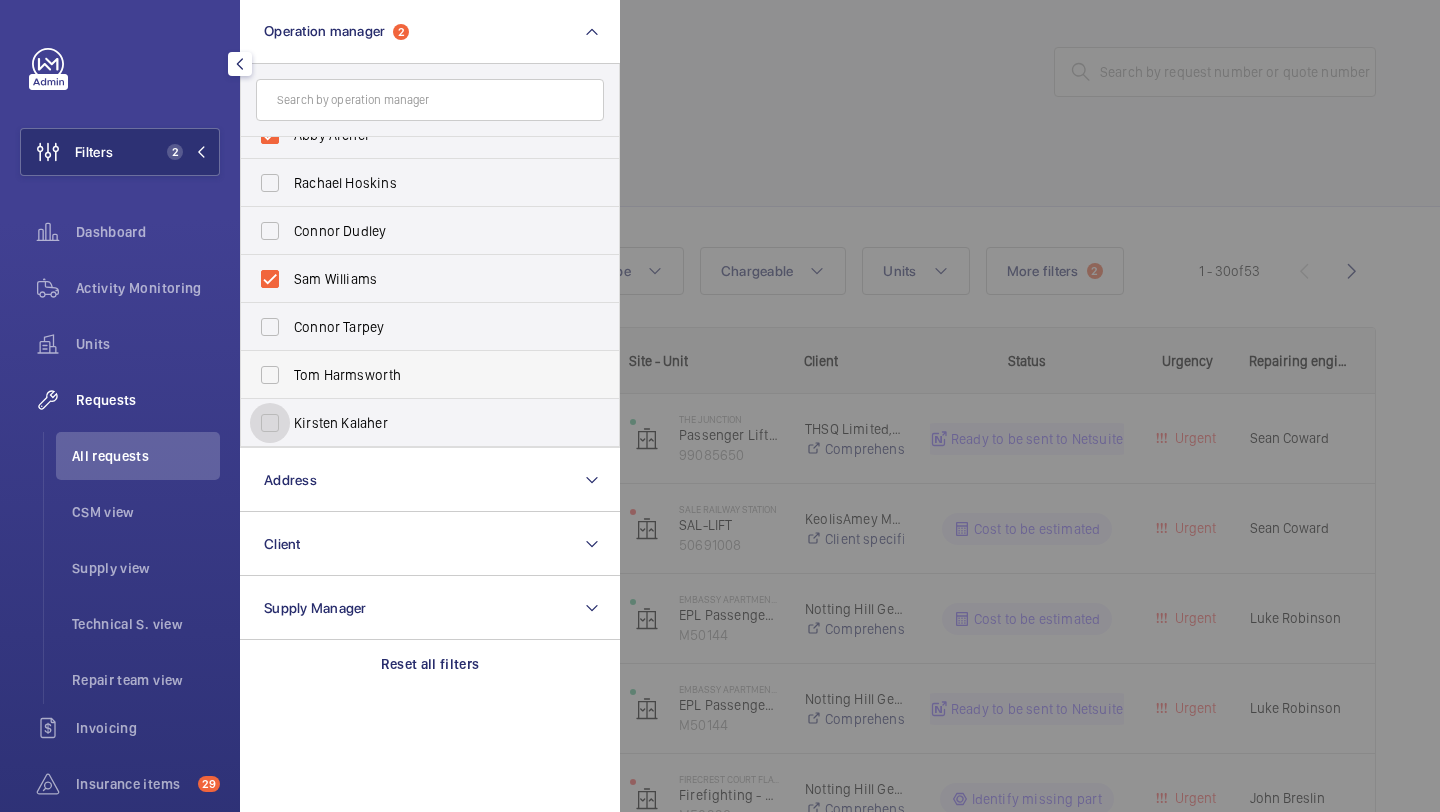 click on "Kirsten Kalaher" at bounding box center [270, 423] 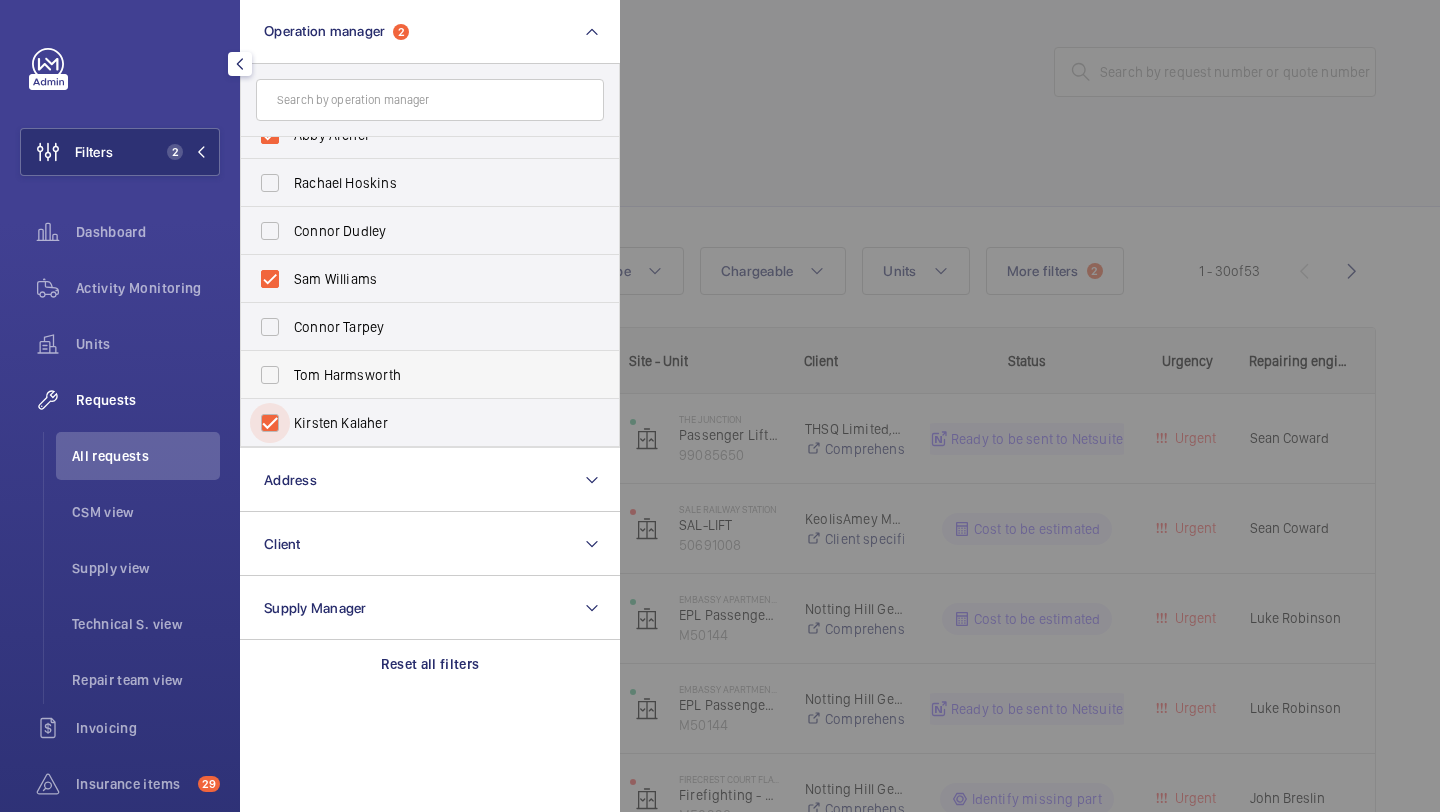 checkbox on "true" 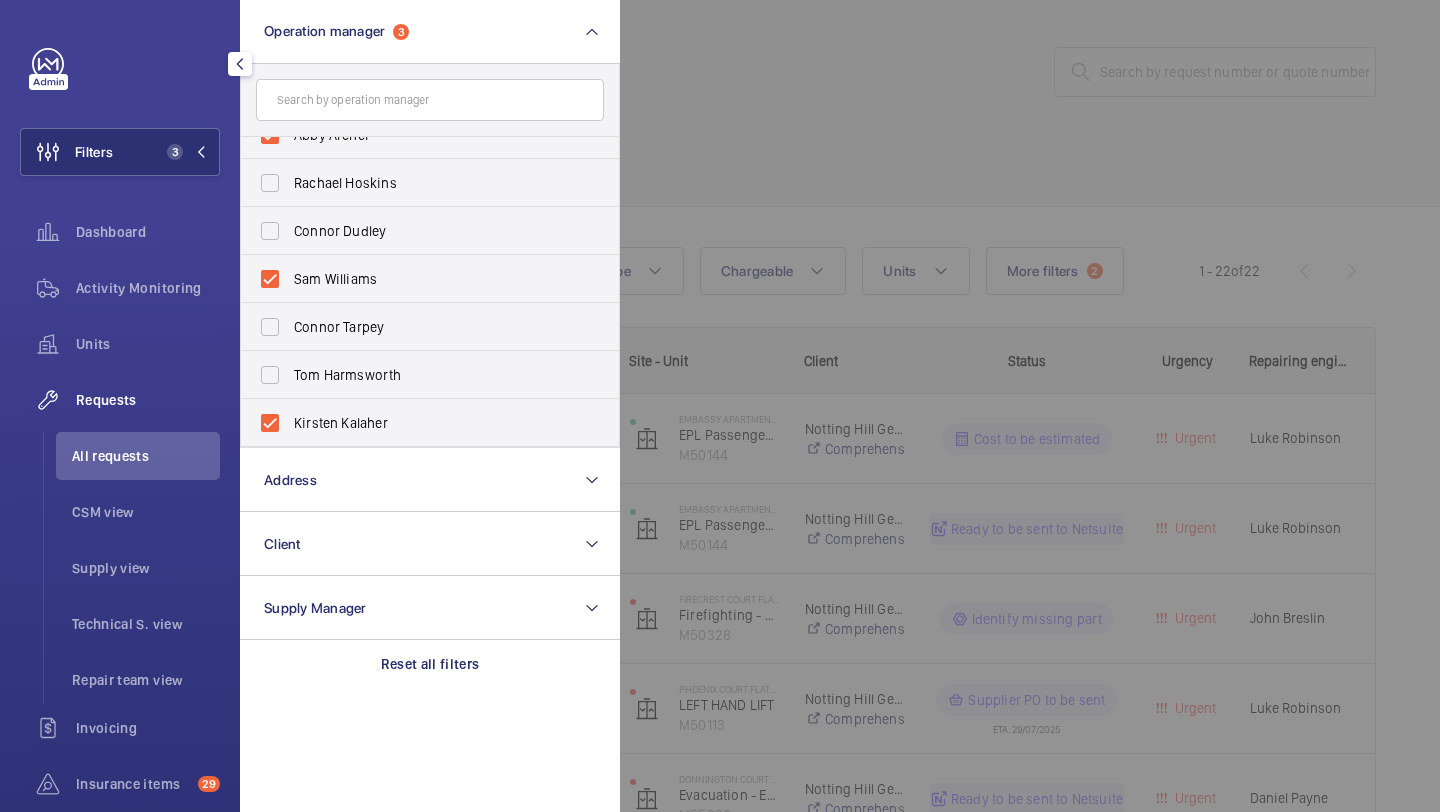 click 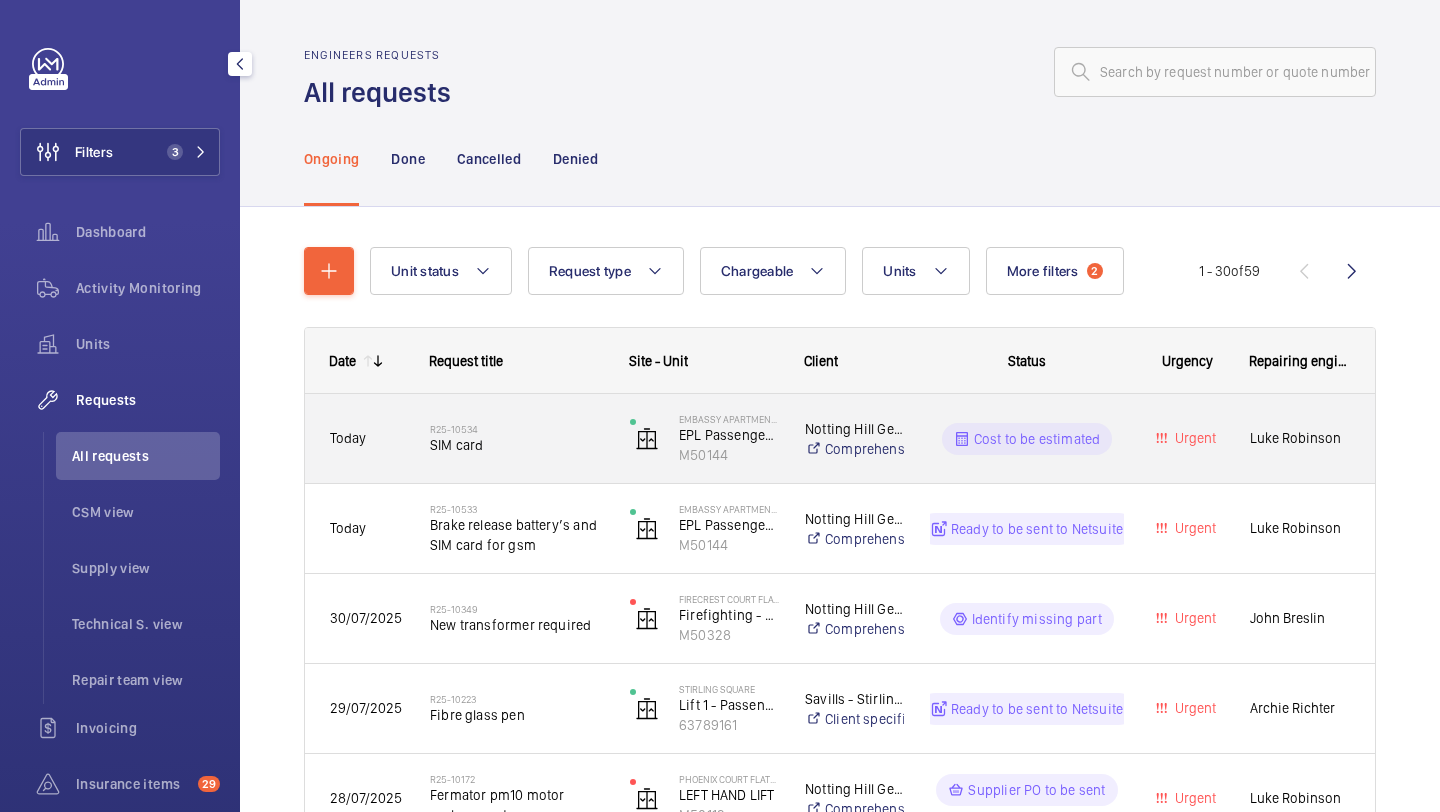click on "R25-10534   SIM card" 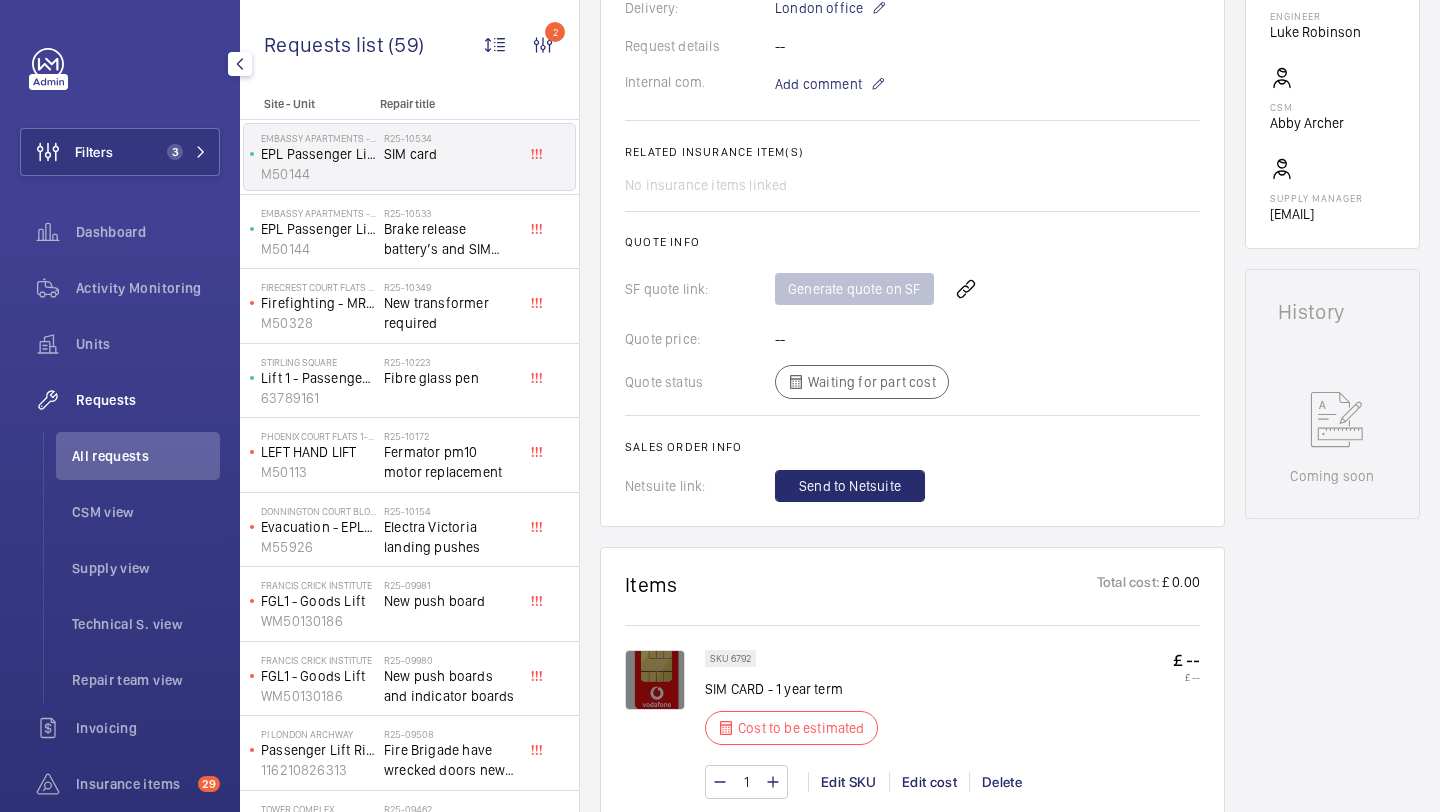 scroll, scrollTop: 976, scrollLeft: 0, axis: vertical 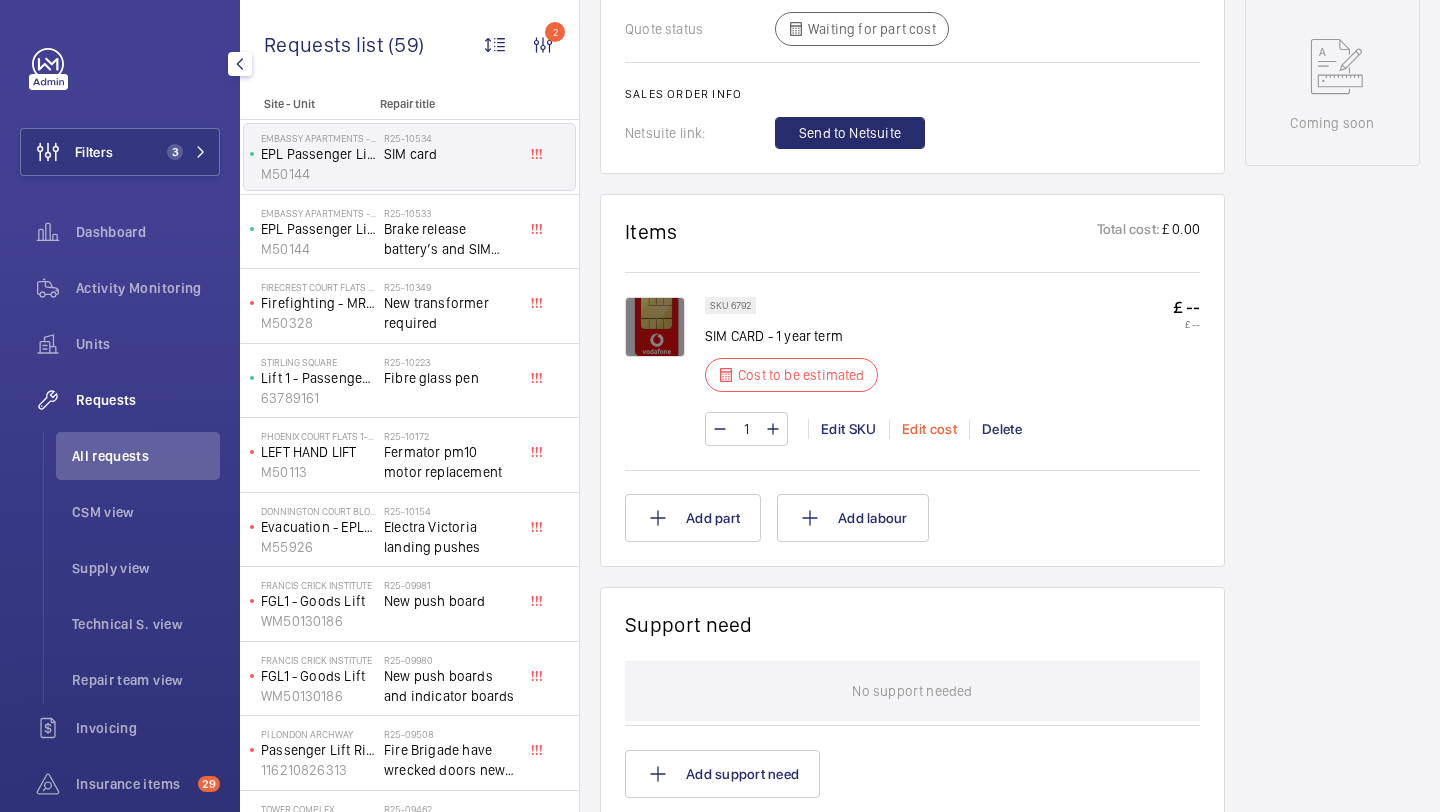 click on "1 Edit SKU Edit cost Delete" 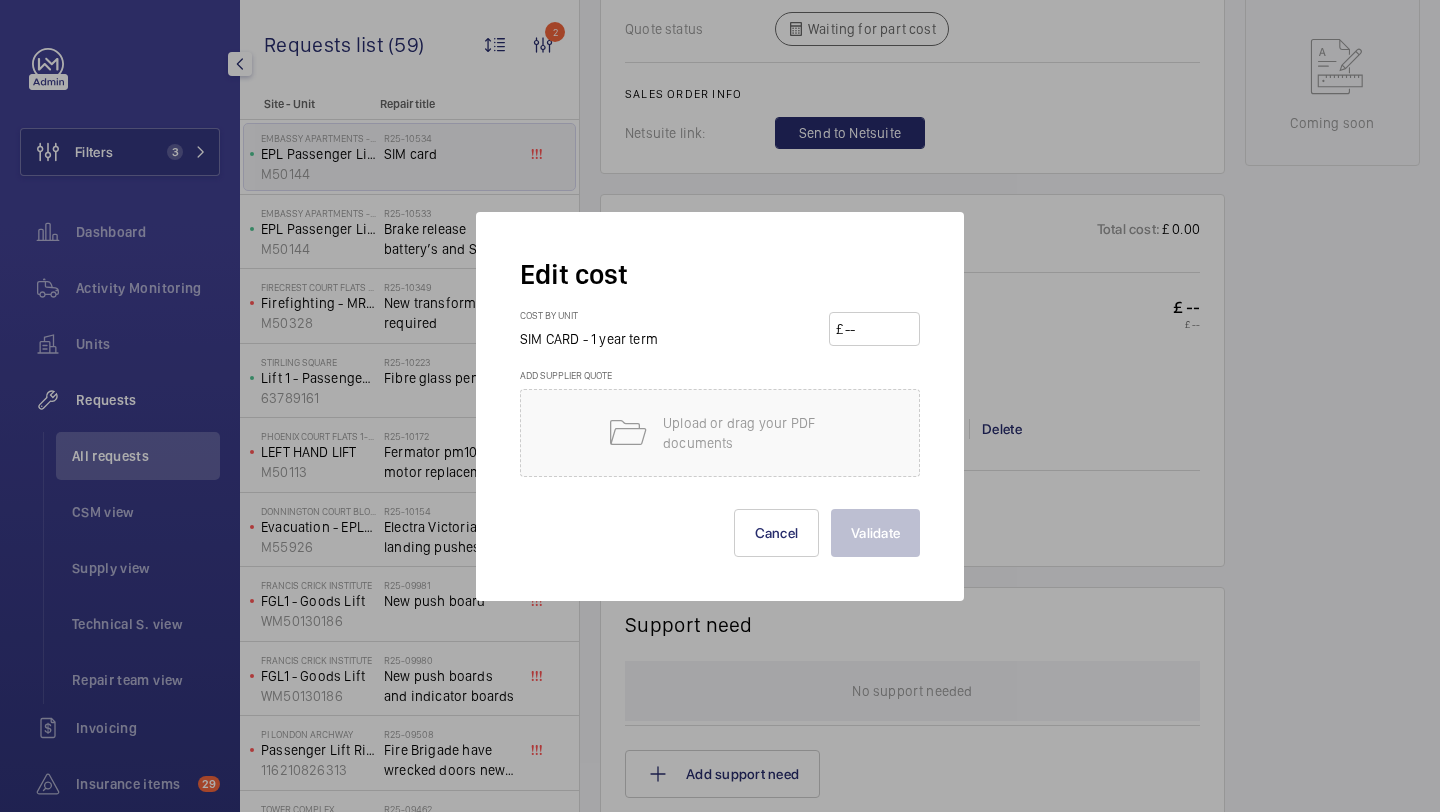 click at bounding box center [878, 329] 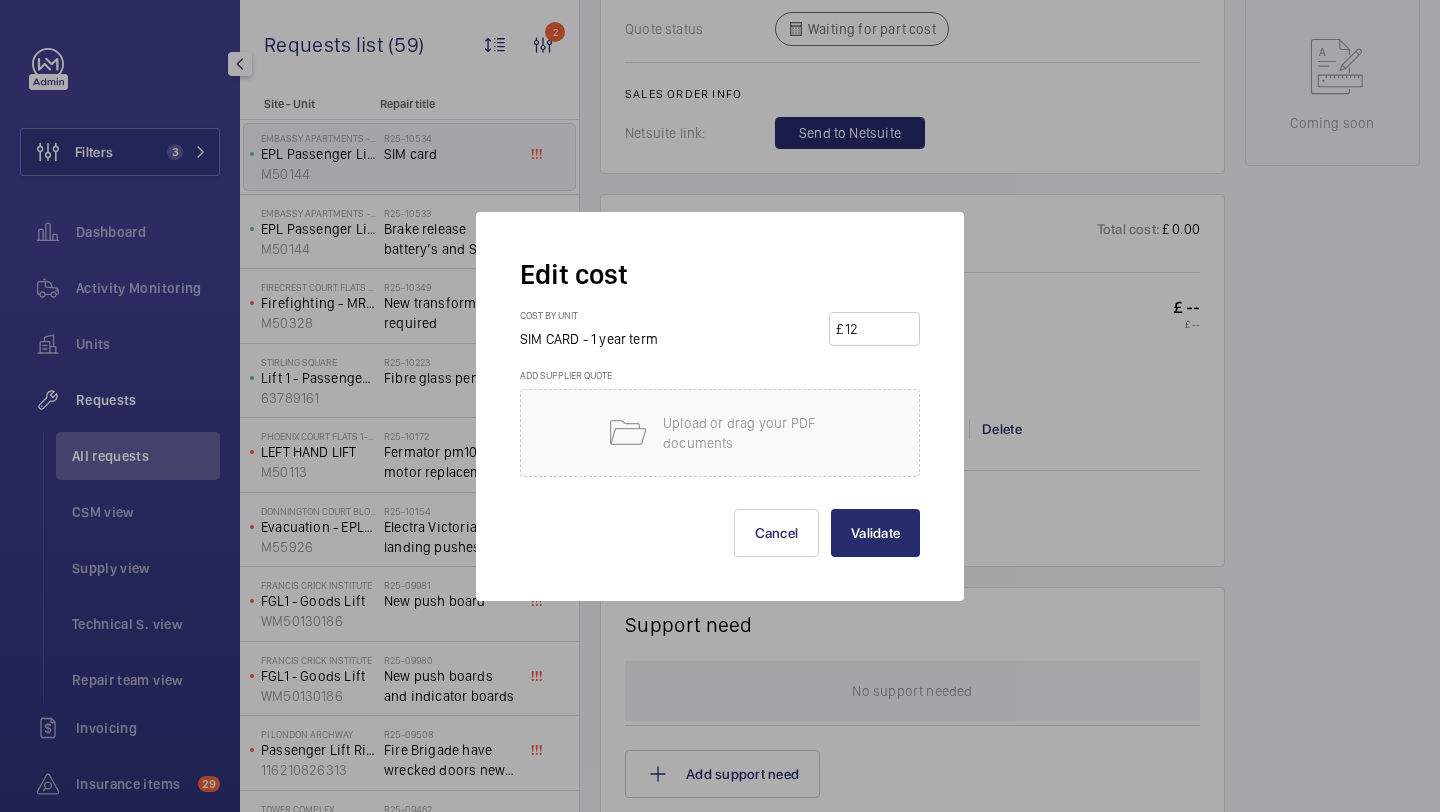 type on "120" 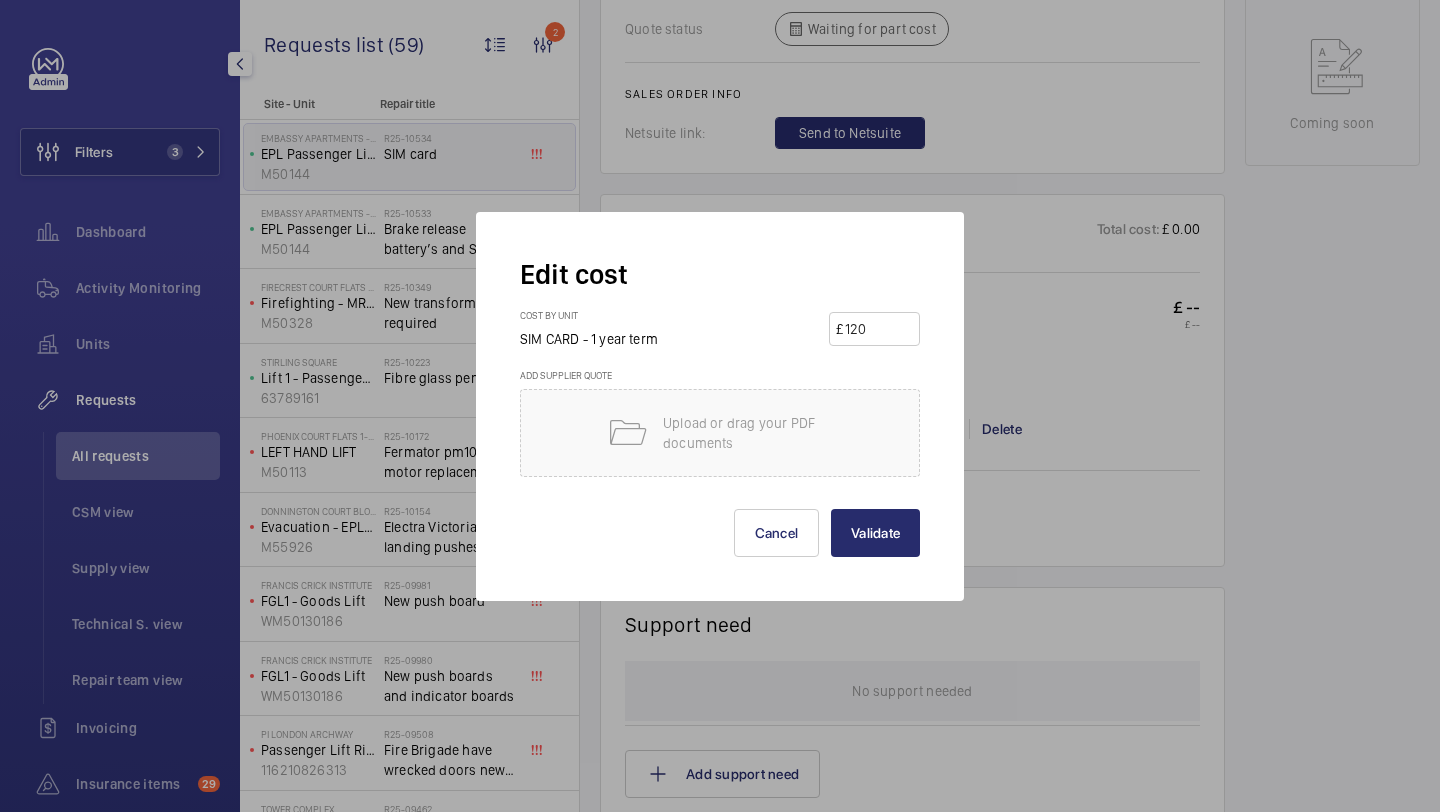 click on "Validate" at bounding box center (875, 533) 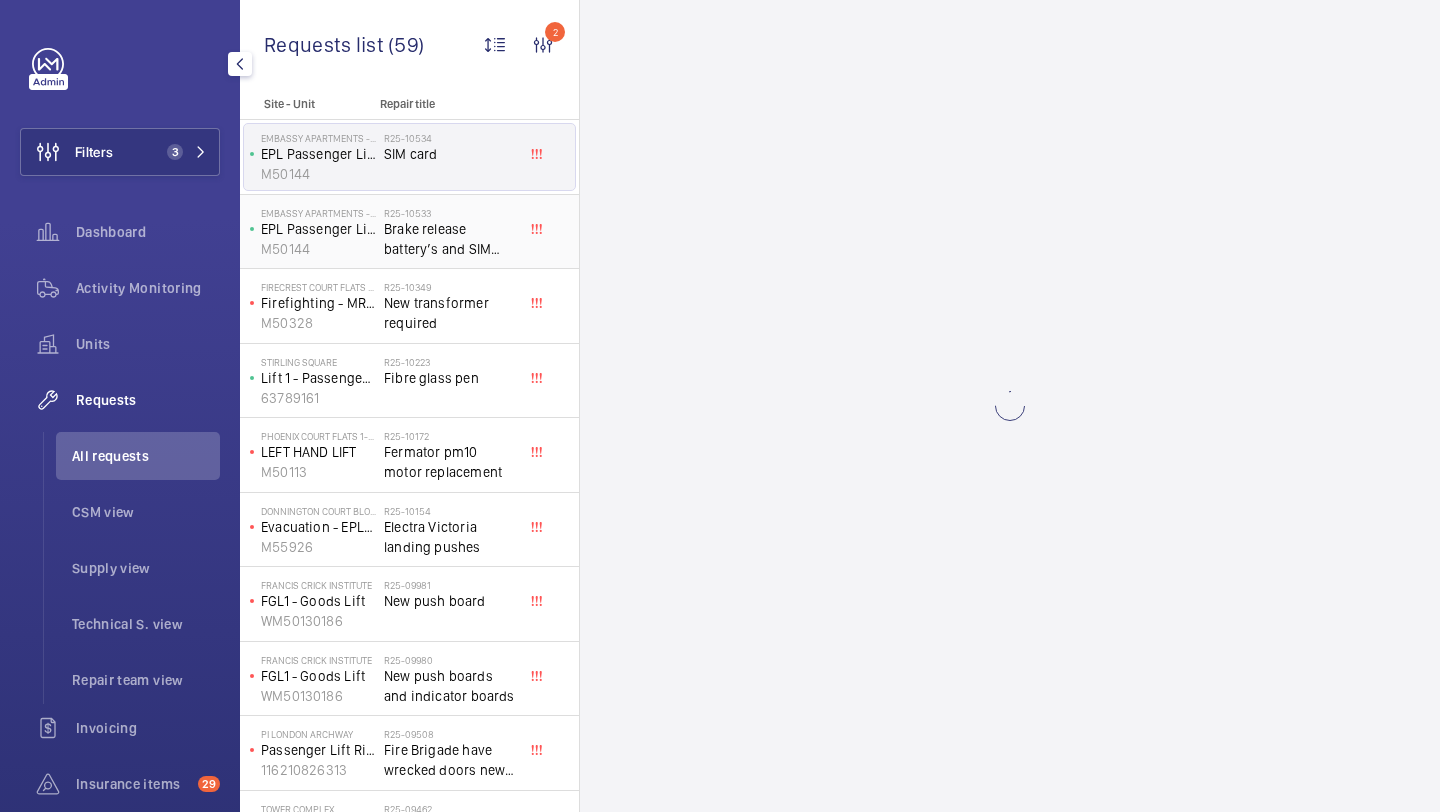 click on "Brake release battery’s and SIM card for gsm" 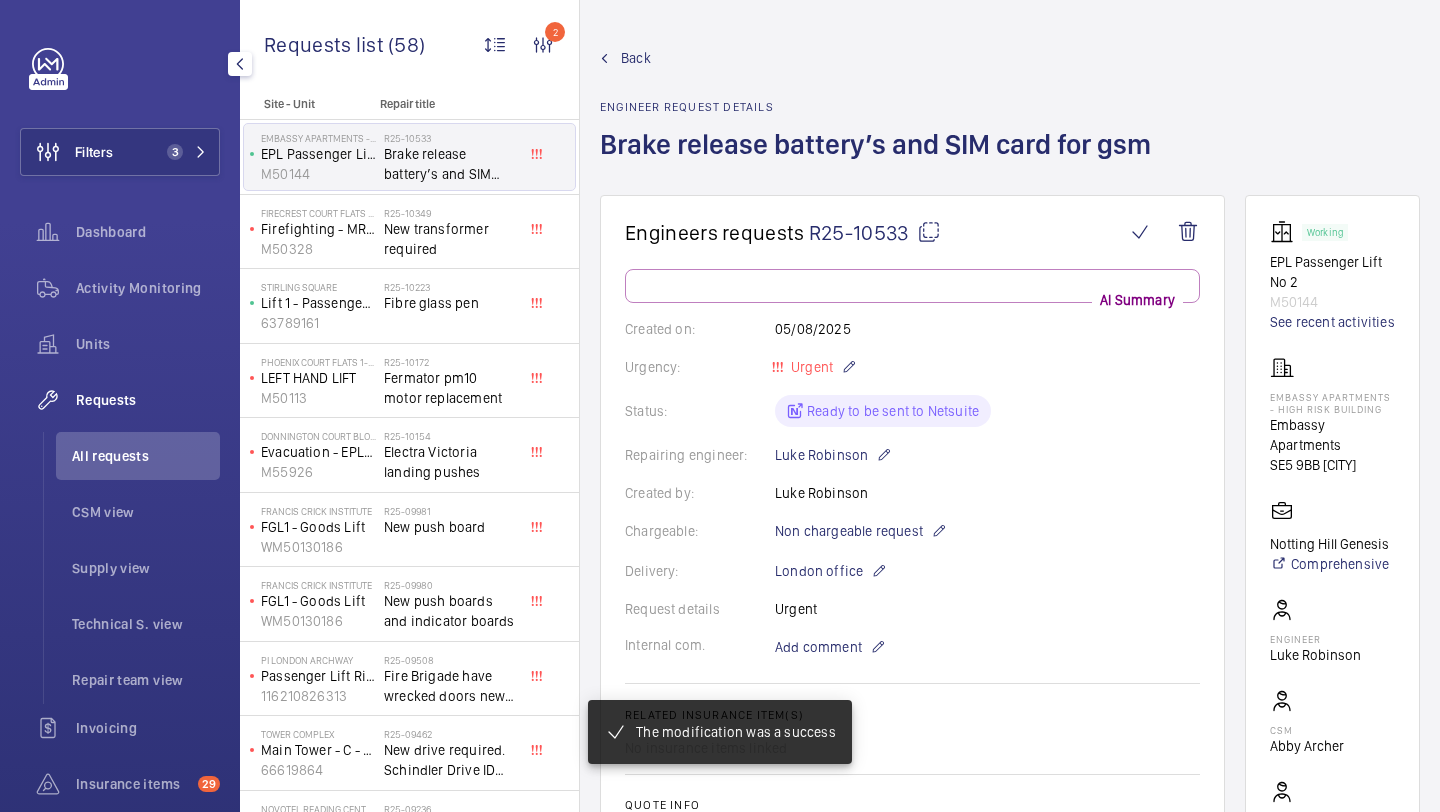 click on "Brake release battery’s and SIM card for gsm" 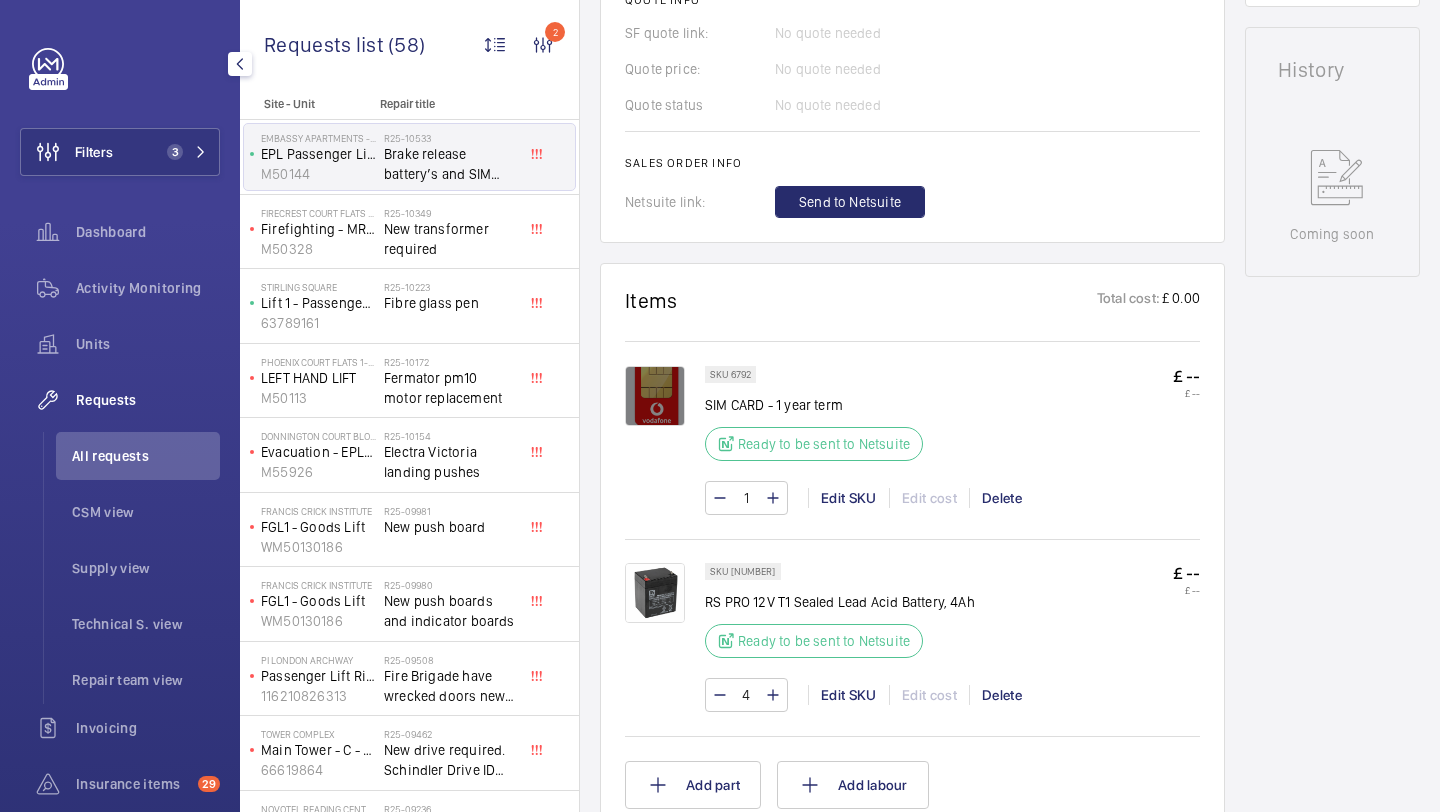 scroll, scrollTop: 885, scrollLeft: 0, axis: vertical 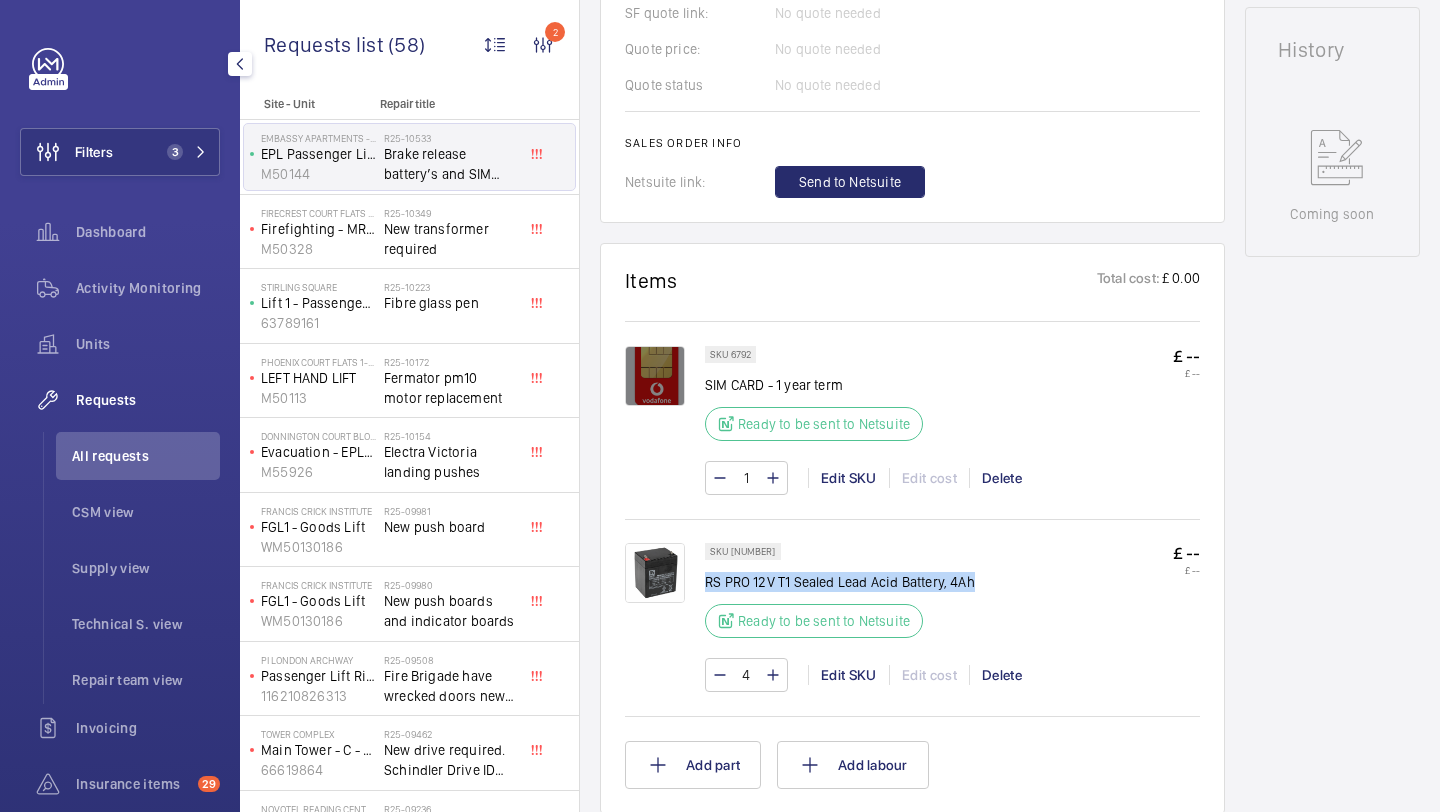 drag, startPoint x: 975, startPoint y: 581, endPoint x: 708, endPoint y: 583, distance: 267.00748 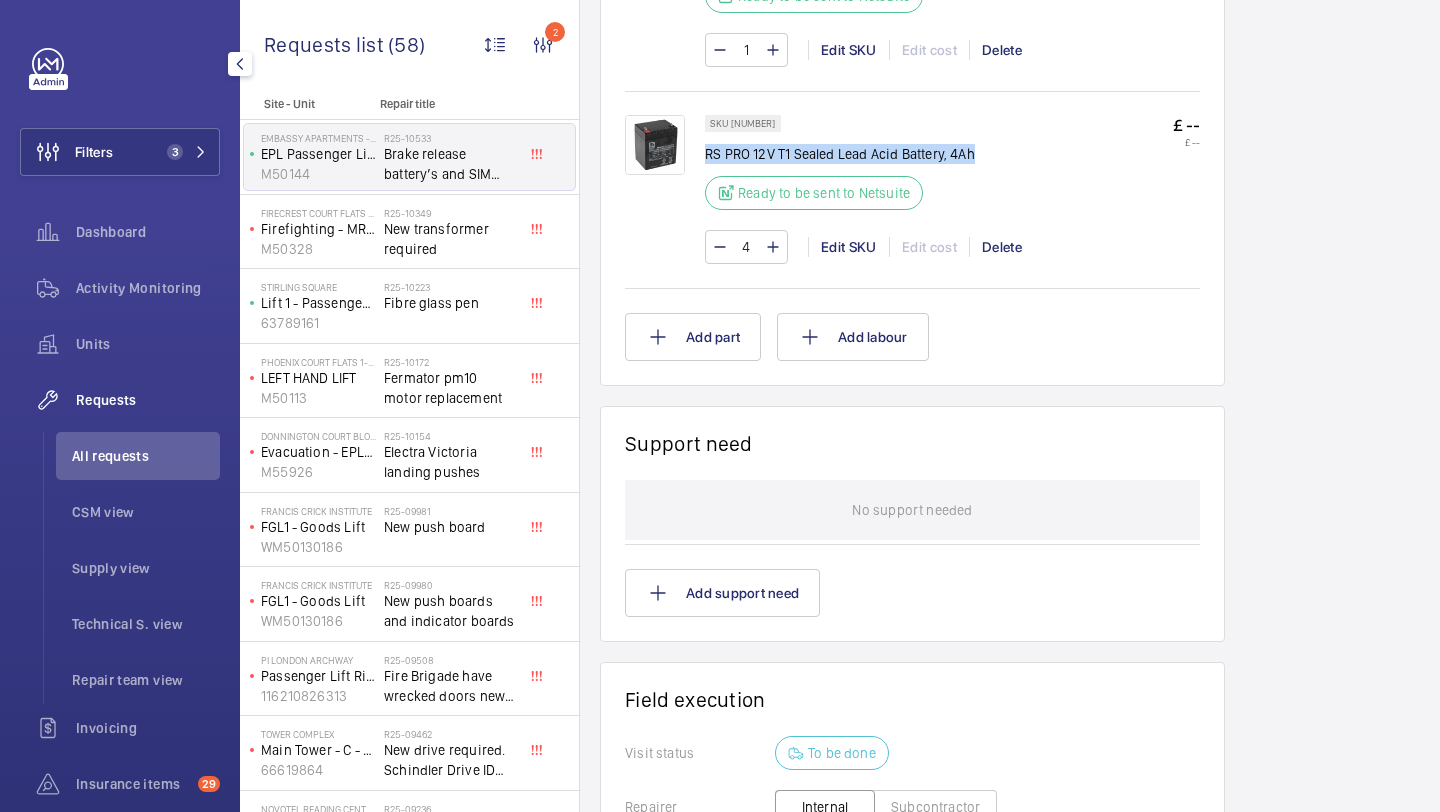 scroll, scrollTop: 1041, scrollLeft: 0, axis: vertical 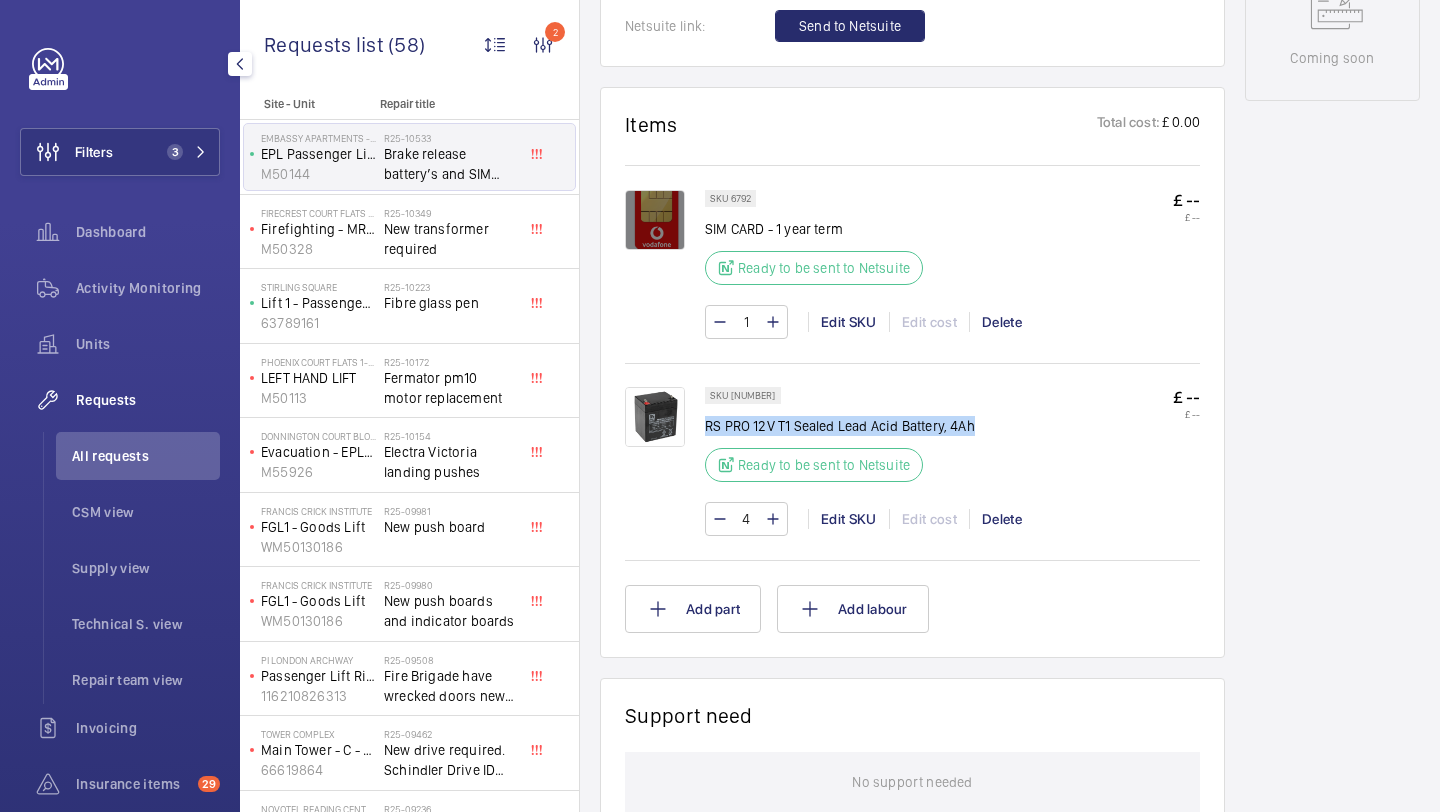 copy on "RS PRO 12V T1 Sealed Lead Acid Battery, 4Ah" 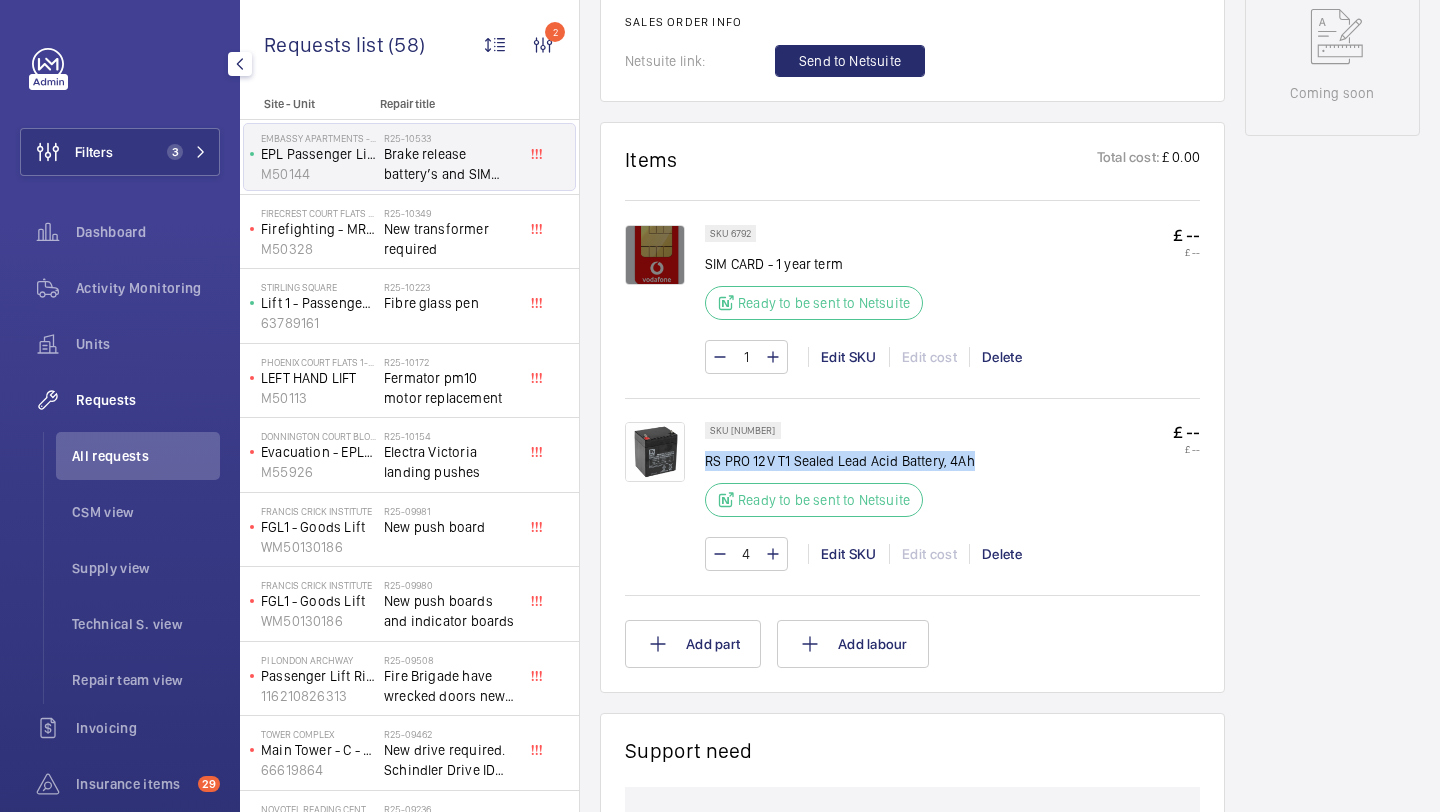 scroll, scrollTop: 1005, scrollLeft: 0, axis: vertical 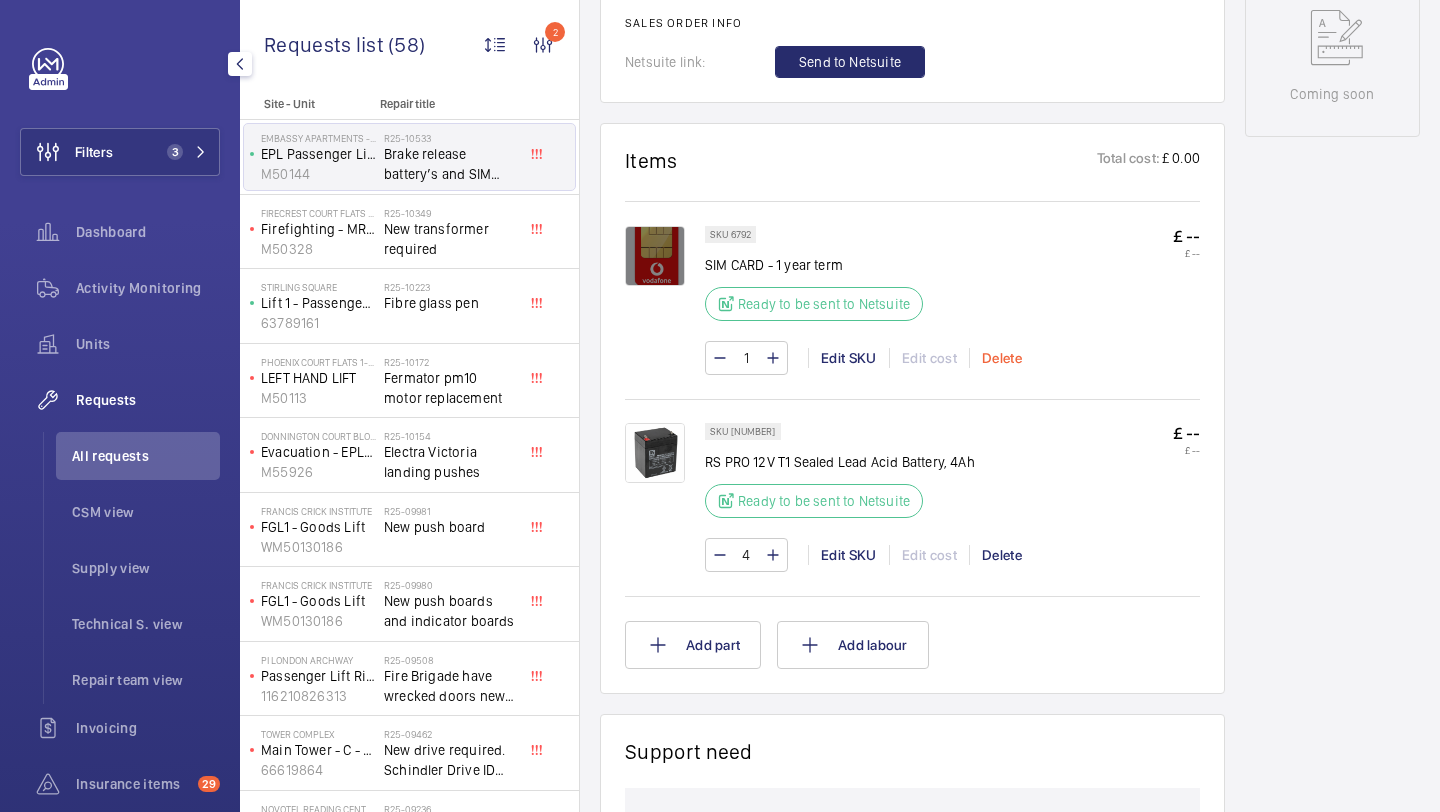 click on "Delete" 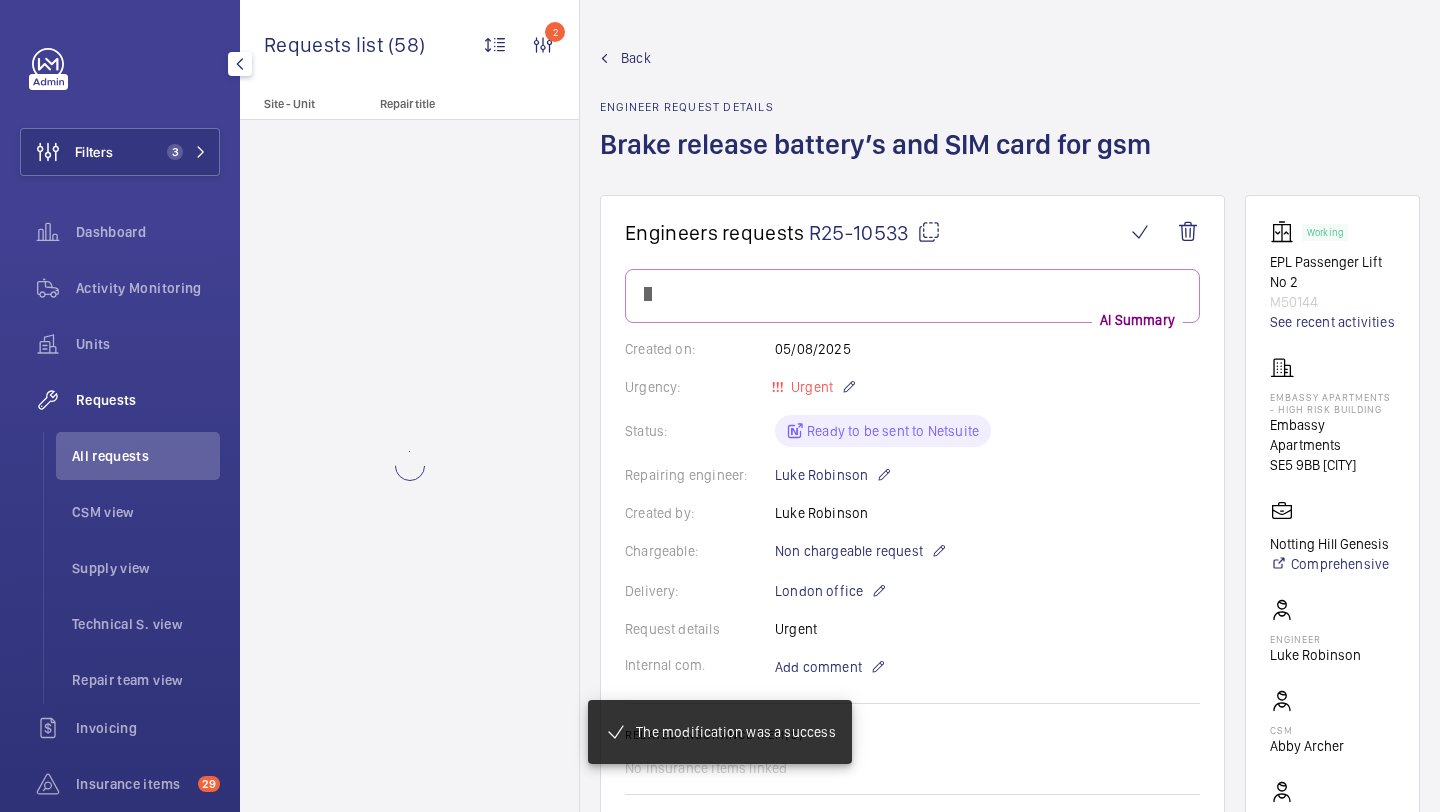 scroll, scrollTop: 351, scrollLeft: 0, axis: vertical 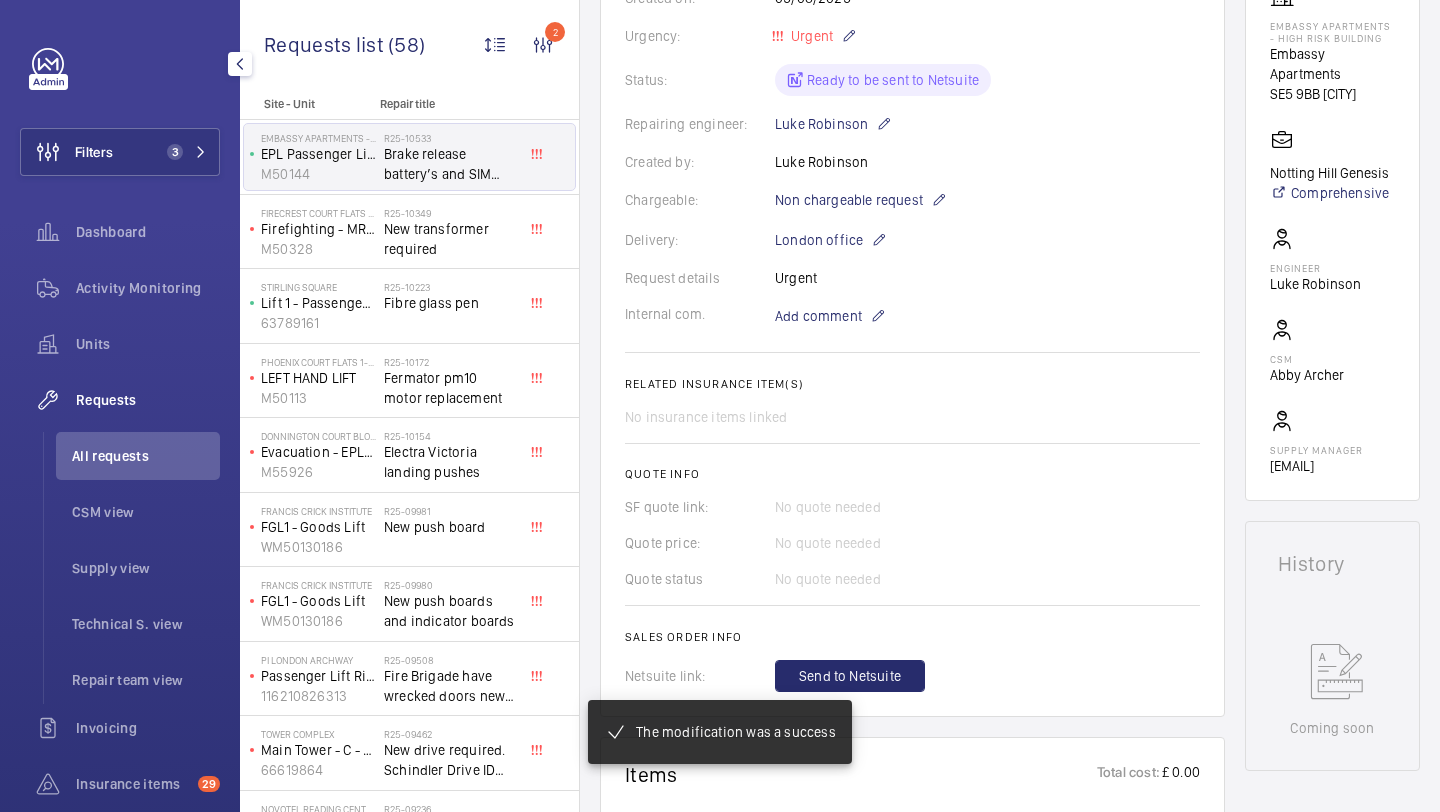 click on "The modification was a success" at bounding box center [719, 732] 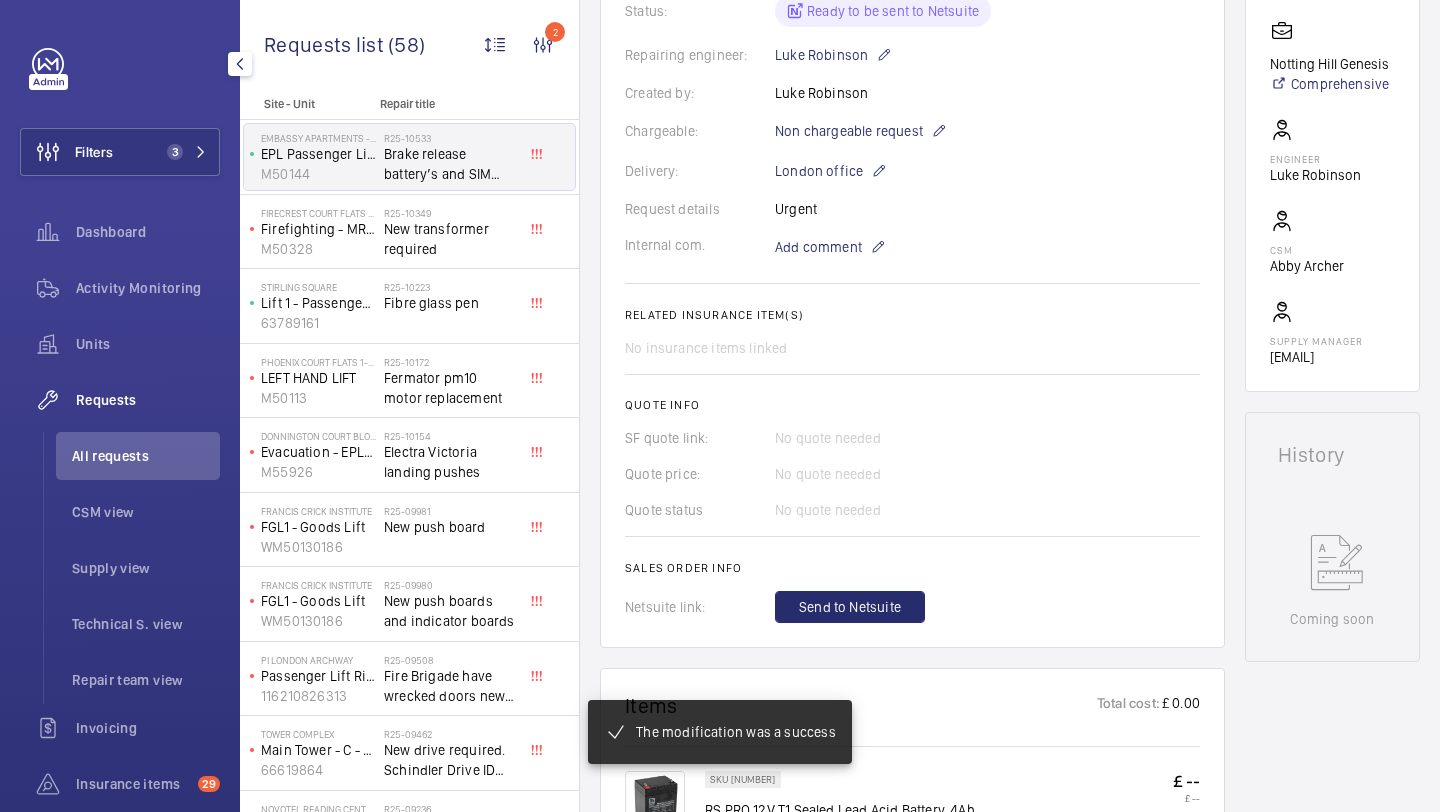 scroll, scrollTop: 486, scrollLeft: 0, axis: vertical 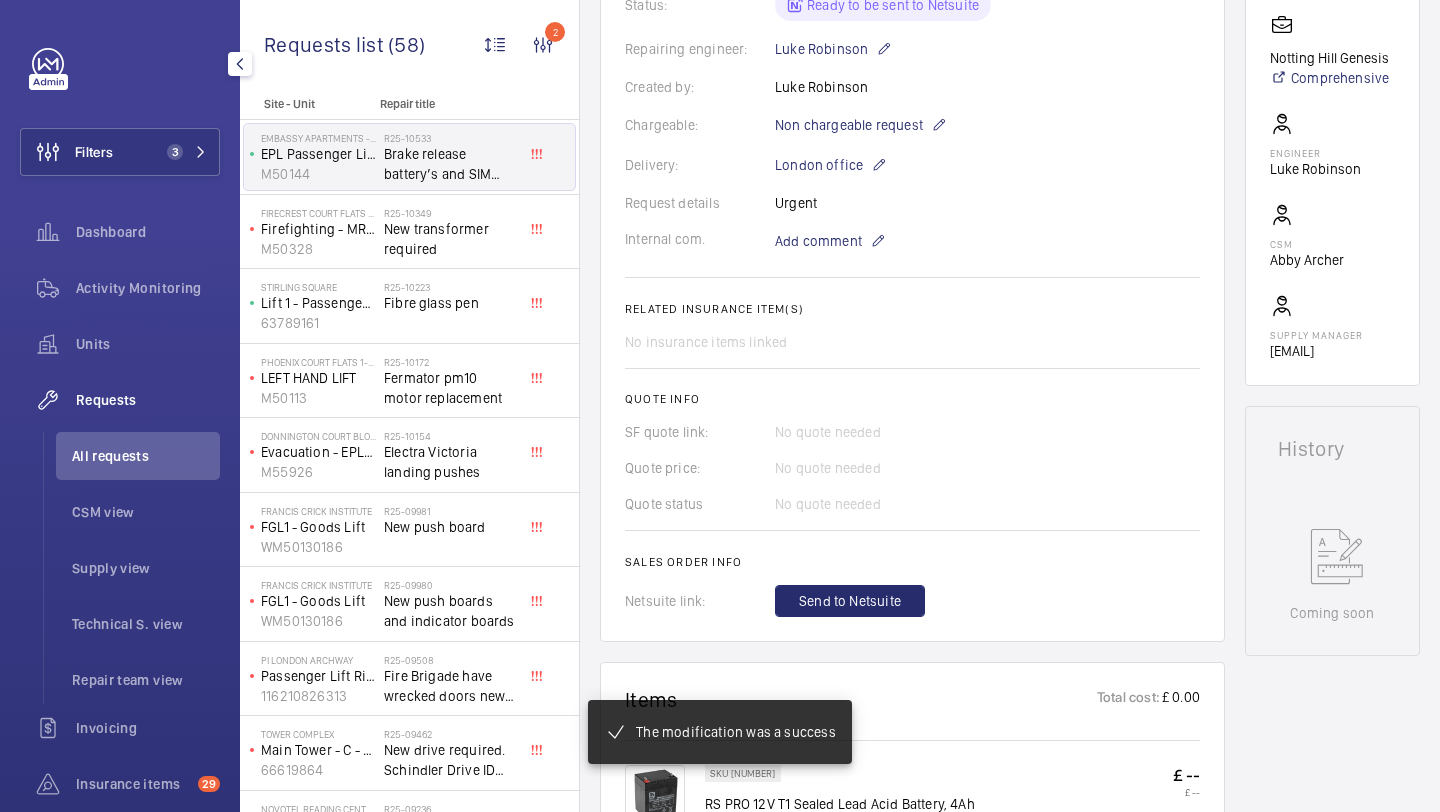 click on "The repair request was created on 2025-08-05 for an urgent issue with a brake release battery and SIM card. Parts were requested, and a supply chain manager email was set. However, one of the requested parts was later removed from the request. The repair is currently in progress with parts being supplied.  AI Summary Created on:  05/08/2025  Urgency: Urgent Status: Ready to be sent to Netsuite Repairing engineer:  Luke Robinson  Created by:  Luke Robinson  Chargeable: Non chargeable request Delivery:  London office  Request details  Urgent   Internal com. Add comment Related insurance item(s)  No insurance items linked  Quote info SF quote link: No quote needed Quote price: No quote needed Quote status No quote needed Sales order info Netsuite link: Send to Netsuite" 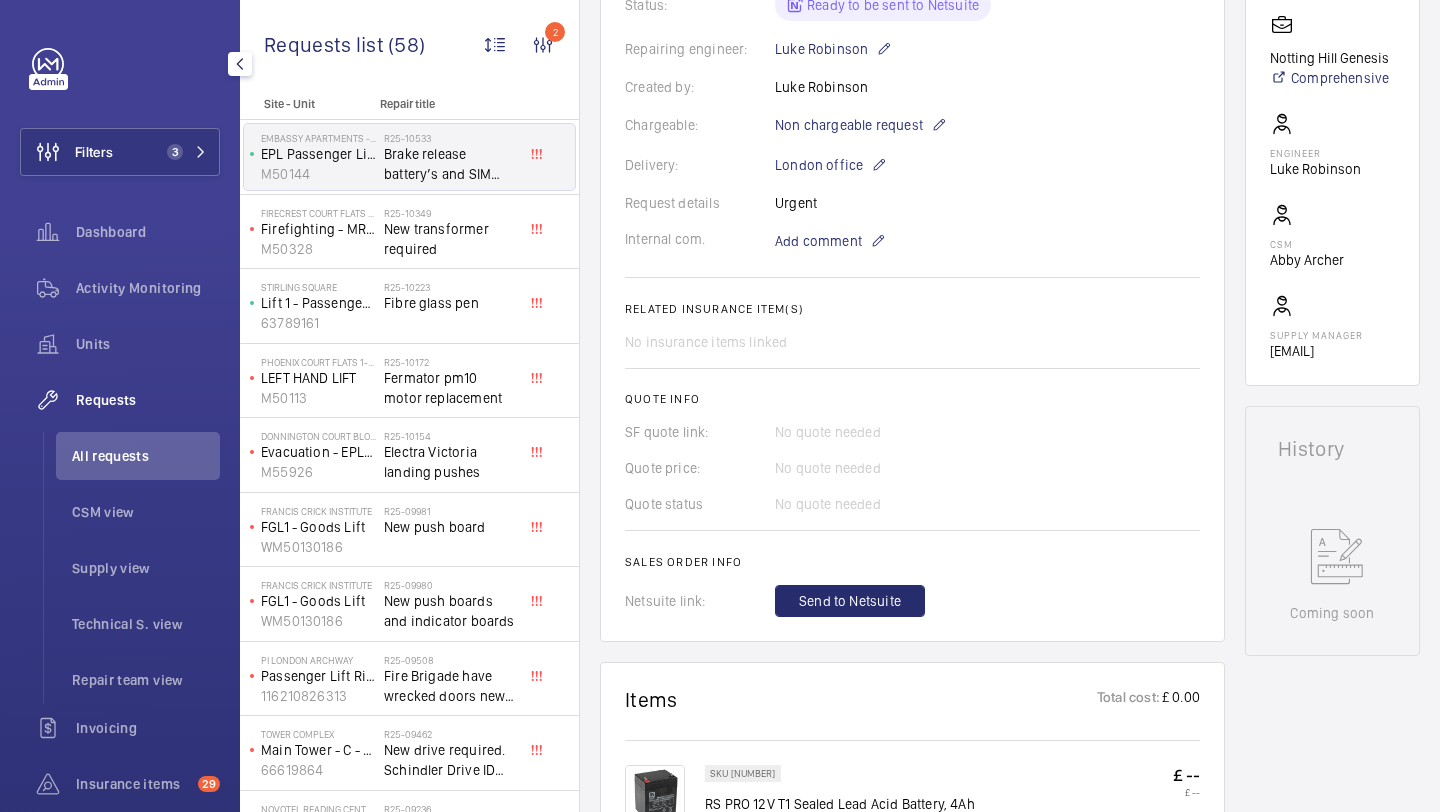 click on "Engineers requests  R25-10533   The repair request was created on 2025-08-05 for an urgent issue with a brake release battery and SIM card. Parts were requested, and a supply chain manager email was set. However, one of the requested parts was later removed from the request. The repair is currently in progress with parts being supplied.  AI Summary Created on:  05/08/2025  Urgency: Urgent Status: Ready to be sent to Netsuite Repairing engineer:  Luke Robinson  Created by:  Luke Robinson  Chargeable: Non chargeable request Delivery:  London office  Request details  Urgent   Internal com. Add comment Related insurance item(s)  No insurance items linked  Quote info SF quote link: No quote needed Quote price: No quote needed Quote status No quote needed Sales order info Netsuite link: Send to Netsuite" 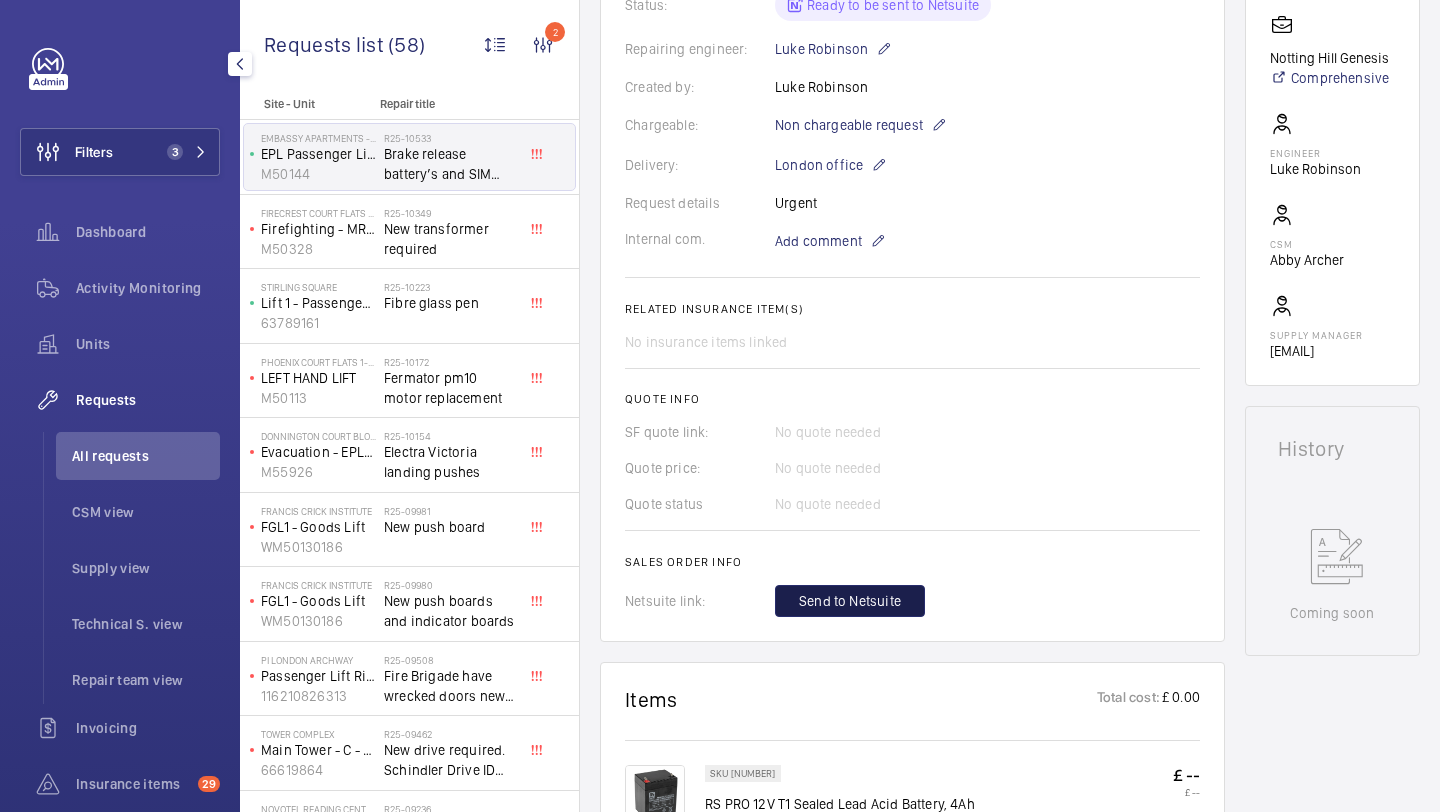 click on "Send to Netsuite" 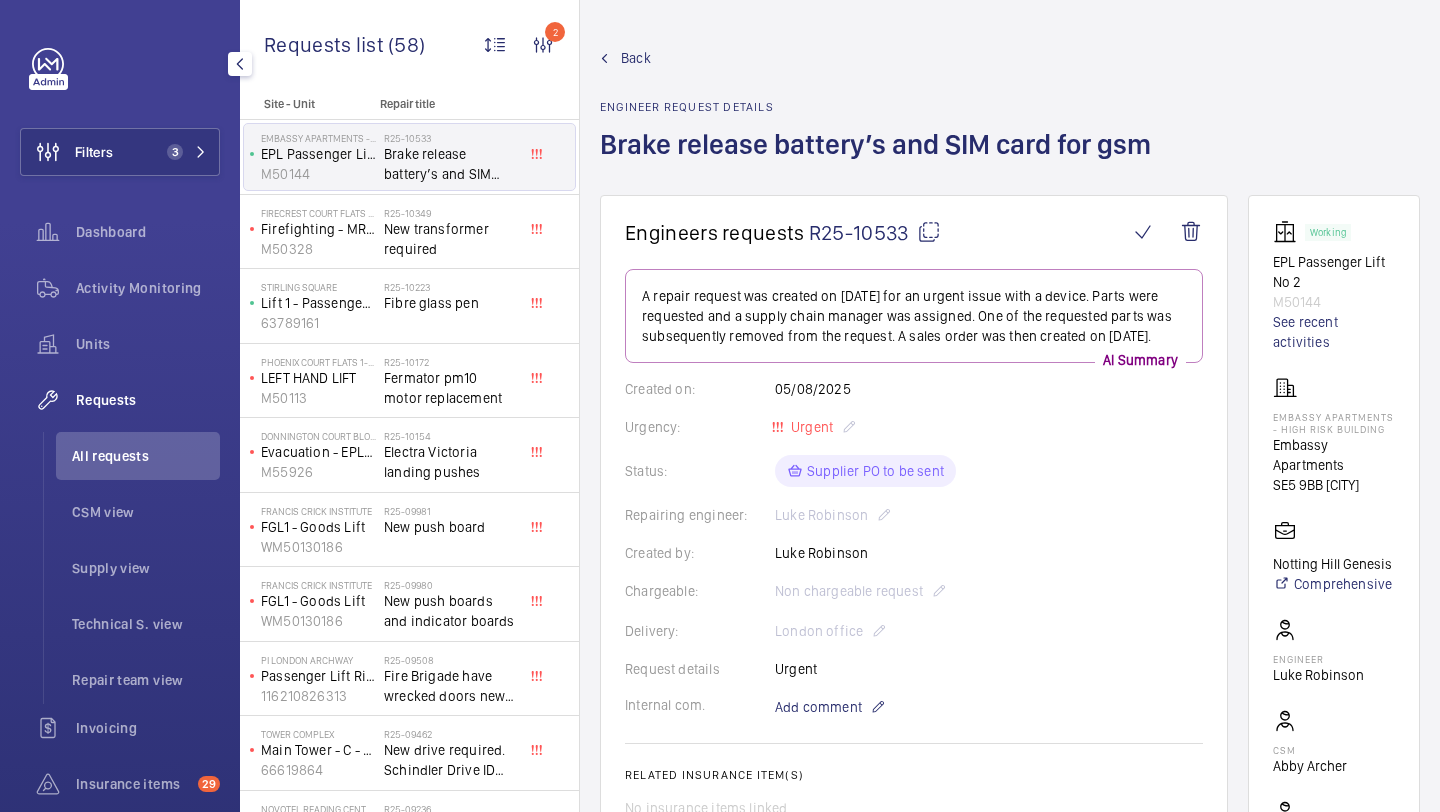 click on "Engineer request details" 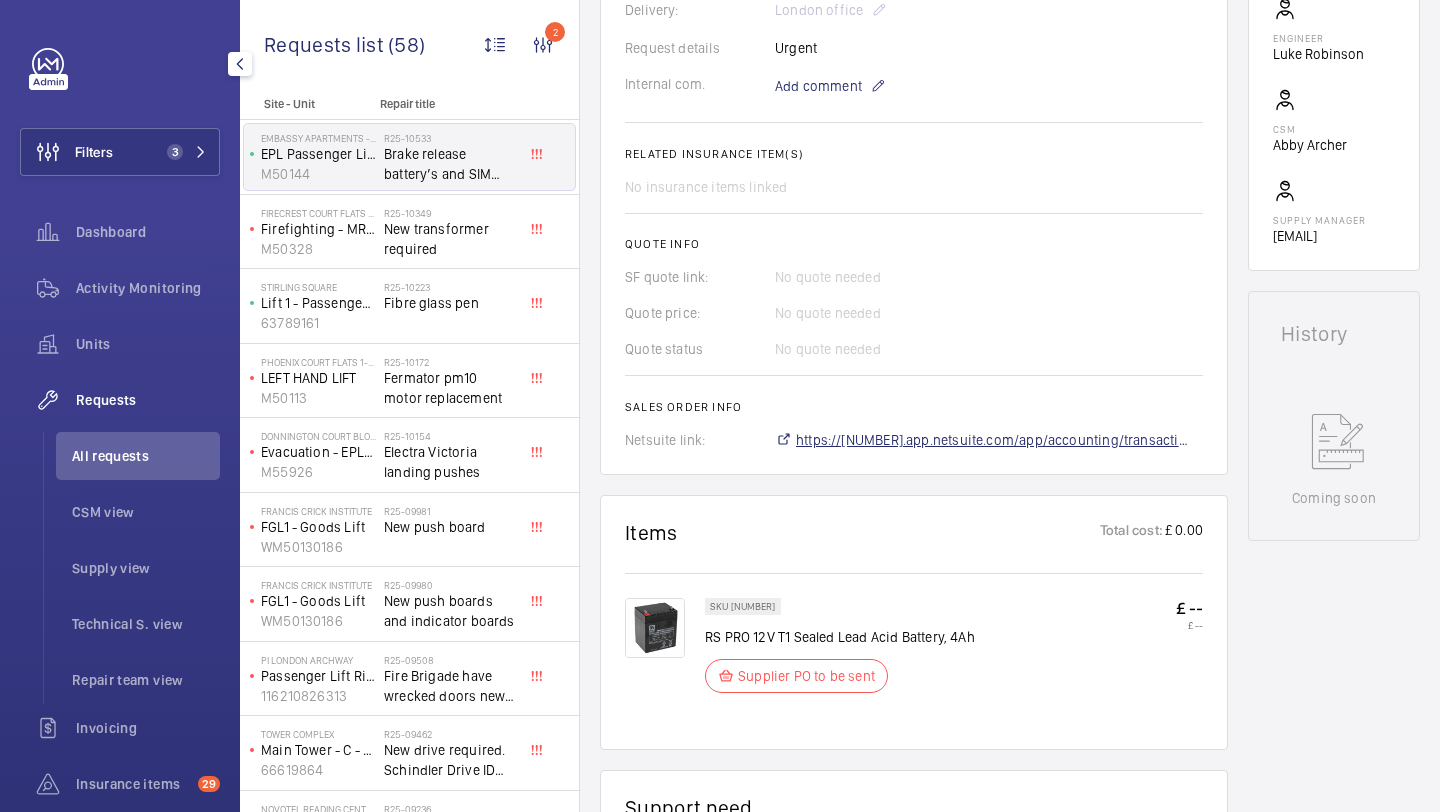 scroll, scrollTop: 762, scrollLeft: 0, axis: vertical 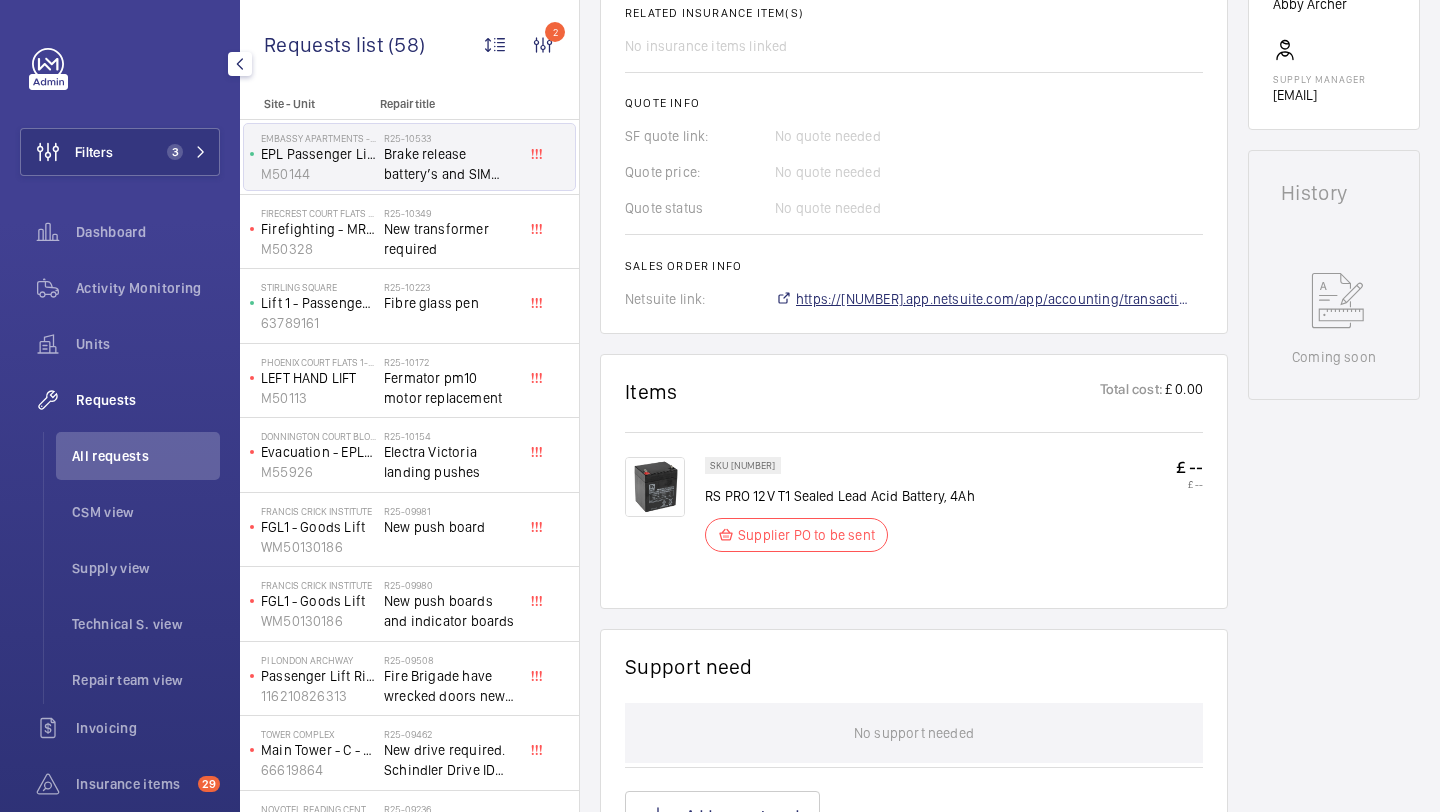 click on "https://6461500.app.netsuite.com/app/accounting/transactions/salesord.nl?id=2878138" 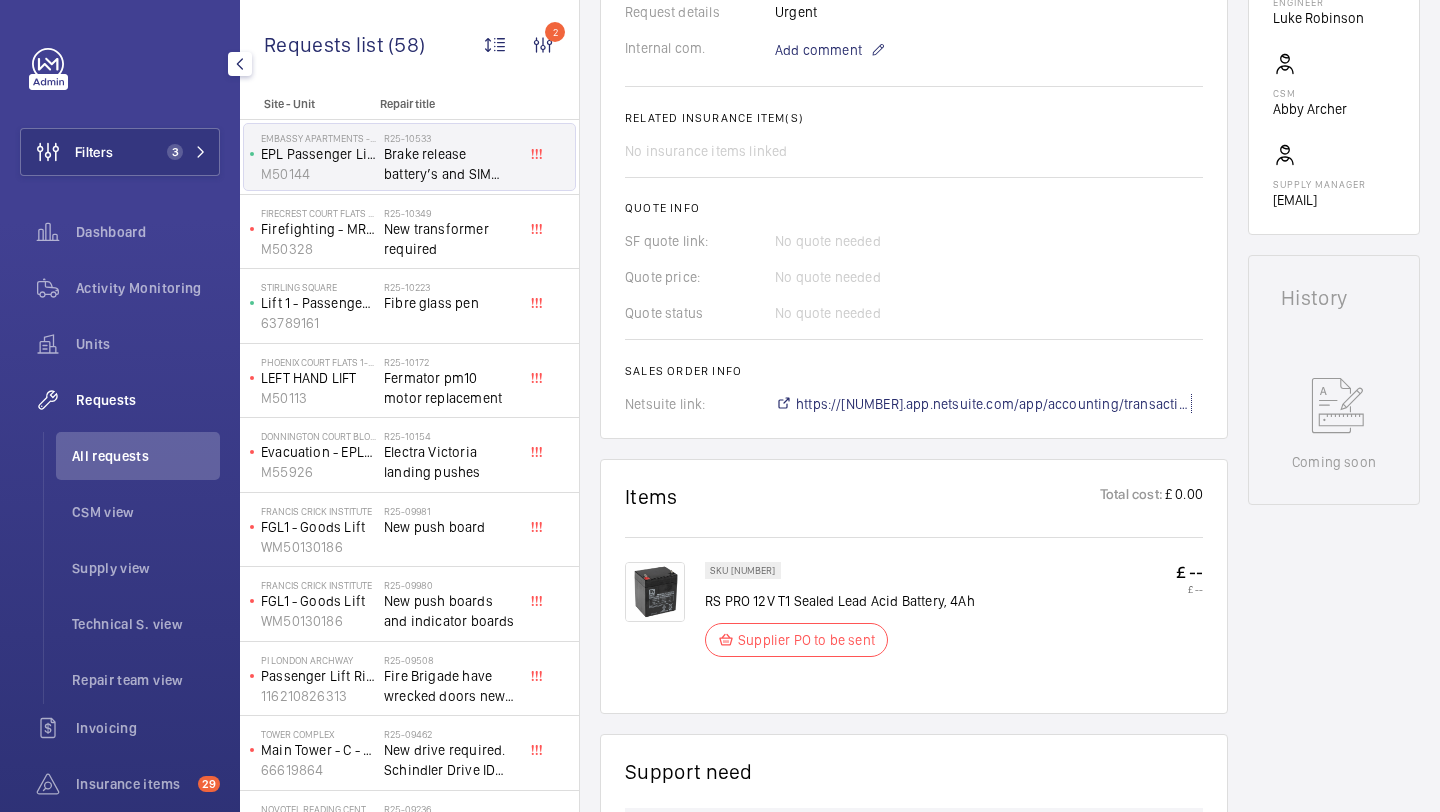 scroll, scrollTop: 560, scrollLeft: 0, axis: vertical 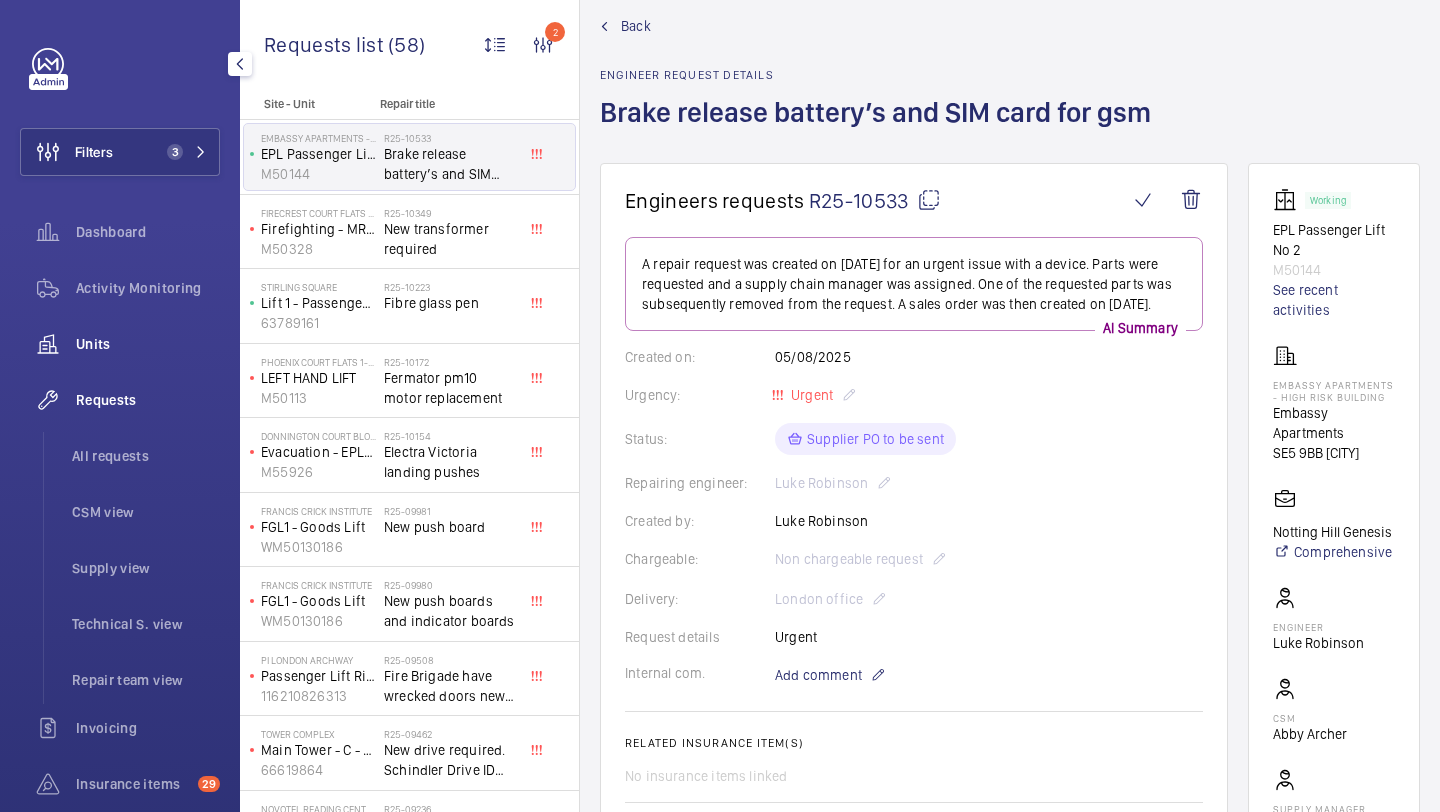 click on "Units" 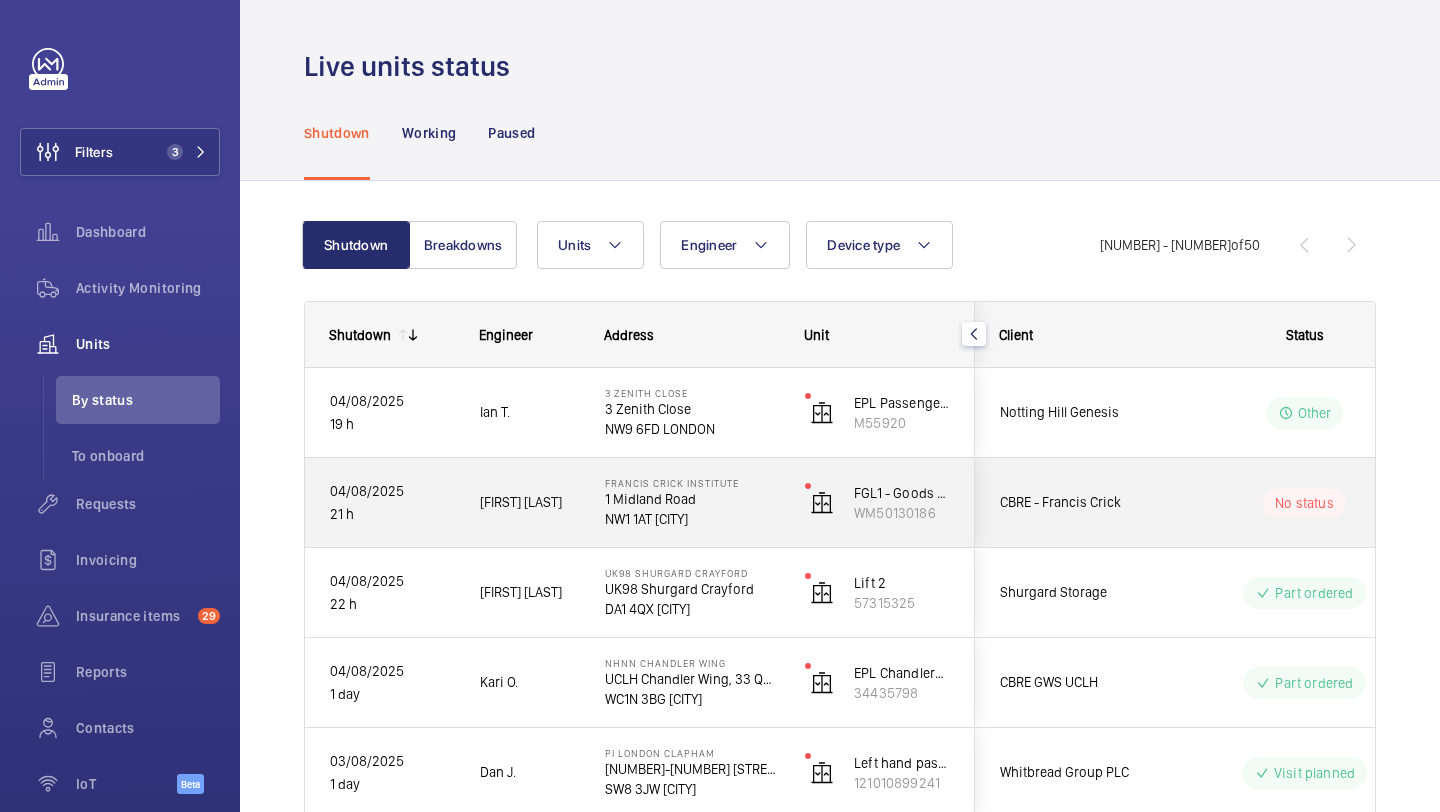 click on "CBRE - Francis Crick" 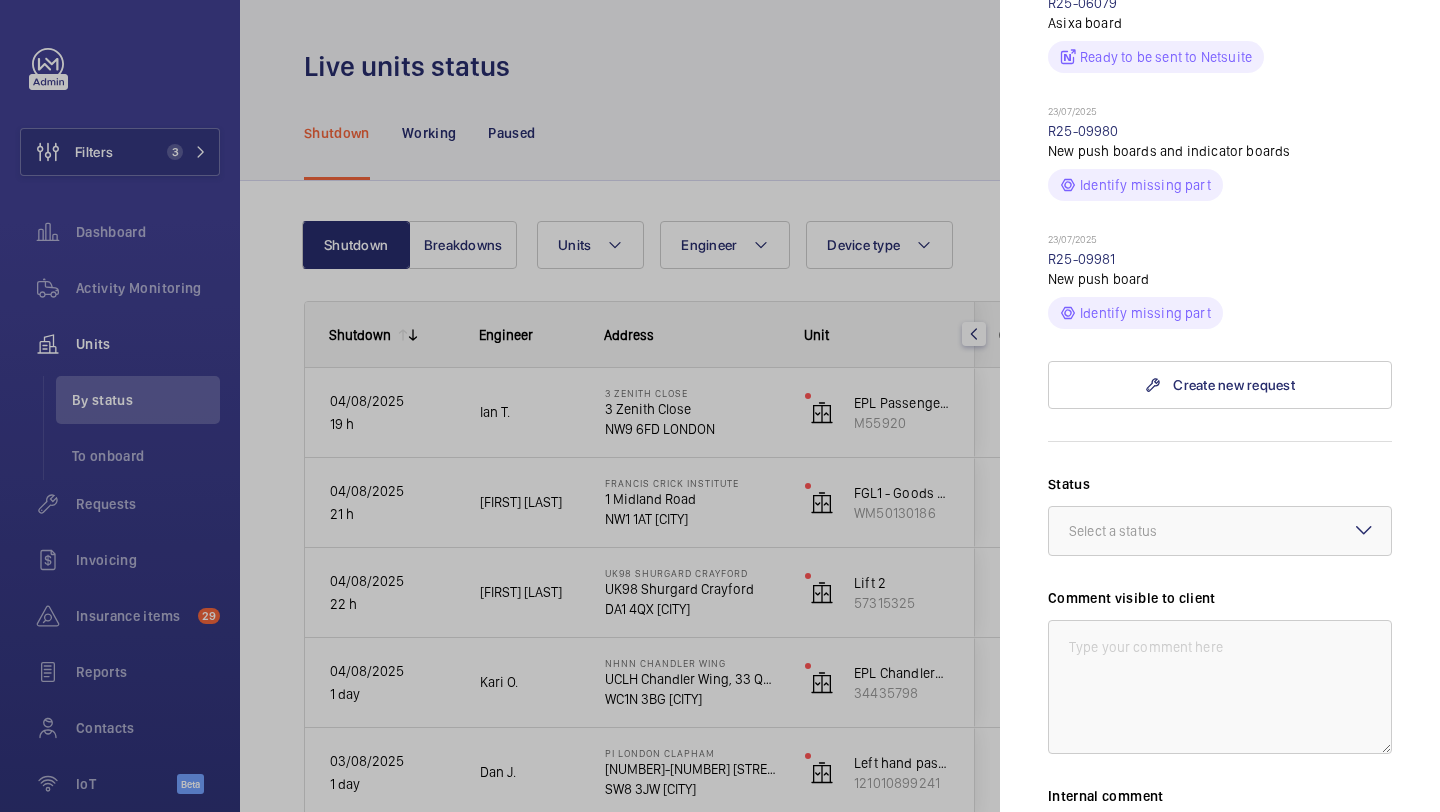 scroll, scrollTop: 893, scrollLeft: 0, axis: vertical 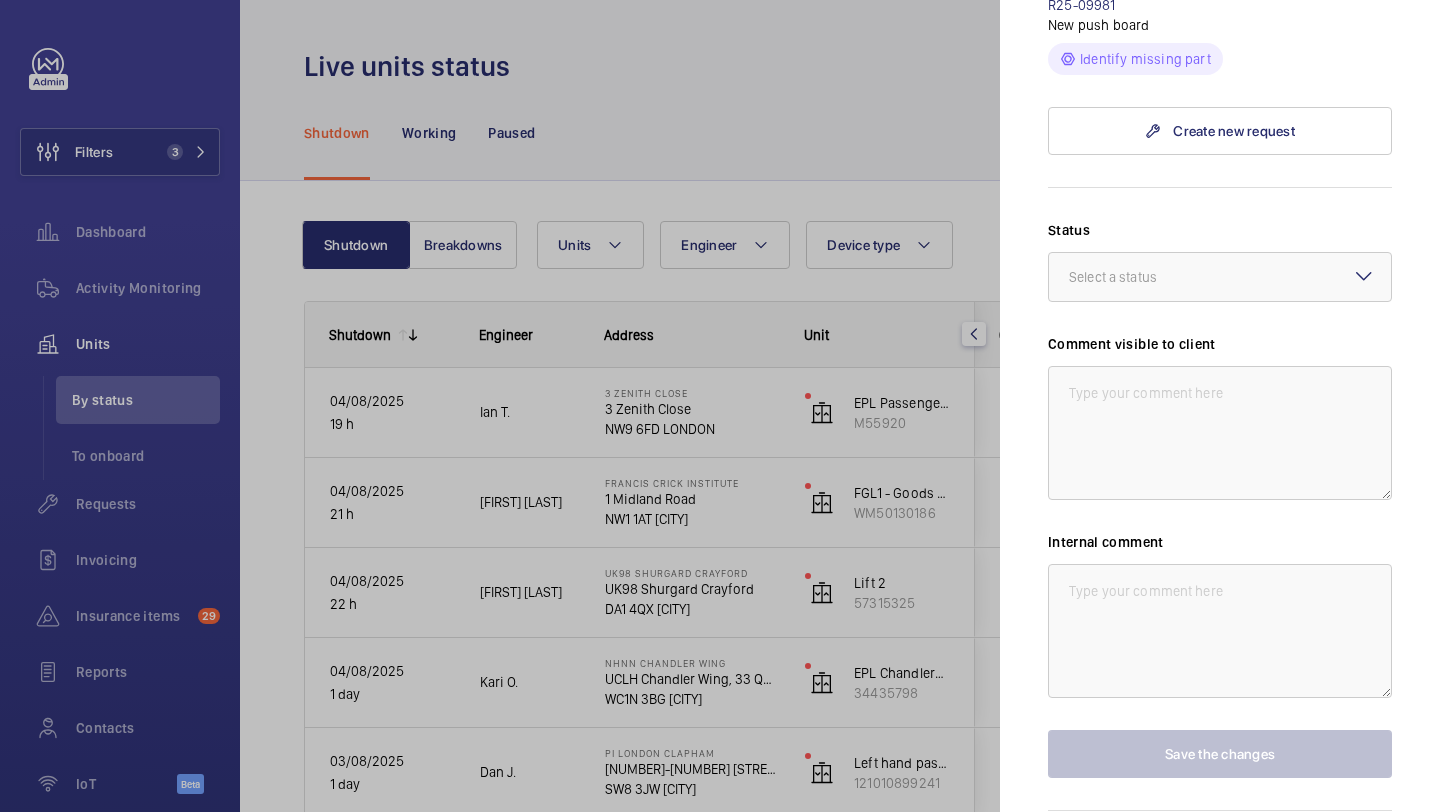 click 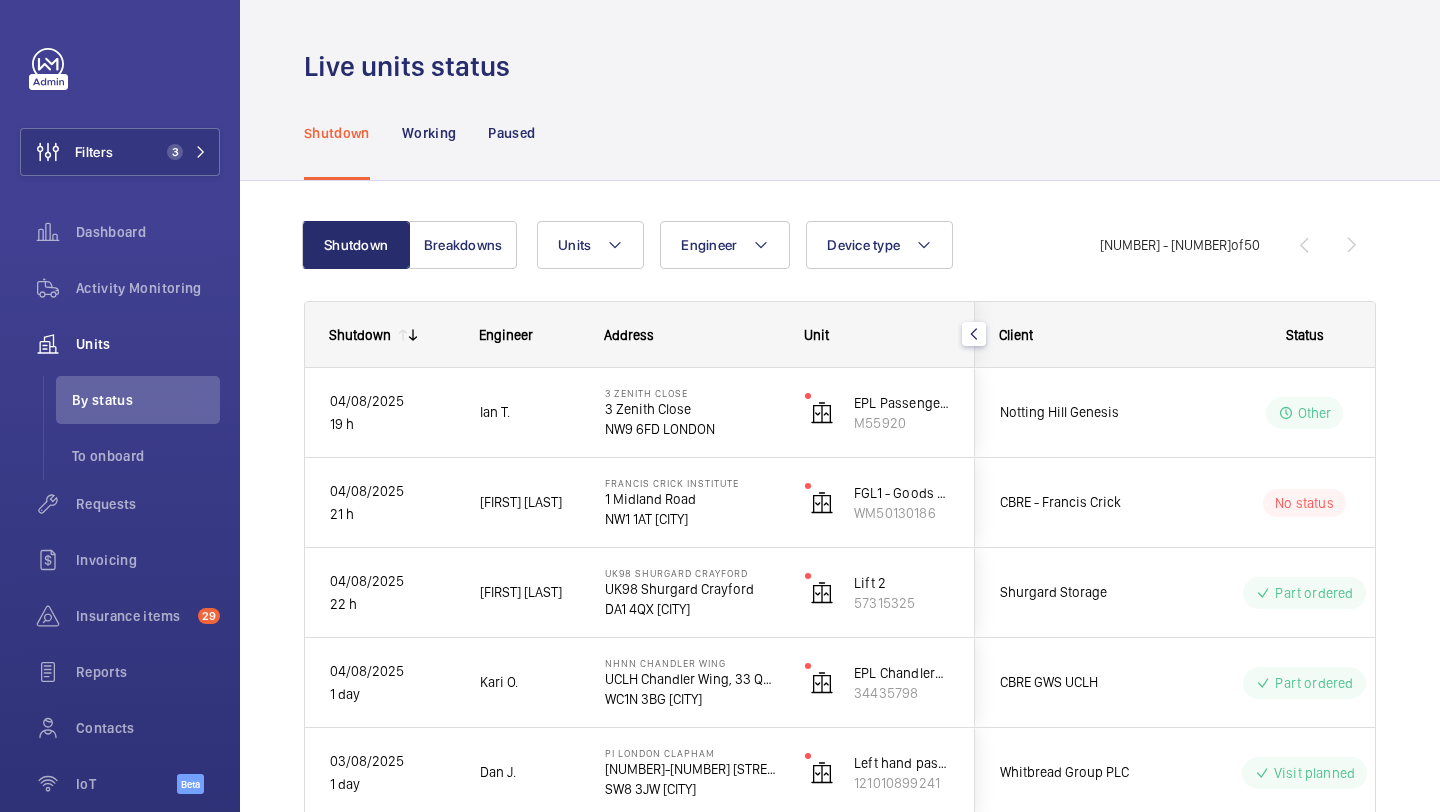 scroll, scrollTop: 0, scrollLeft: 0, axis: both 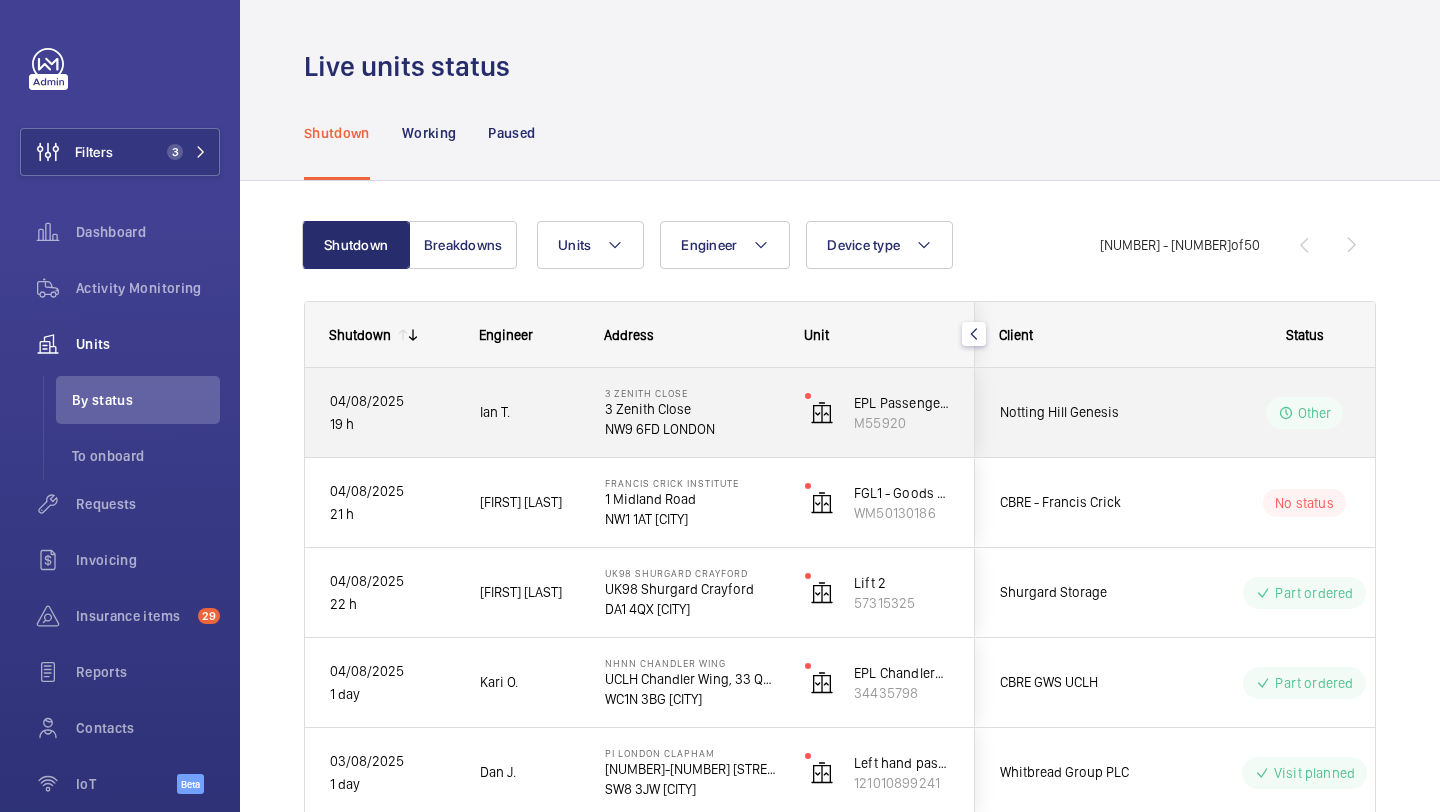 click on "Notting Hill Genesis" 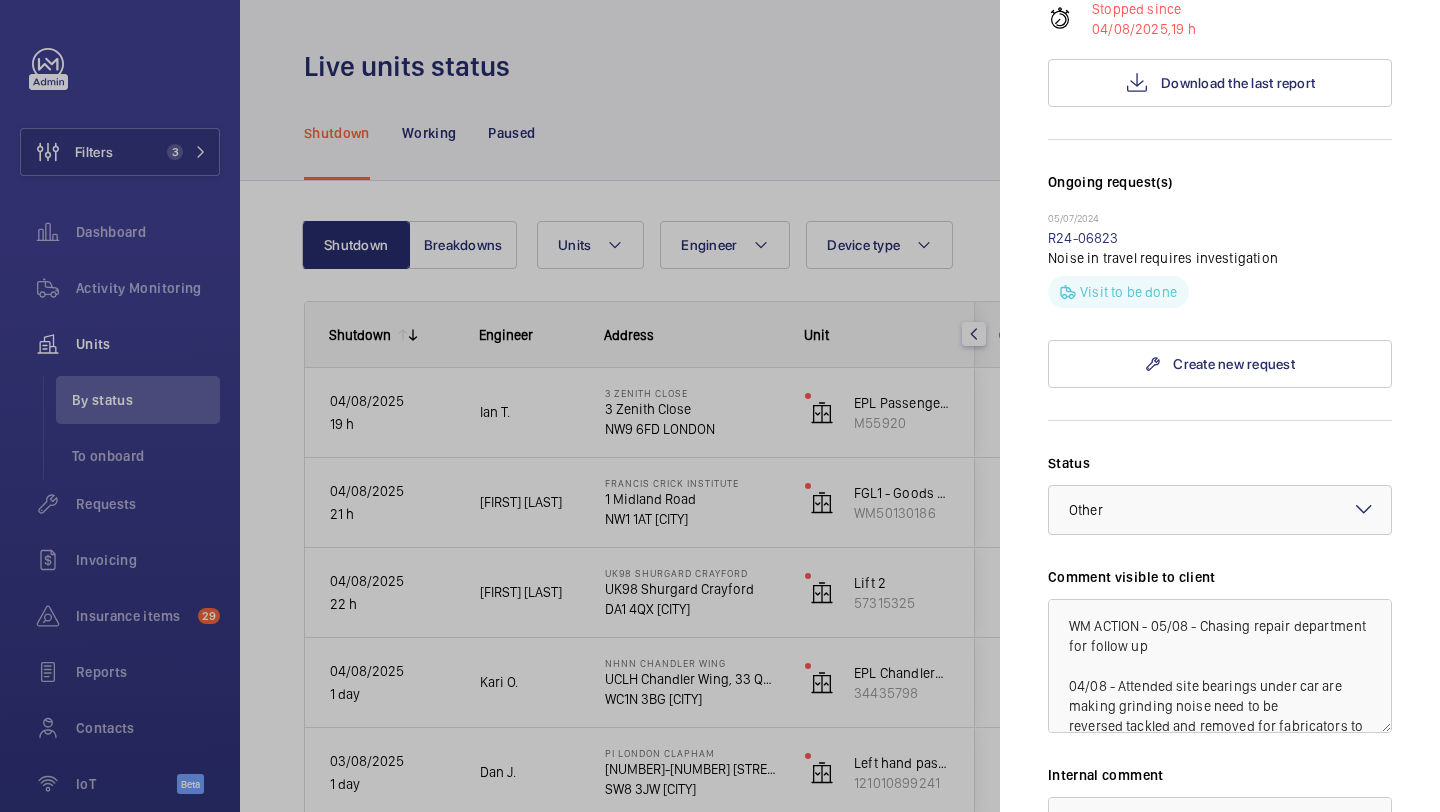 scroll, scrollTop: 660, scrollLeft: 0, axis: vertical 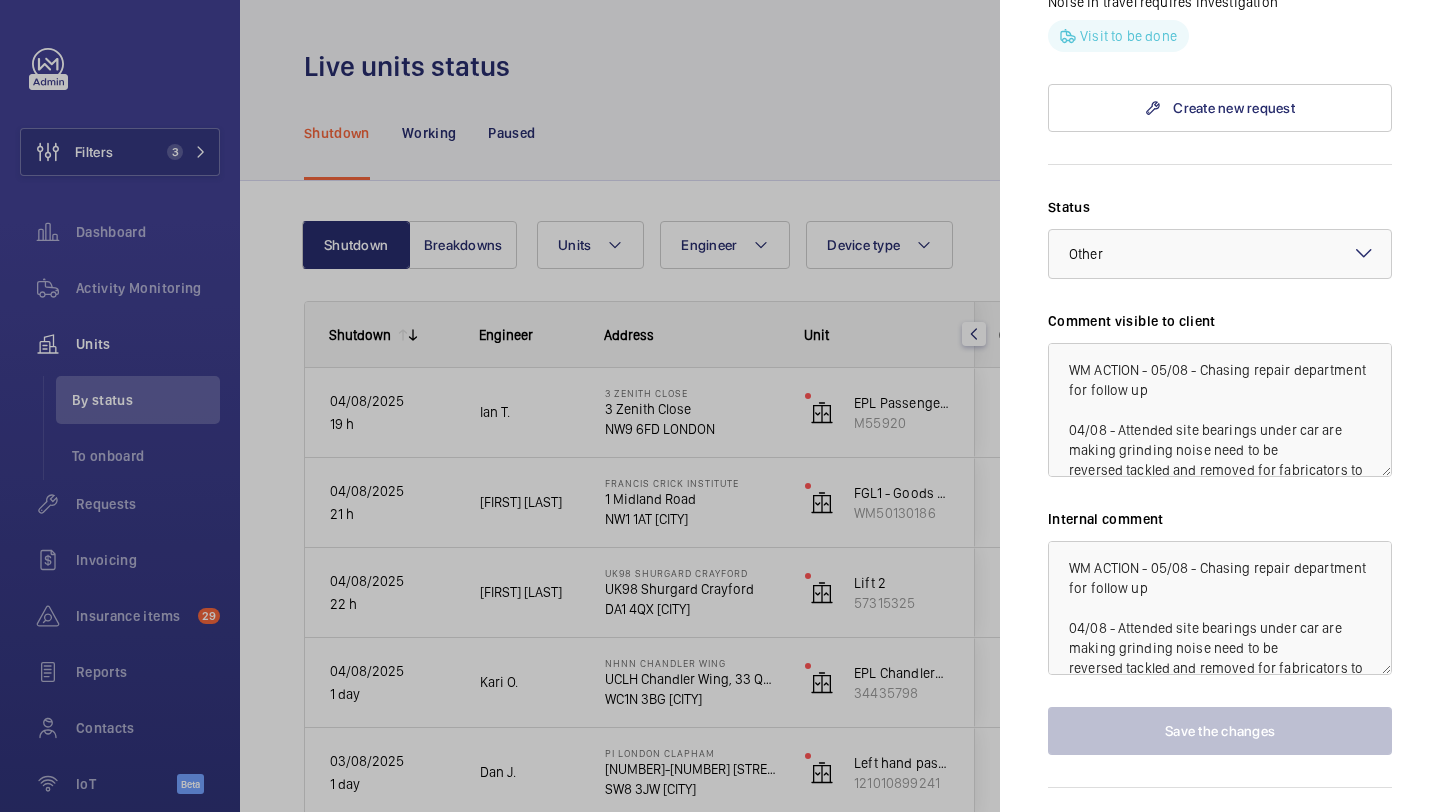click 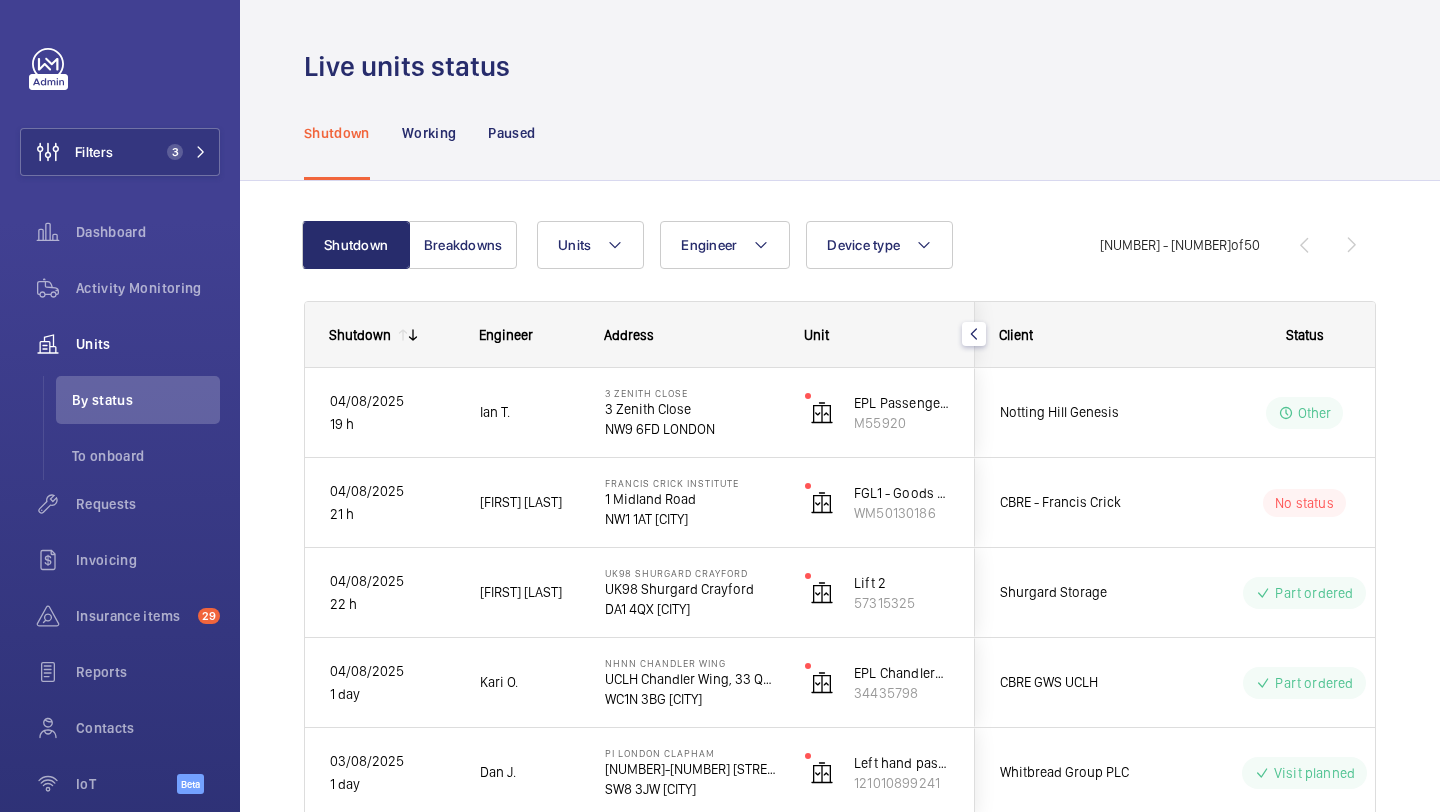 scroll, scrollTop: 0, scrollLeft: 0, axis: both 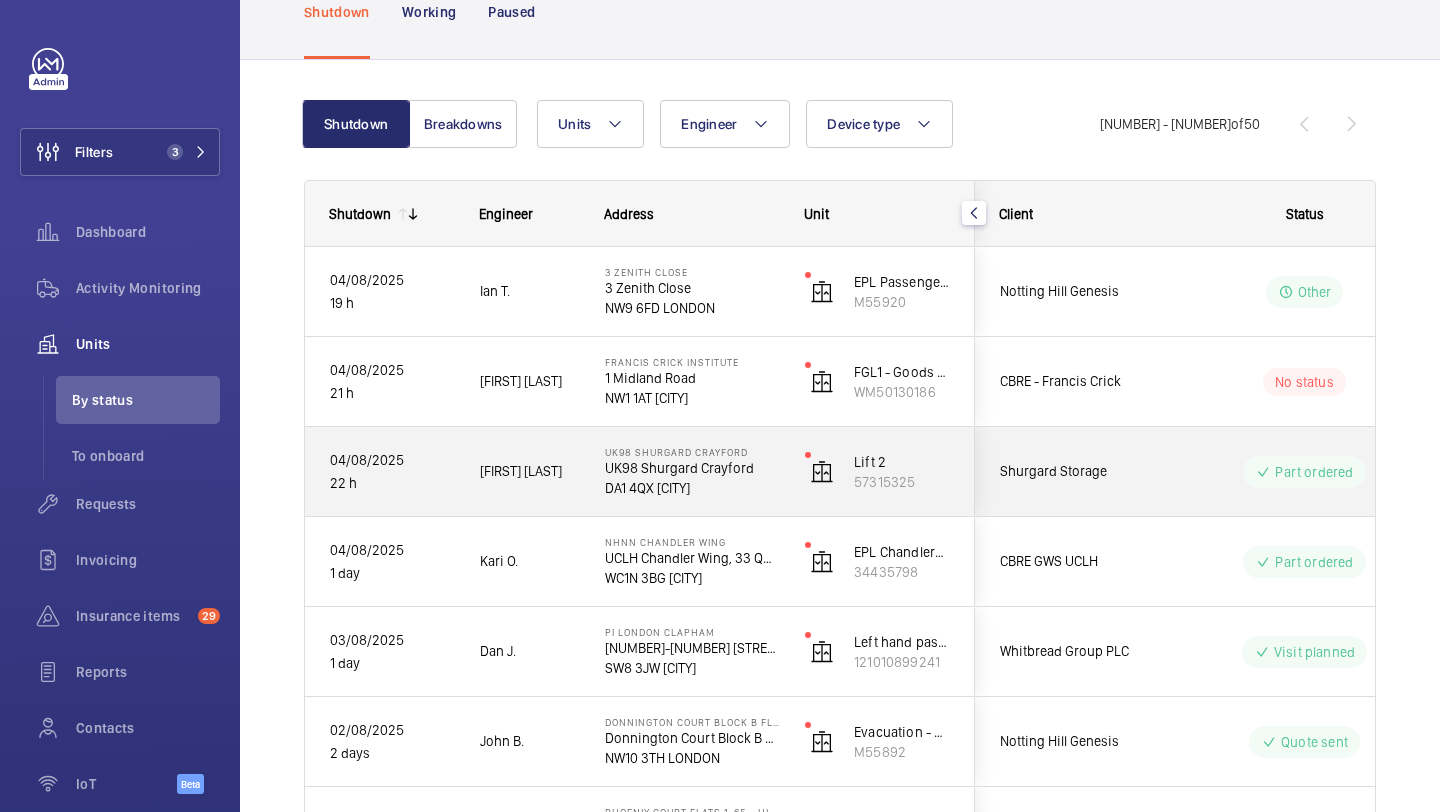 click on "Shurgard Storage" 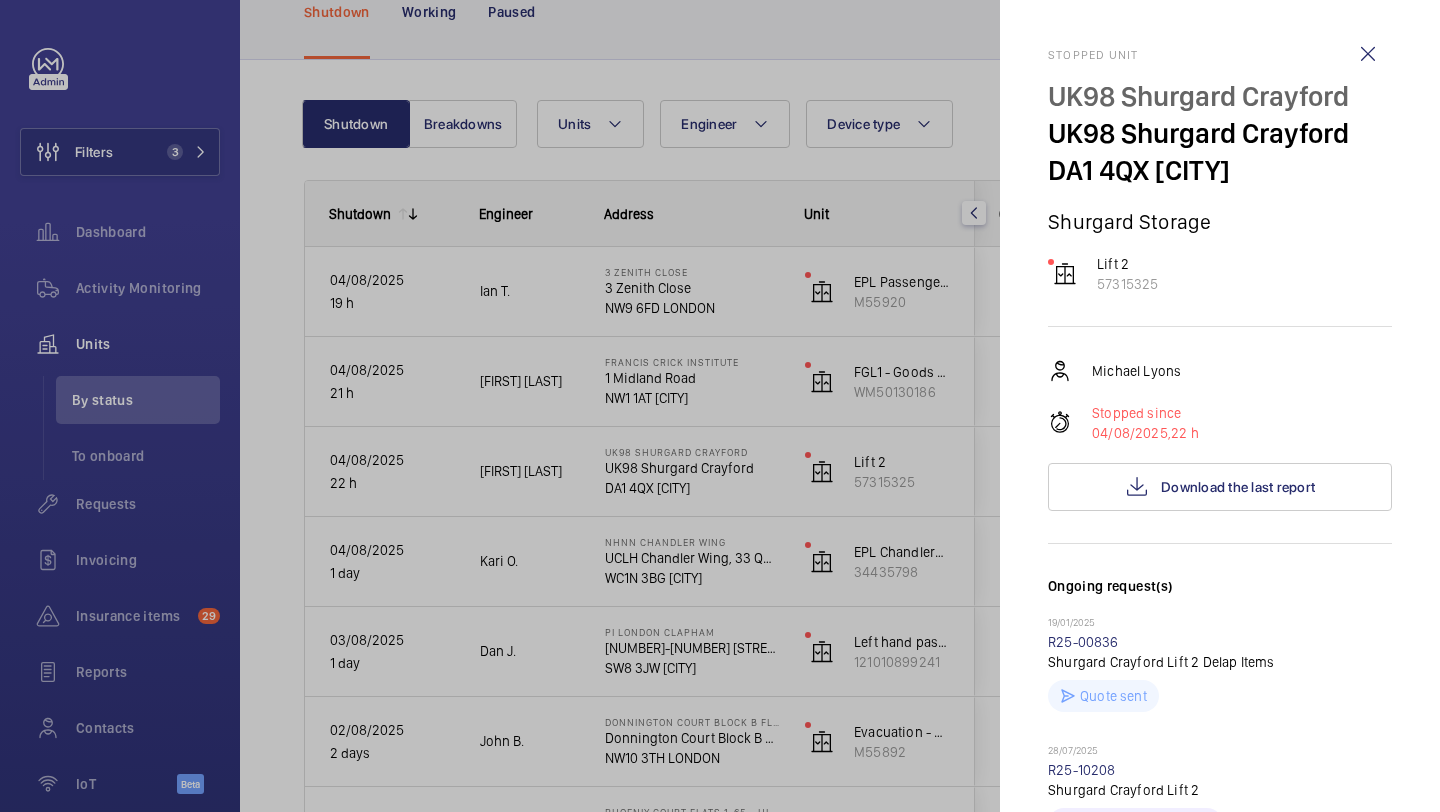 click 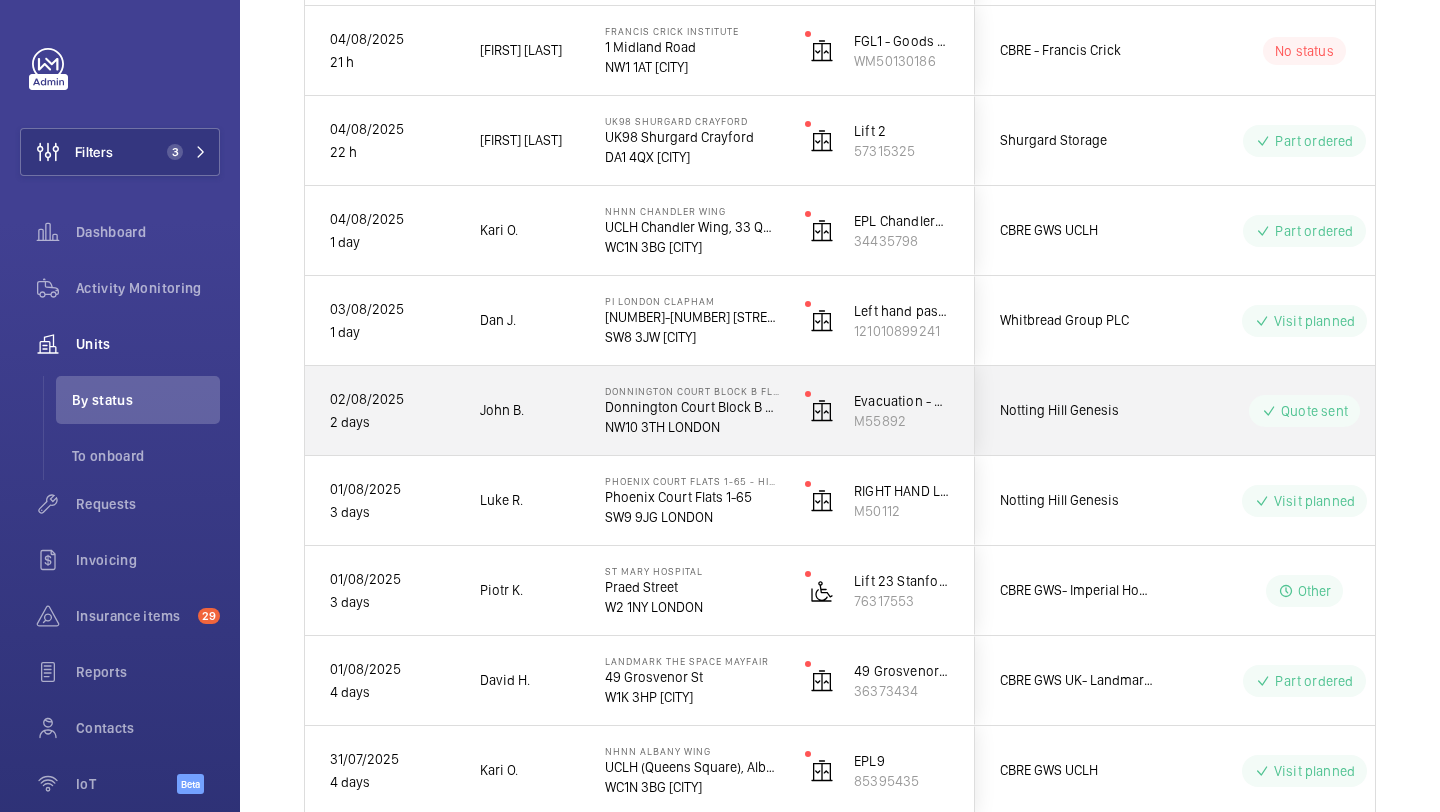scroll, scrollTop: 451, scrollLeft: 0, axis: vertical 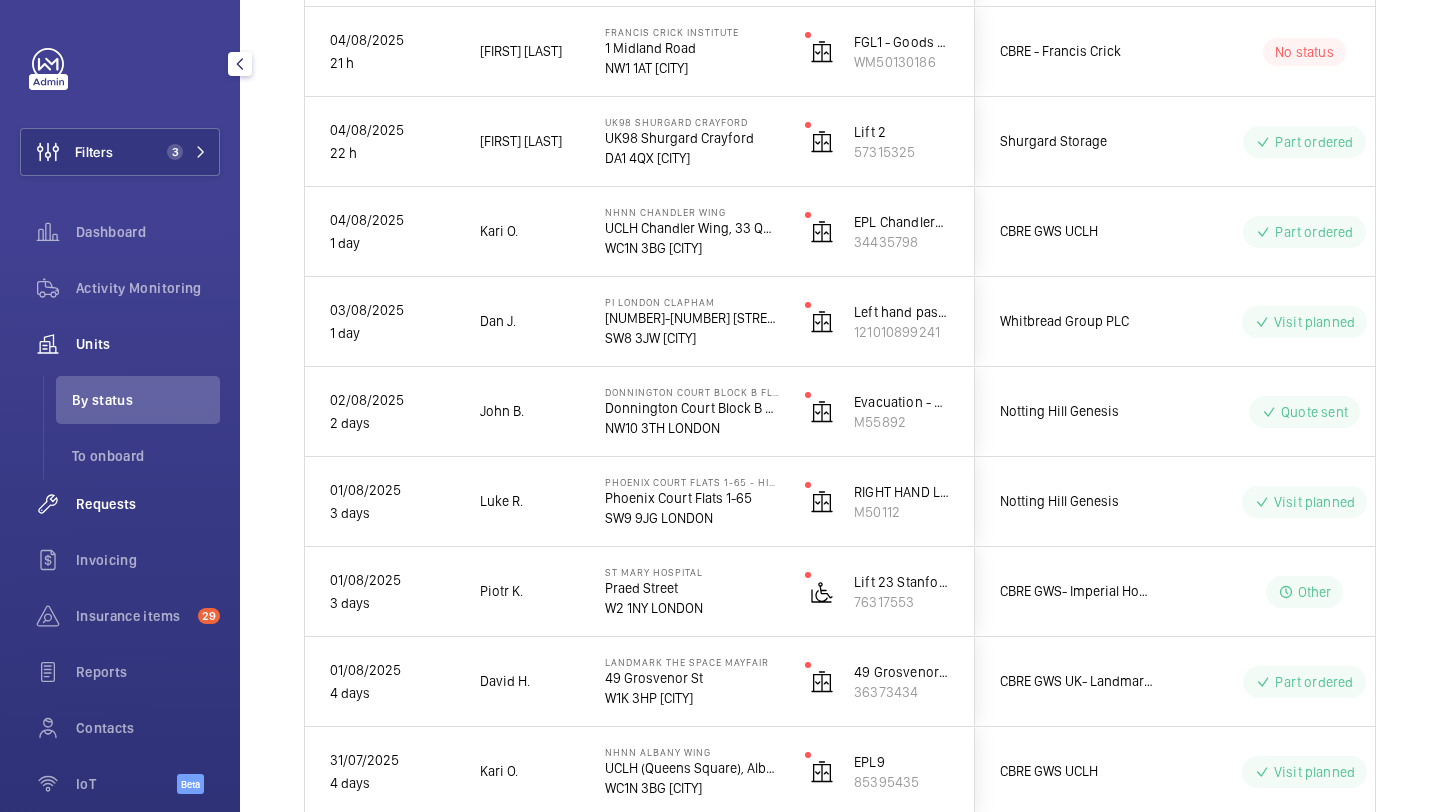 click on "Requests" 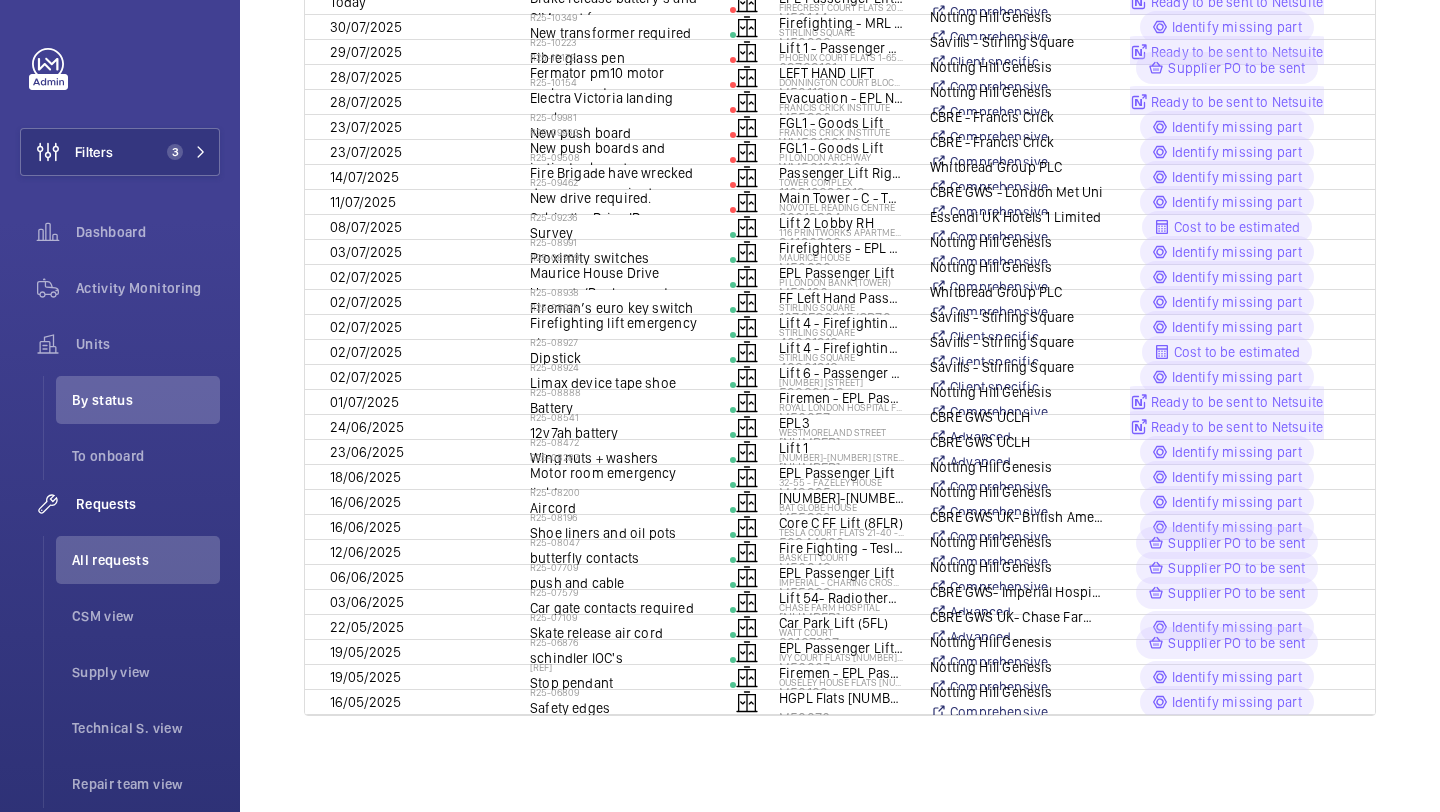 scroll, scrollTop: 54, scrollLeft: 0, axis: vertical 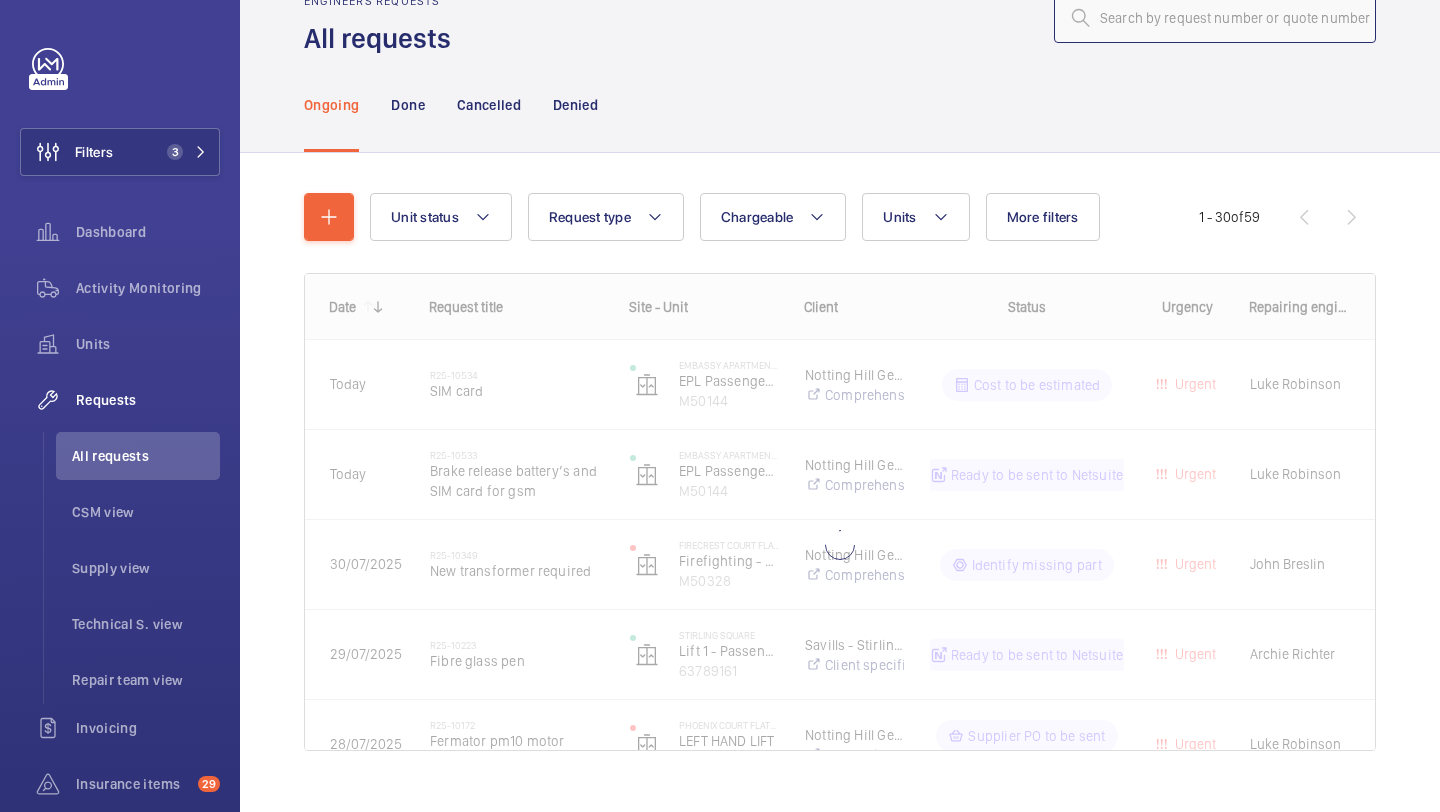 click 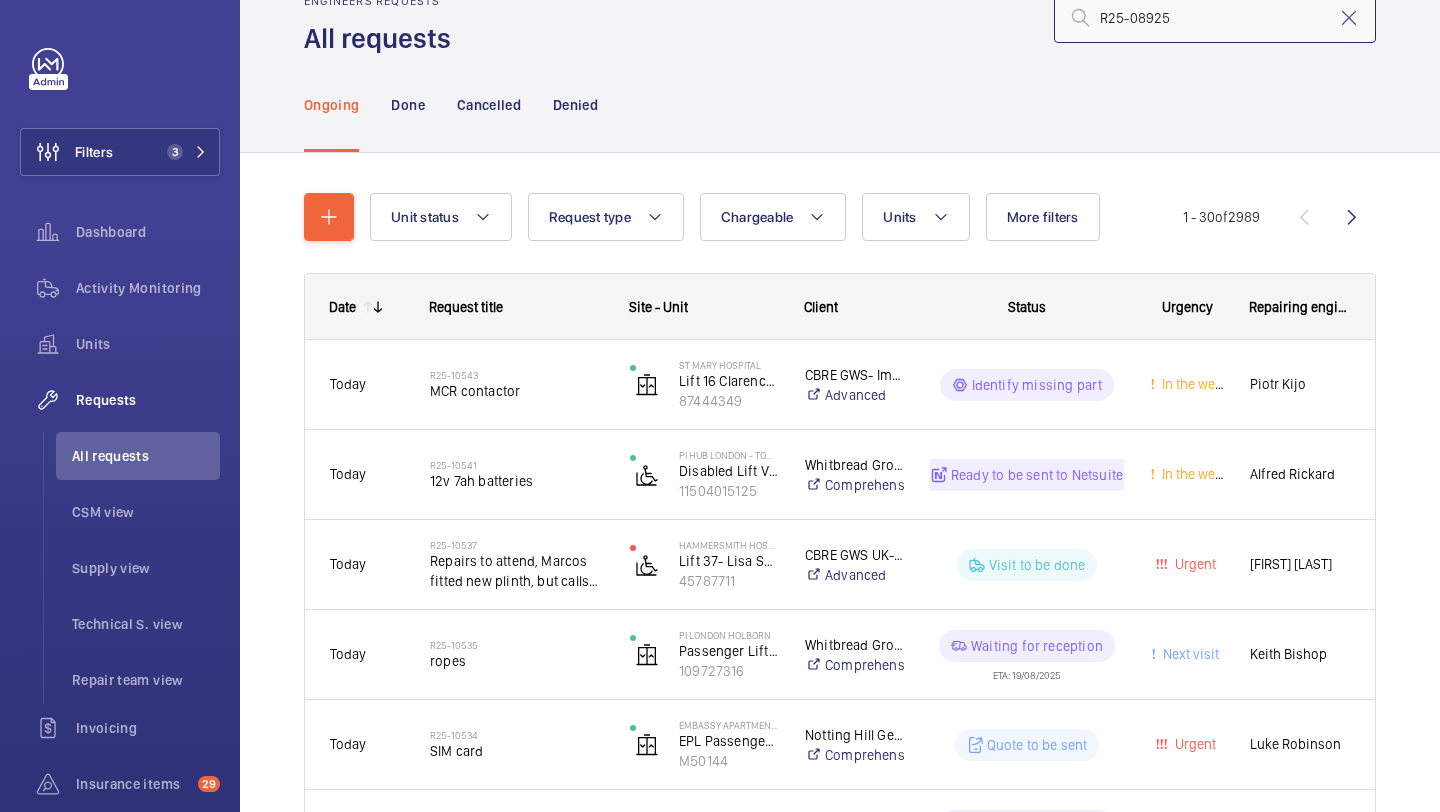 scroll, scrollTop: 0, scrollLeft: 0, axis: both 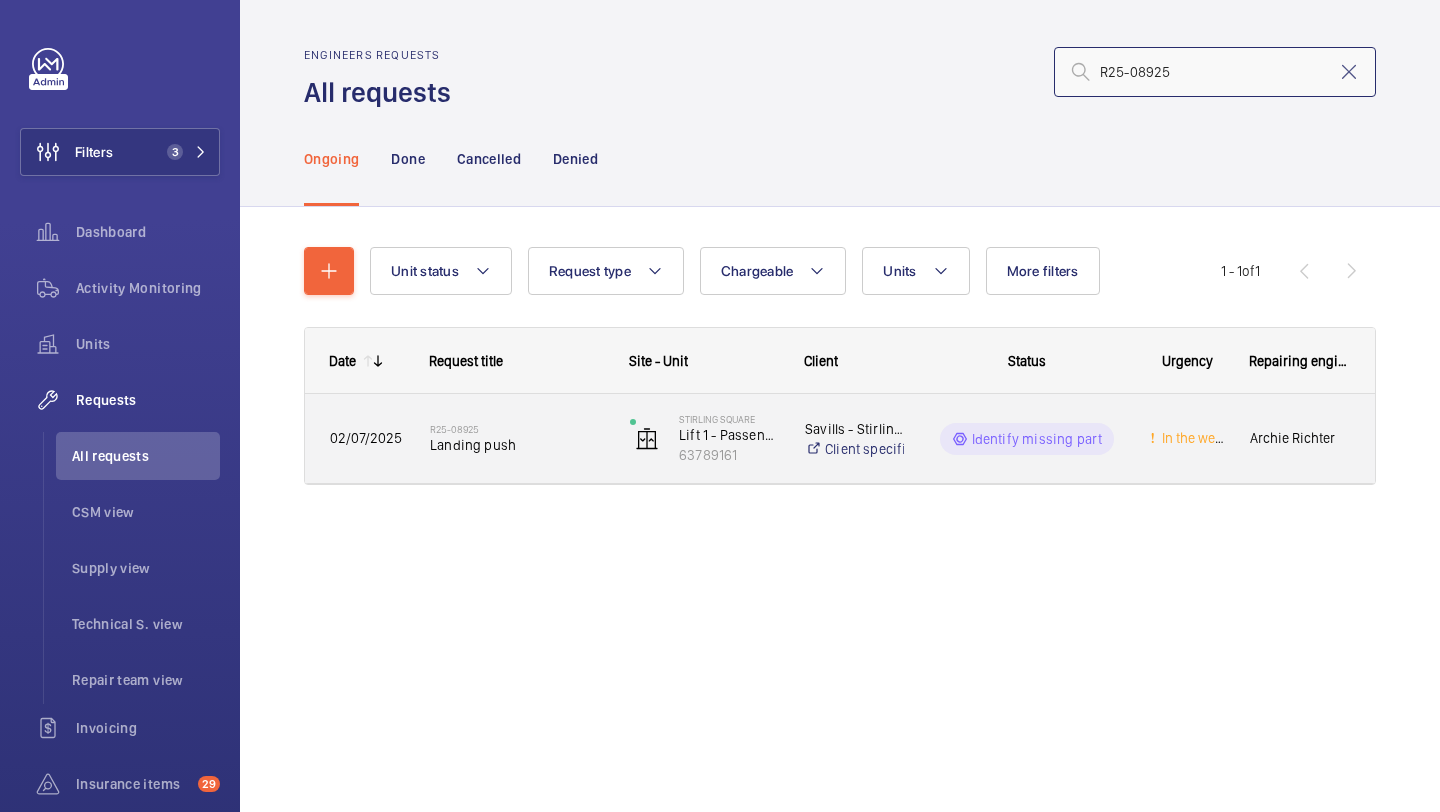 type on "R25-08925" 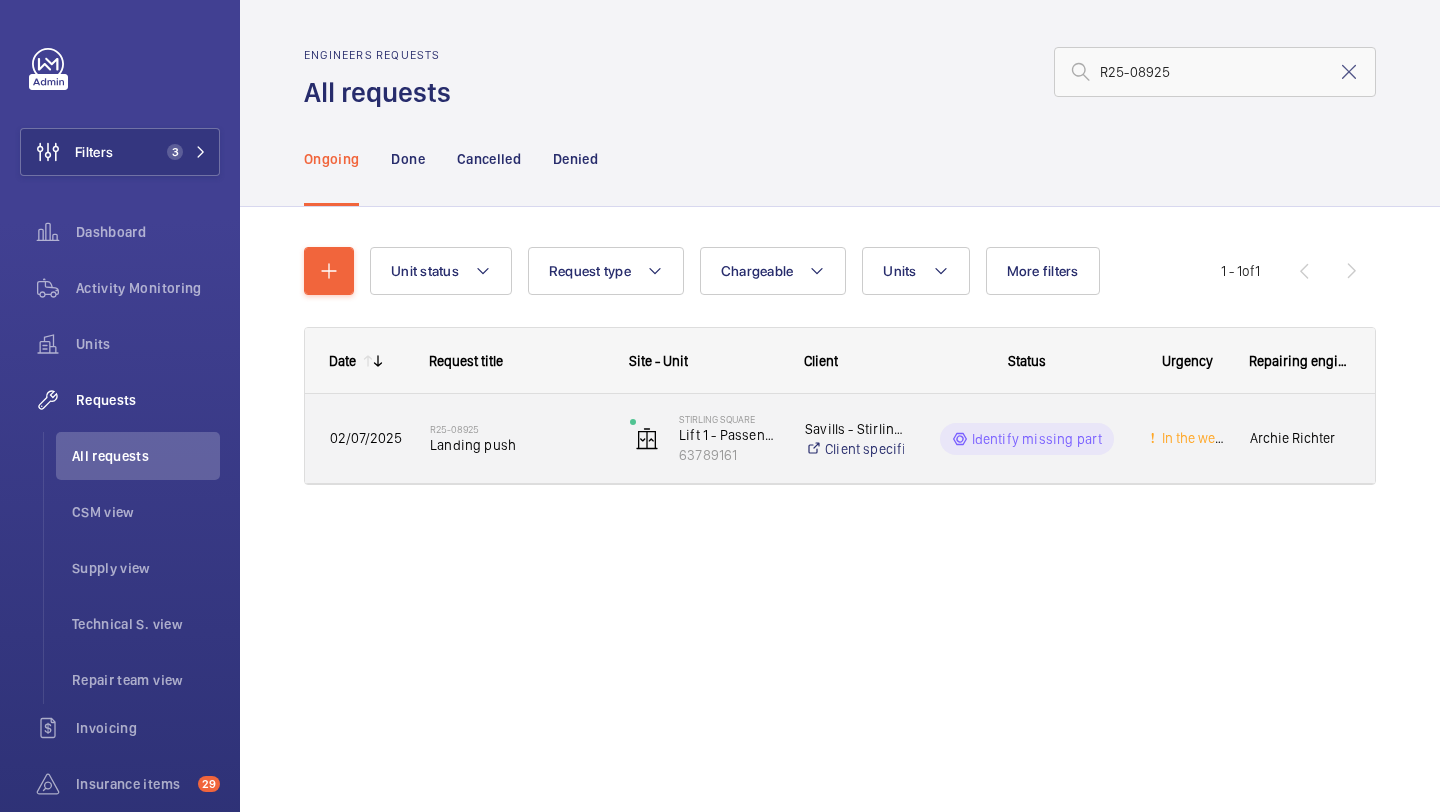 click on "Landing push" 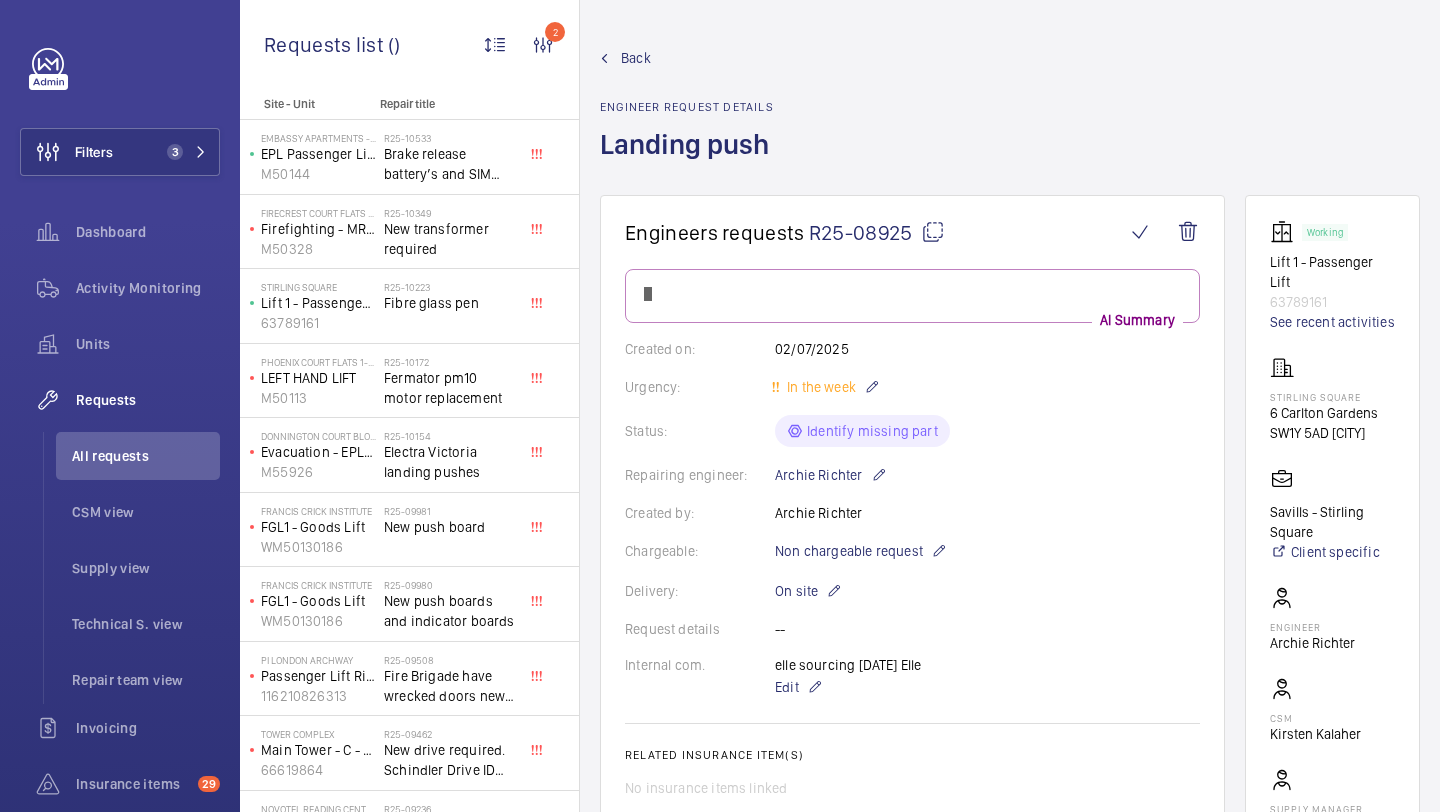 scroll, scrollTop: 814, scrollLeft: 0, axis: vertical 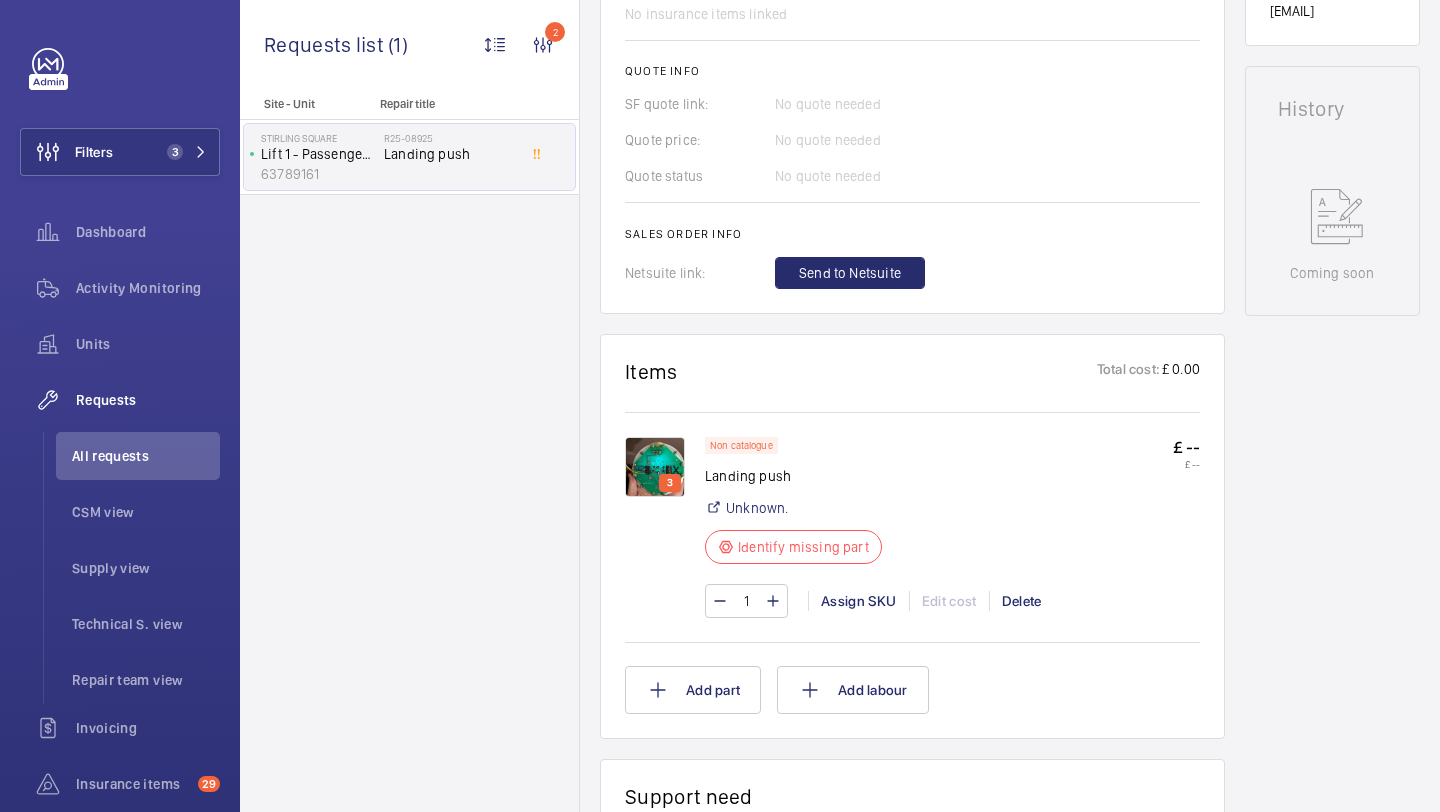 click 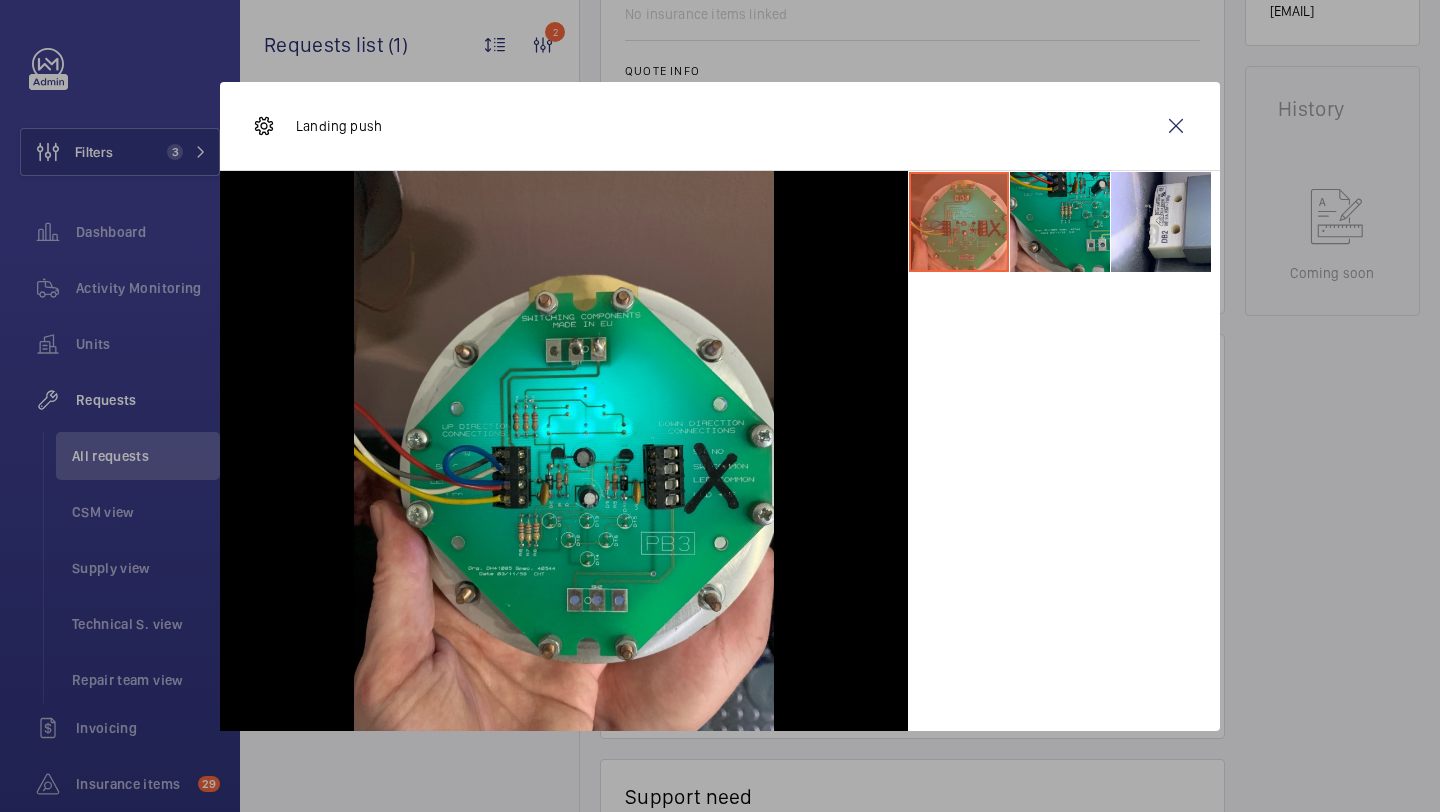 click at bounding box center [1060, 222] 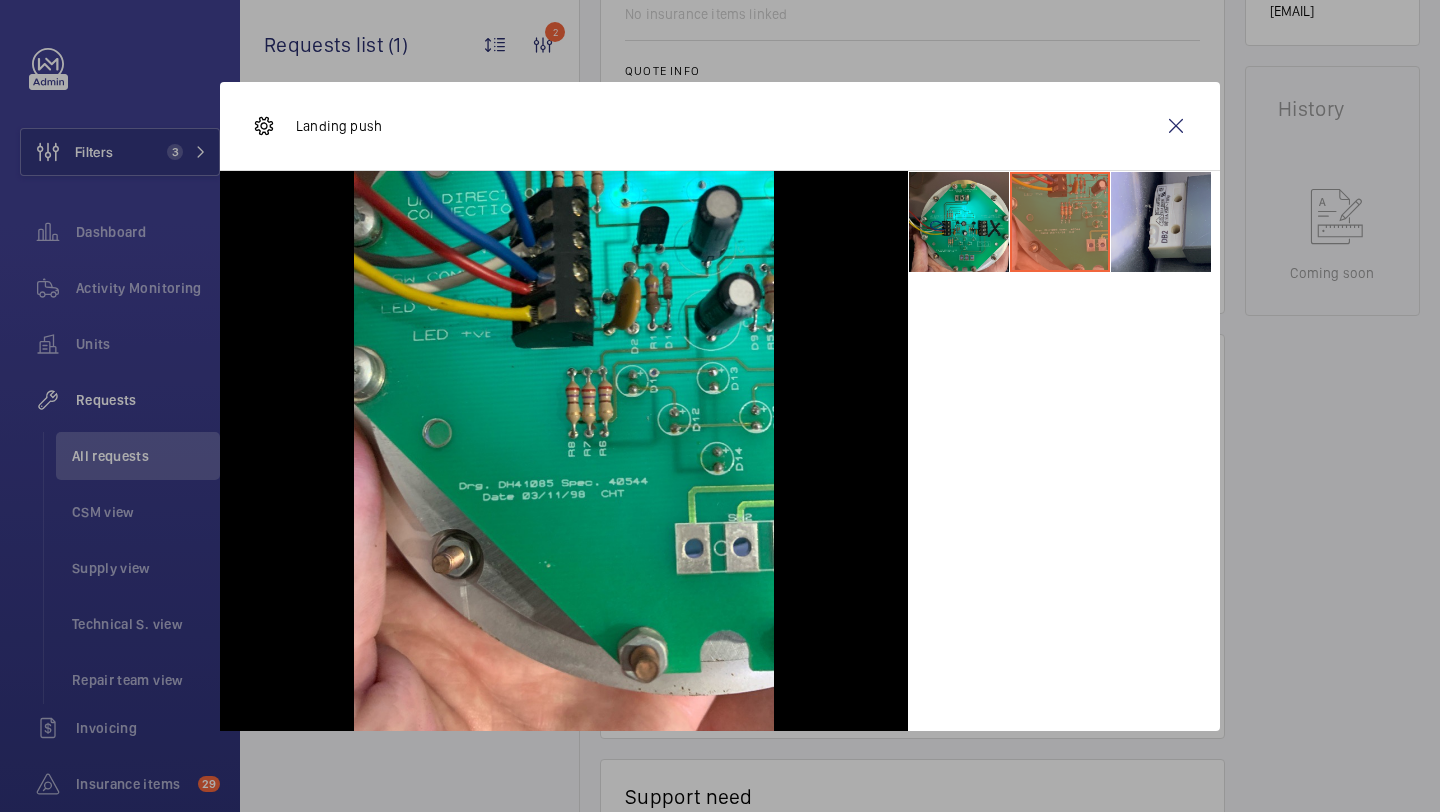 click at bounding box center (1161, 222) 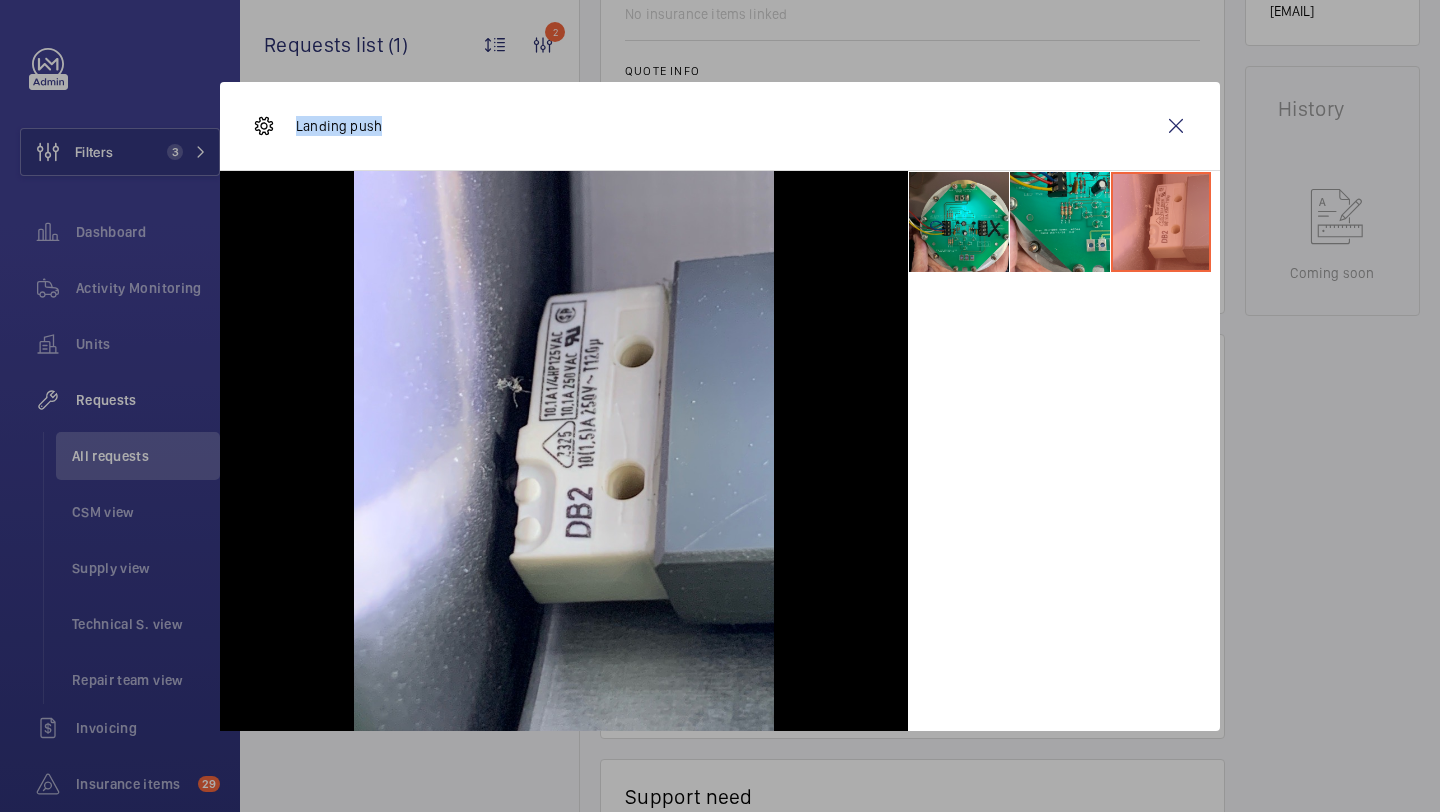 drag, startPoint x: 411, startPoint y: 138, endPoint x: 298, endPoint y: 129, distance: 113.35784 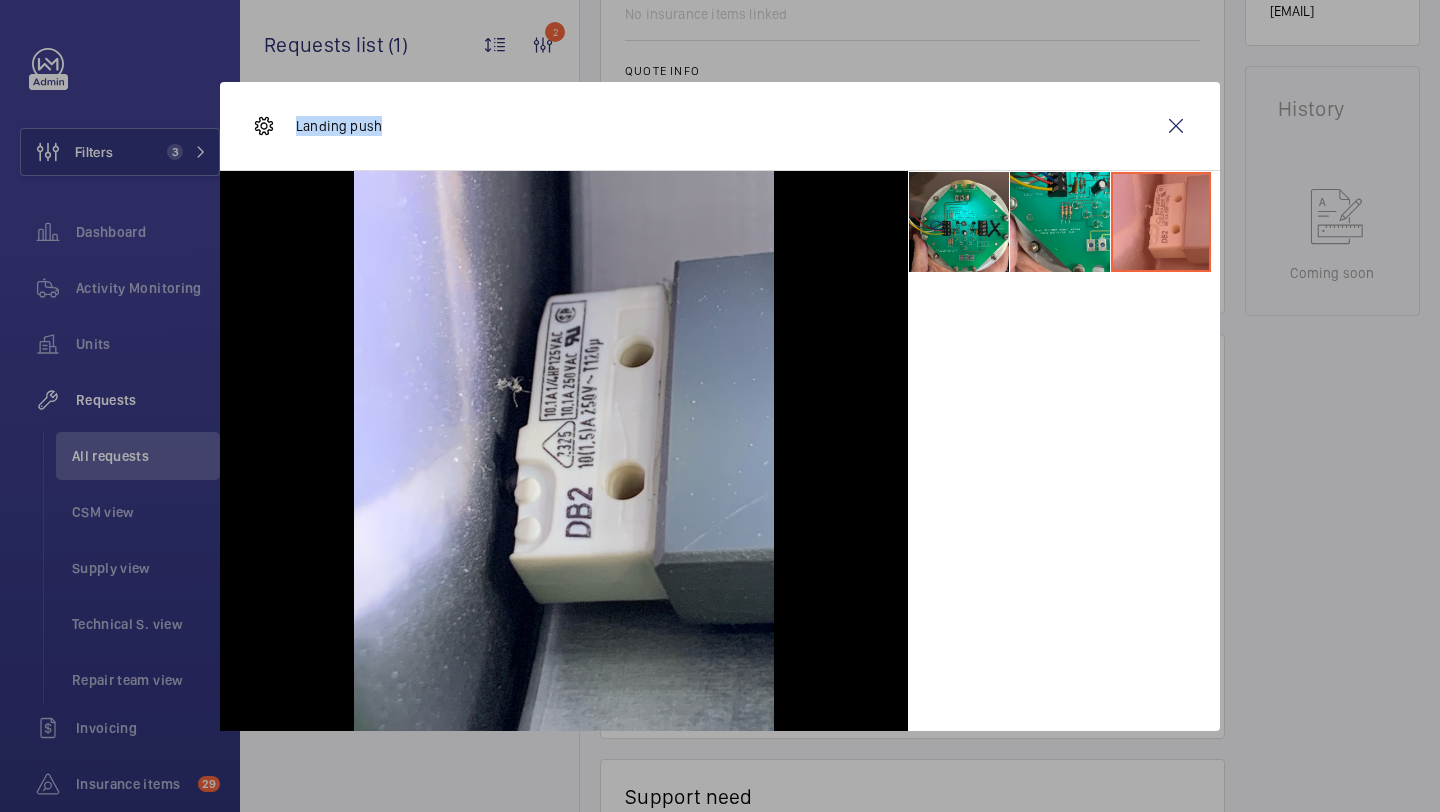 click on "Landing push" at bounding box center (720, 126) 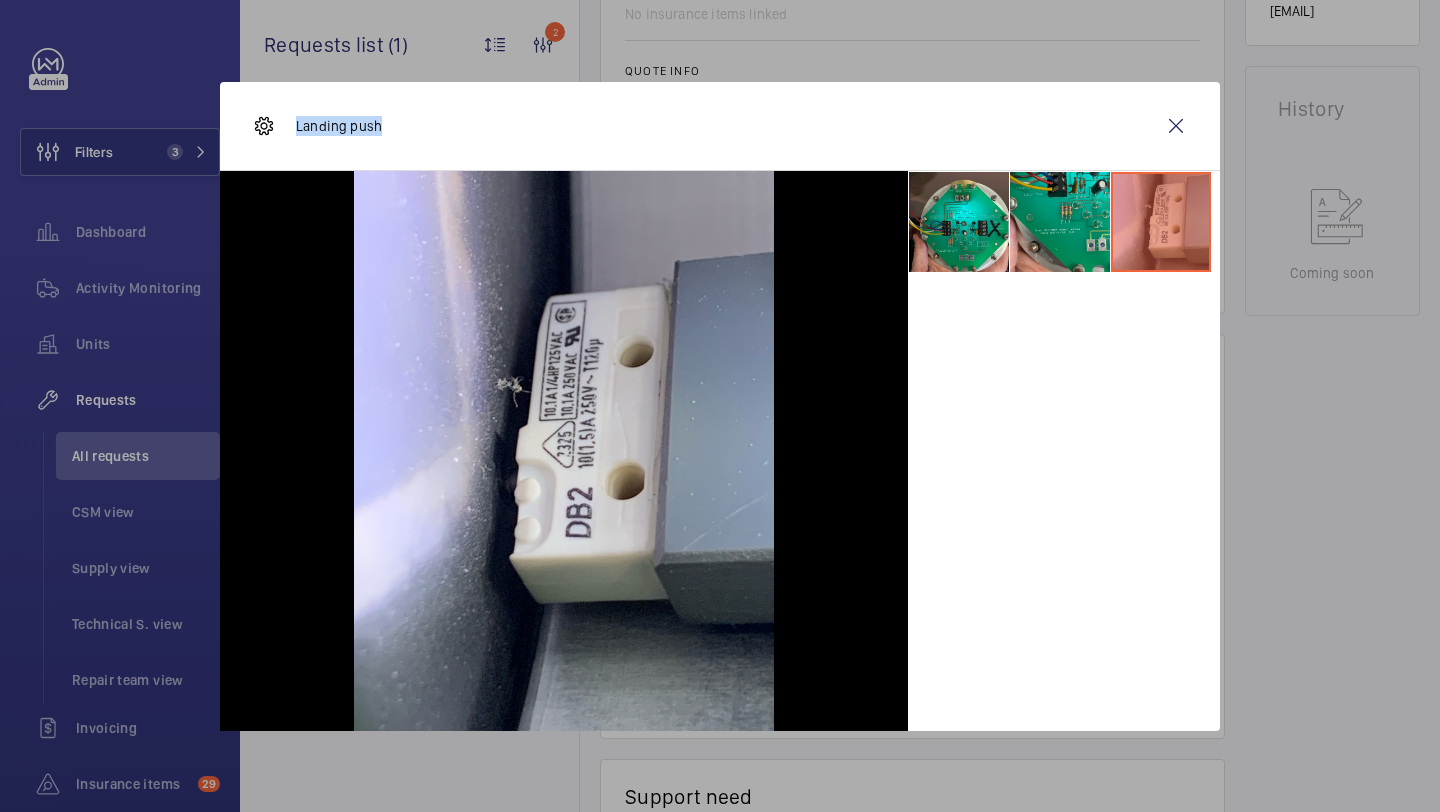 copy on "Landing push" 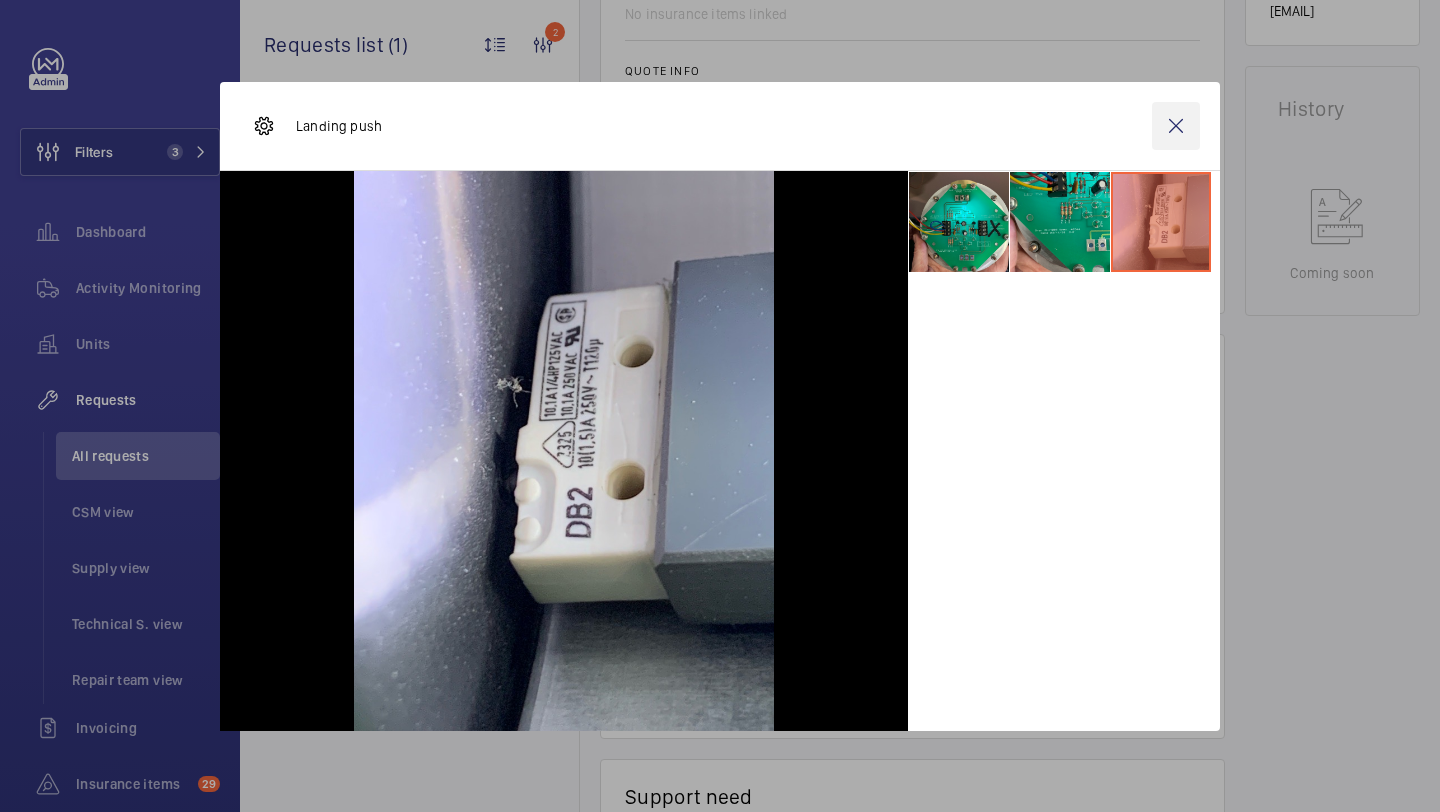 click at bounding box center [1176, 126] 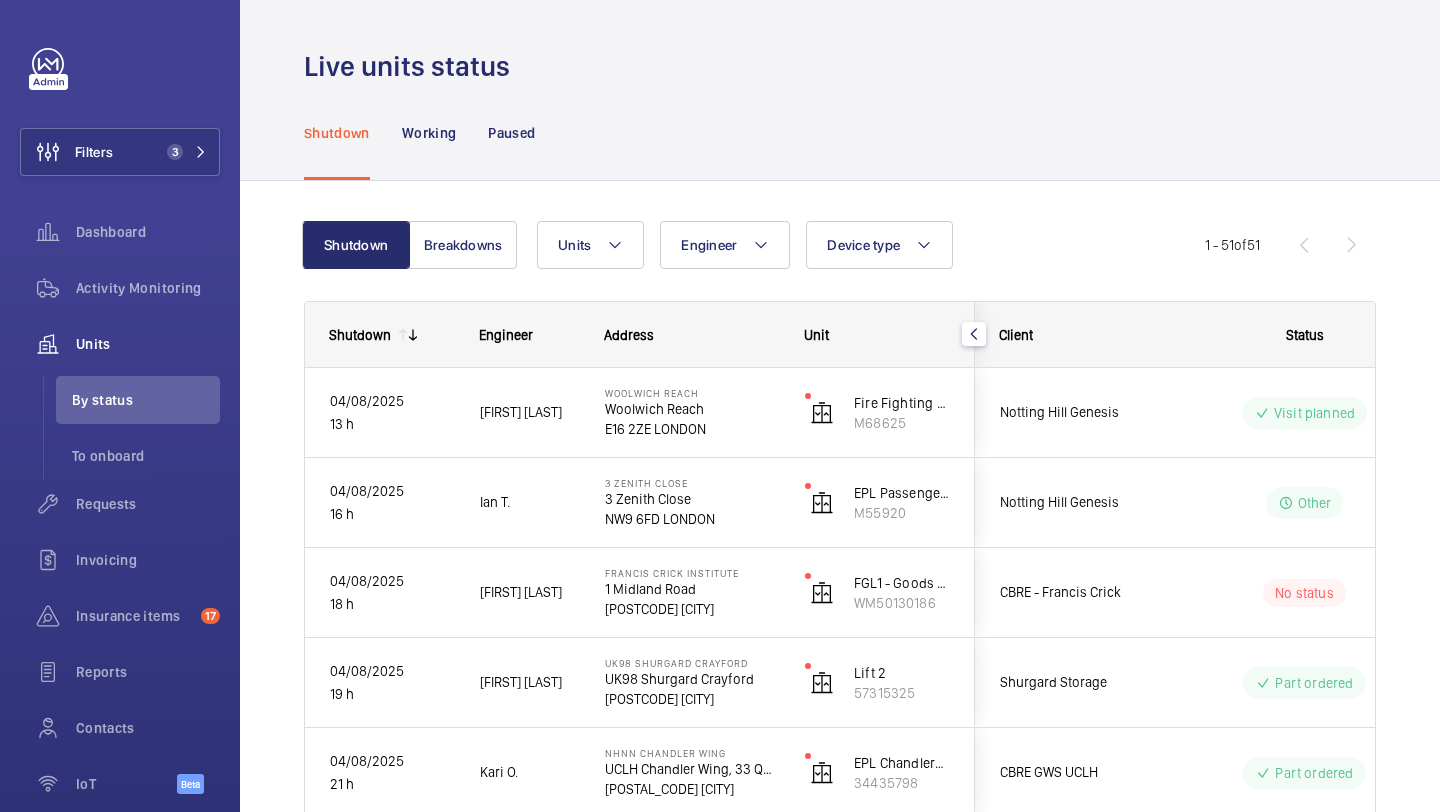 scroll, scrollTop: 0, scrollLeft: 0, axis: both 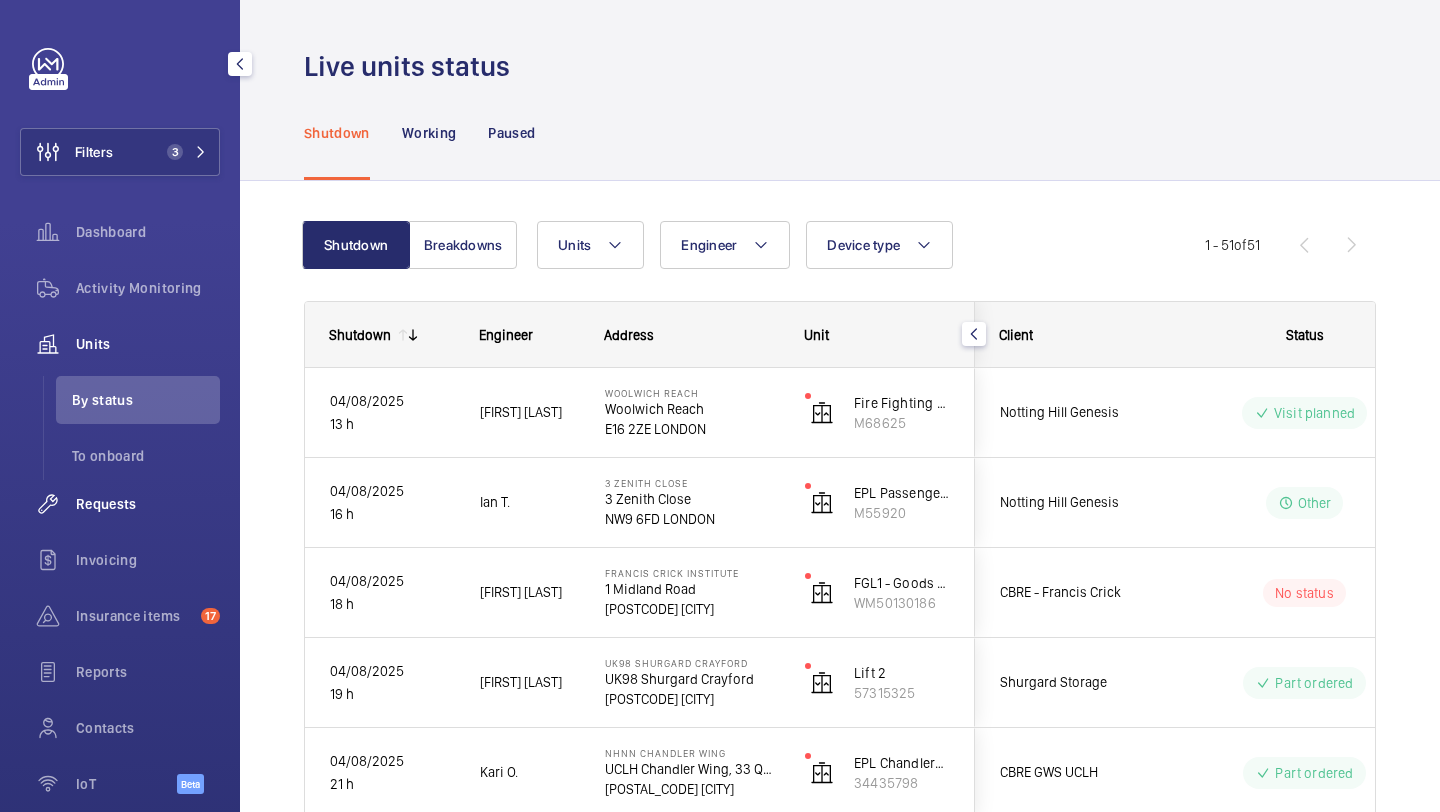 click on "Requests" 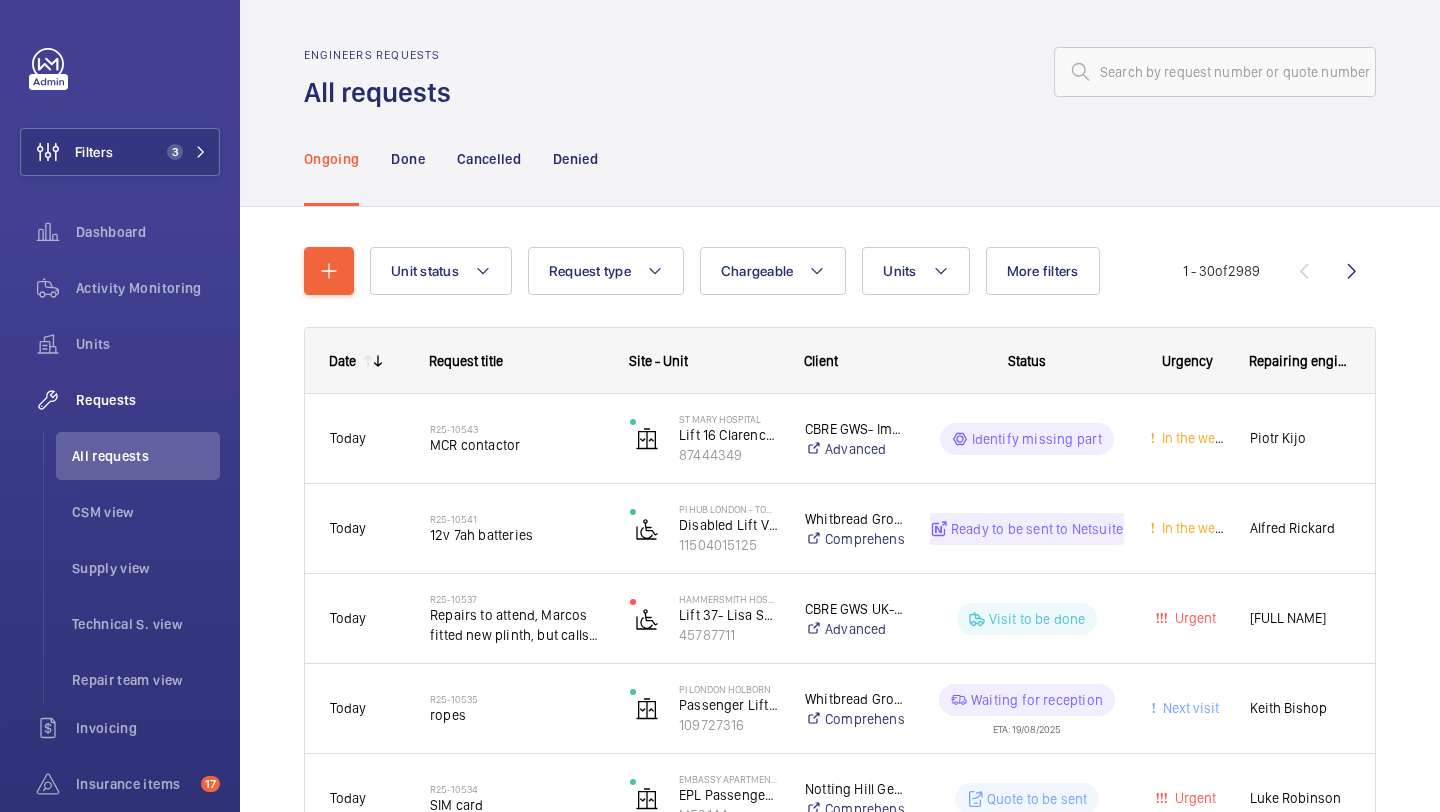click on "Unit status Request type  Chargeable Units More filters Request status Urgency Repairing engineer Engineer Device type Reset all filters 1 - 30  of  2989
Date
Request title
Site - Unit" 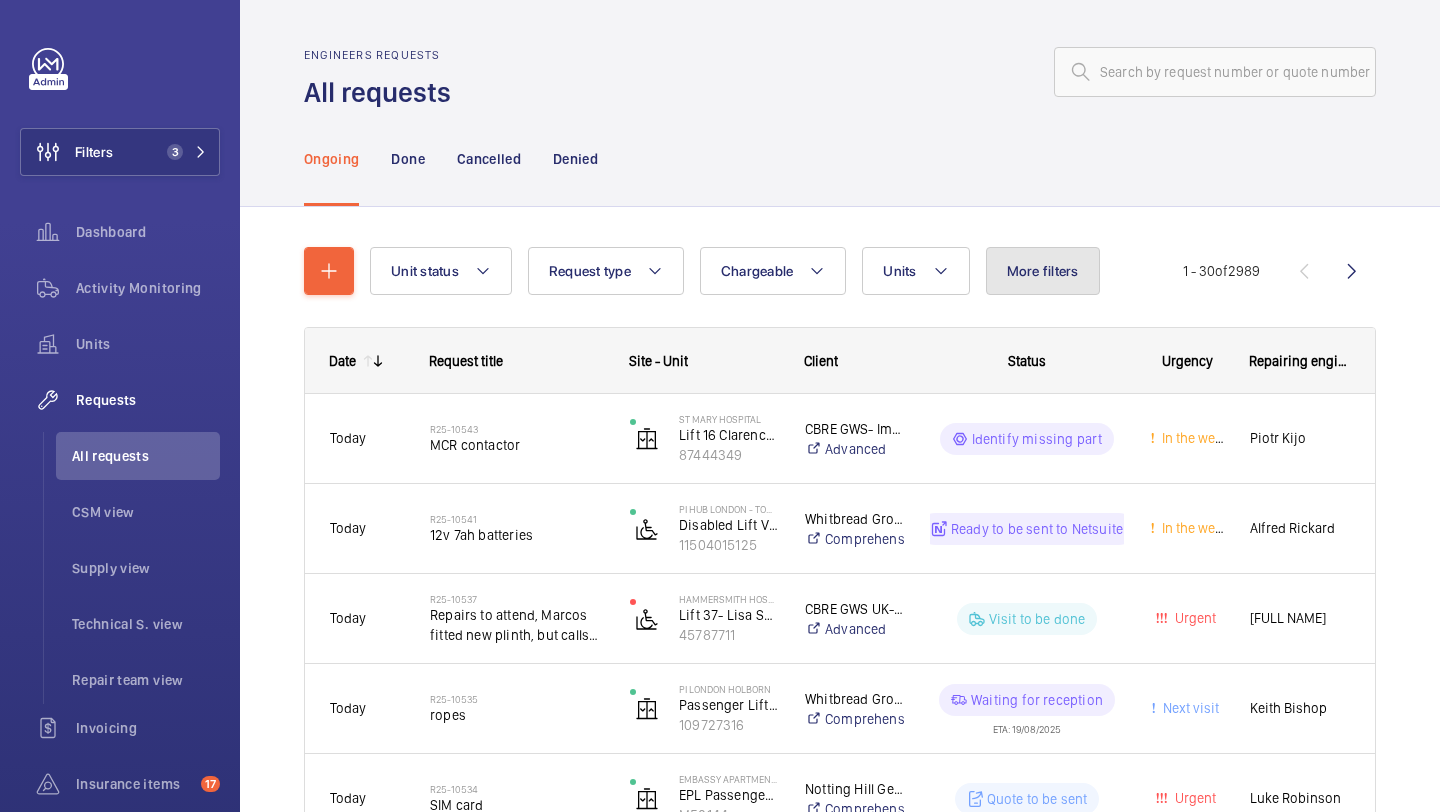click on "More filters" 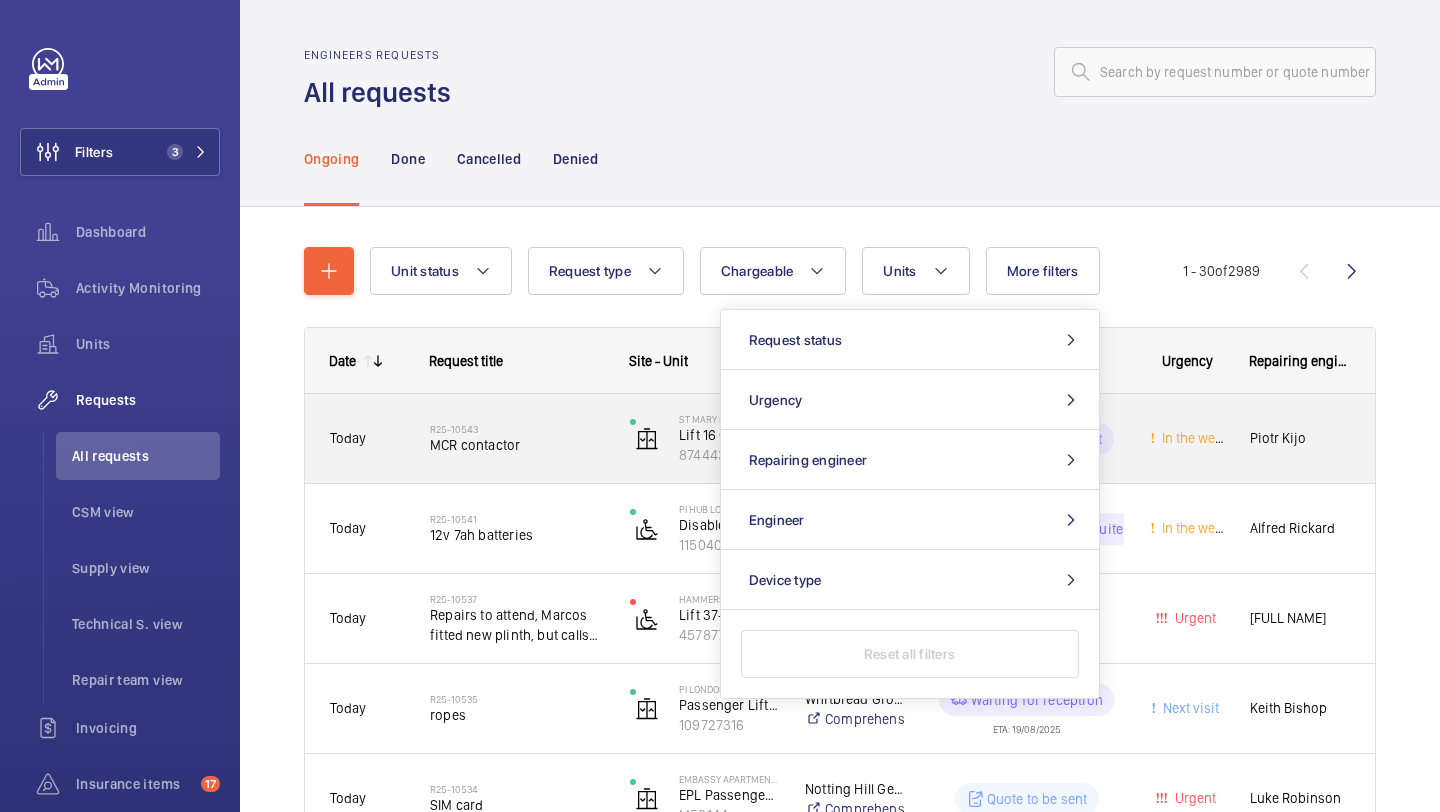 click on "MCR contactor" 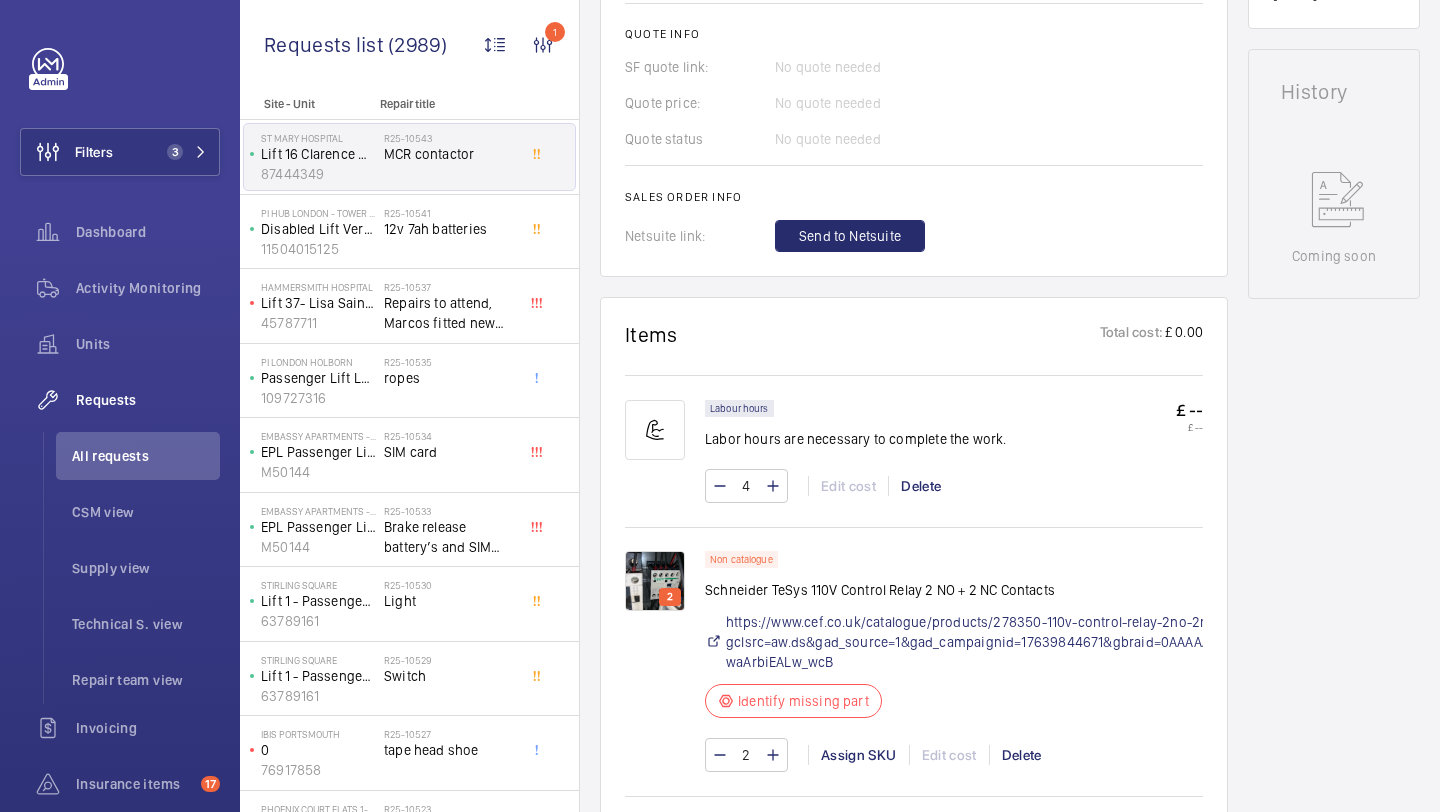 click 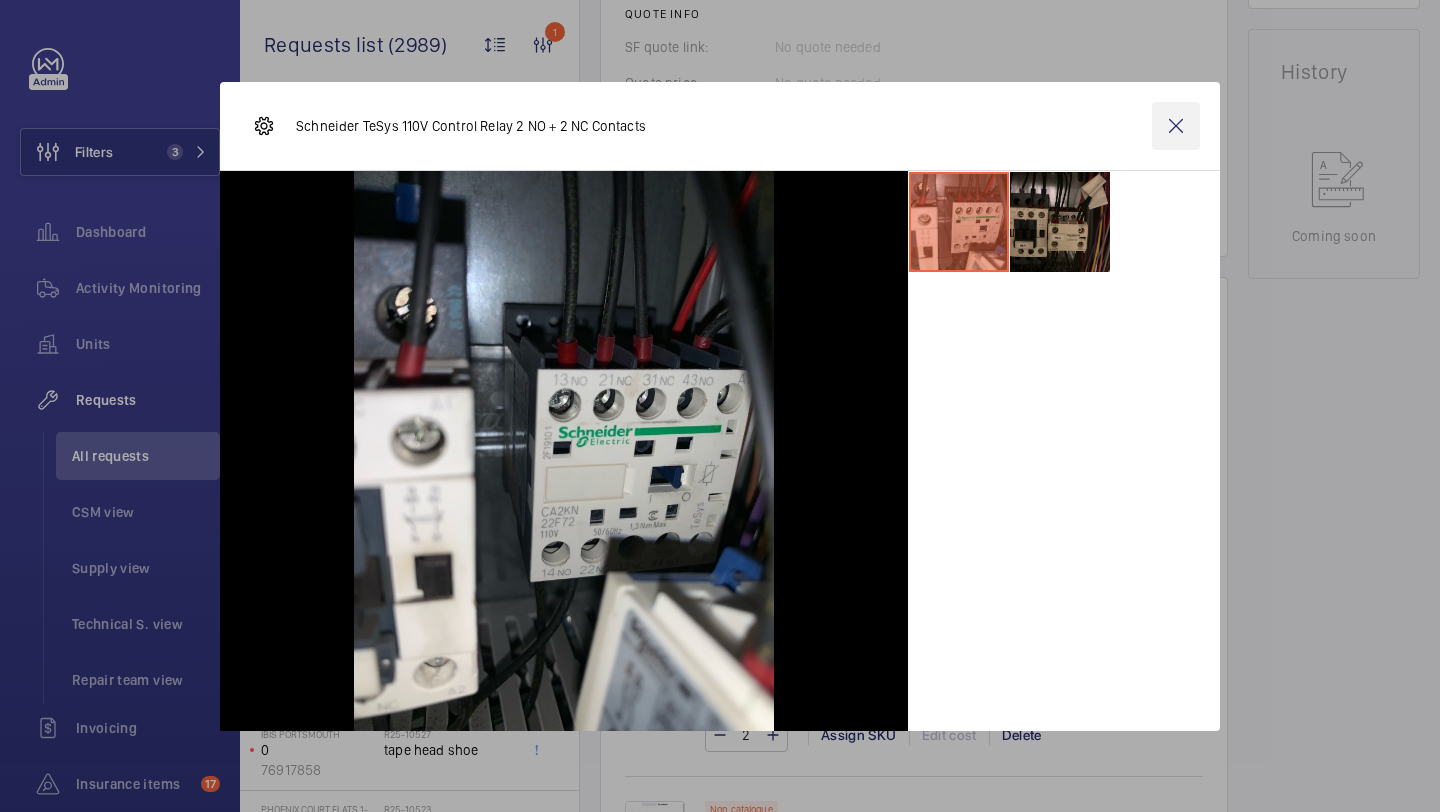 click at bounding box center (1176, 126) 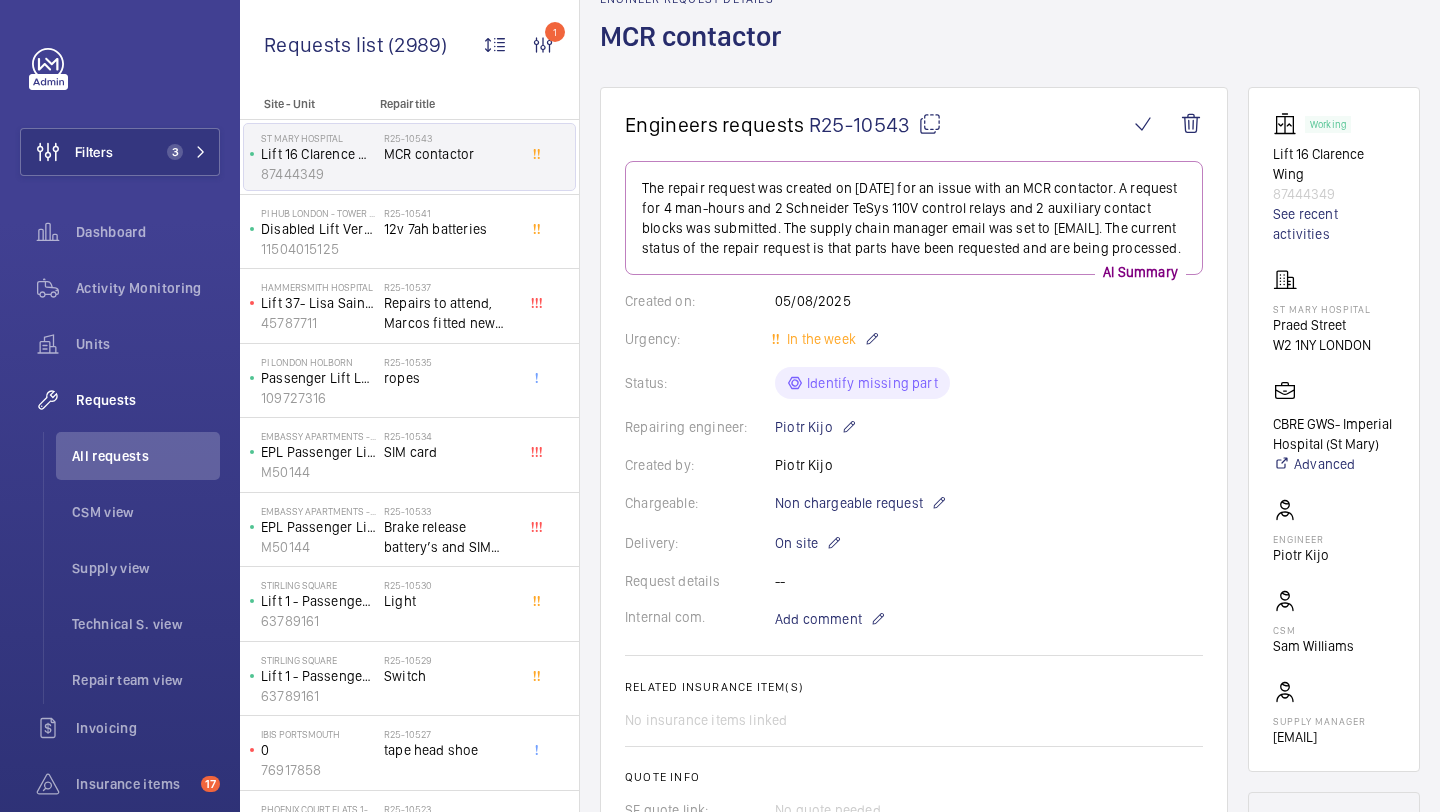 scroll, scrollTop: 1220, scrollLeft: 0, axis: vertical 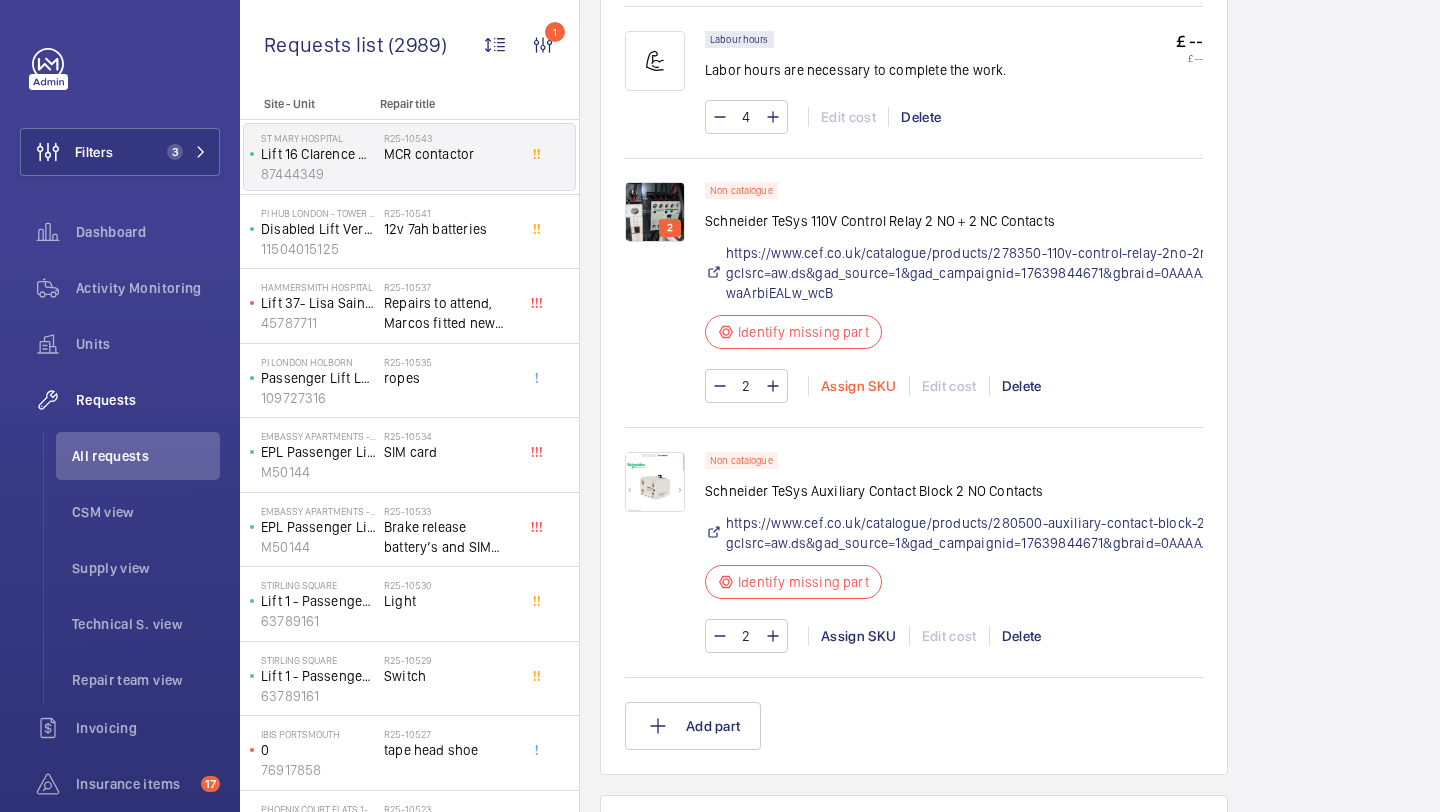 click on "Assign SKU" 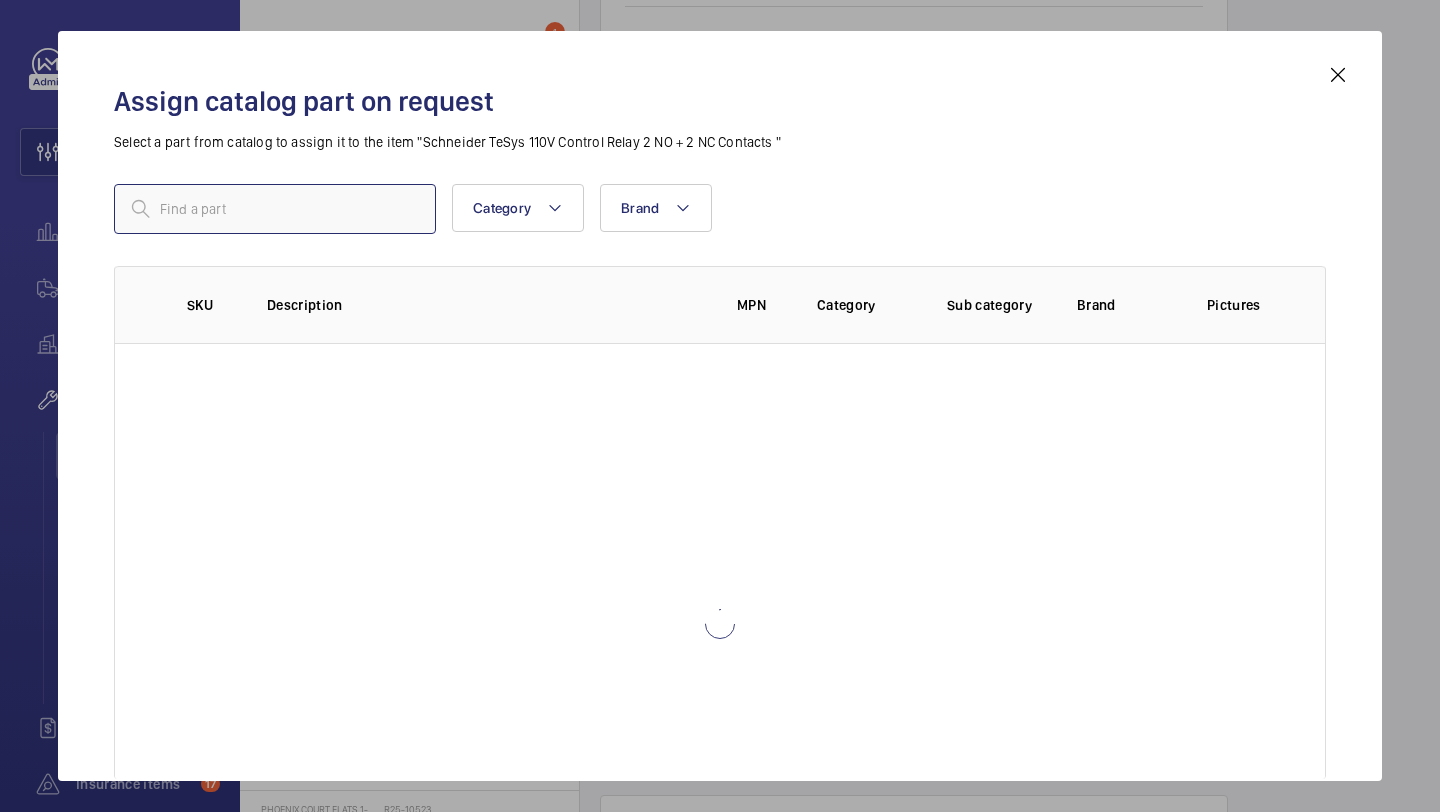 click at bounding box center [275, 209] 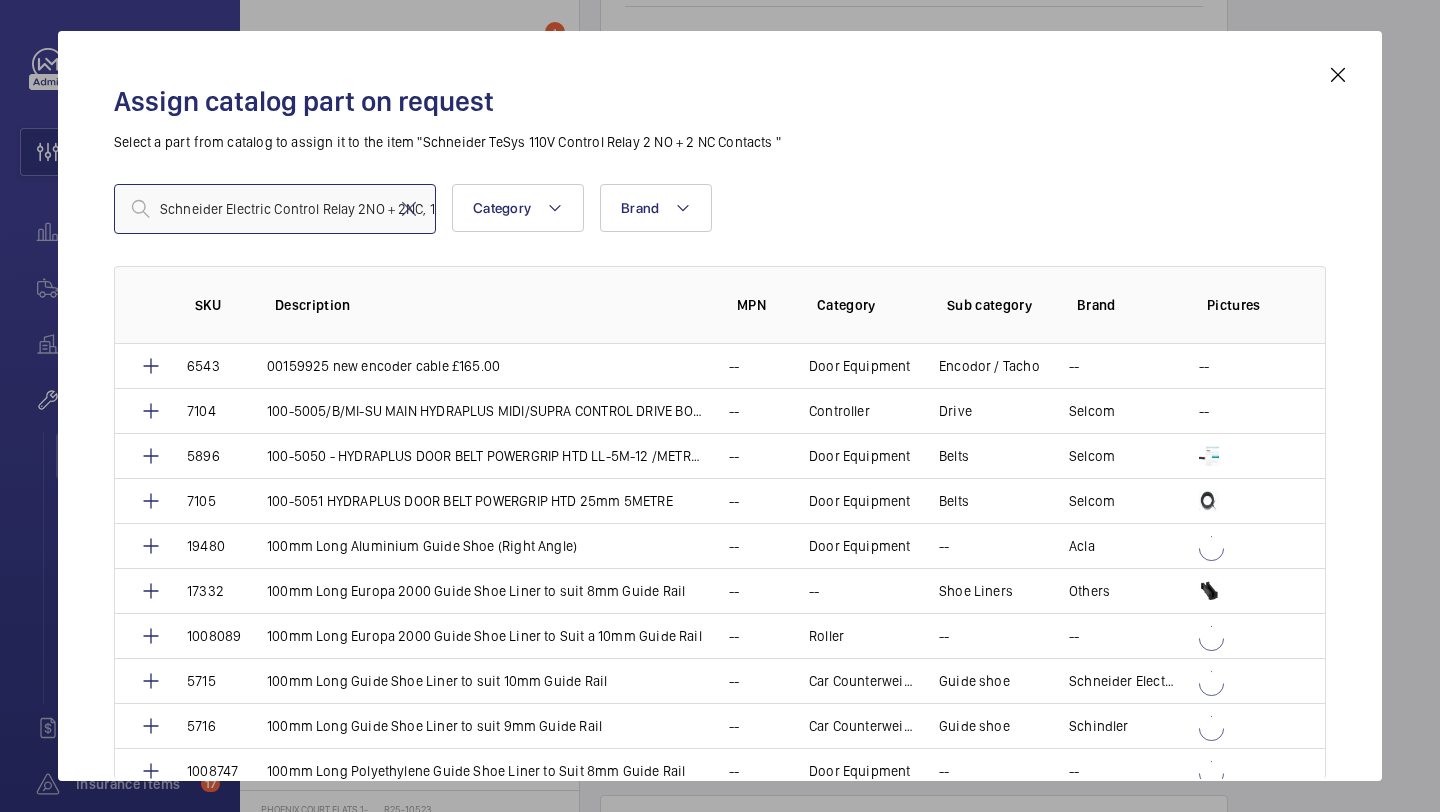 scroll, scrollTop: 0, scrollLeft: 190, axis: horizontal 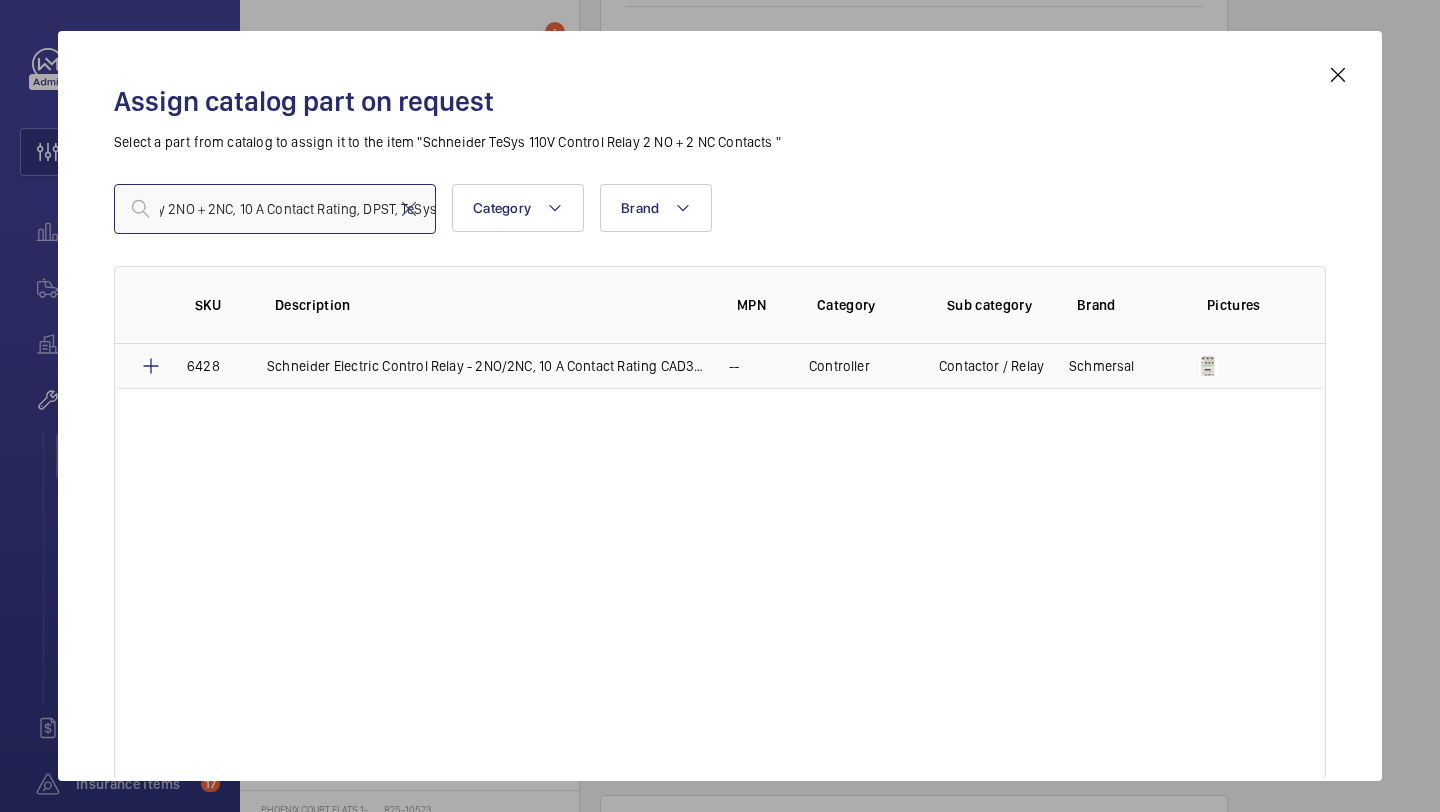 type on "Schneider Electric Control Relay 2NO + 2NC, 10 A Contact Rating, DPST, TeSys" 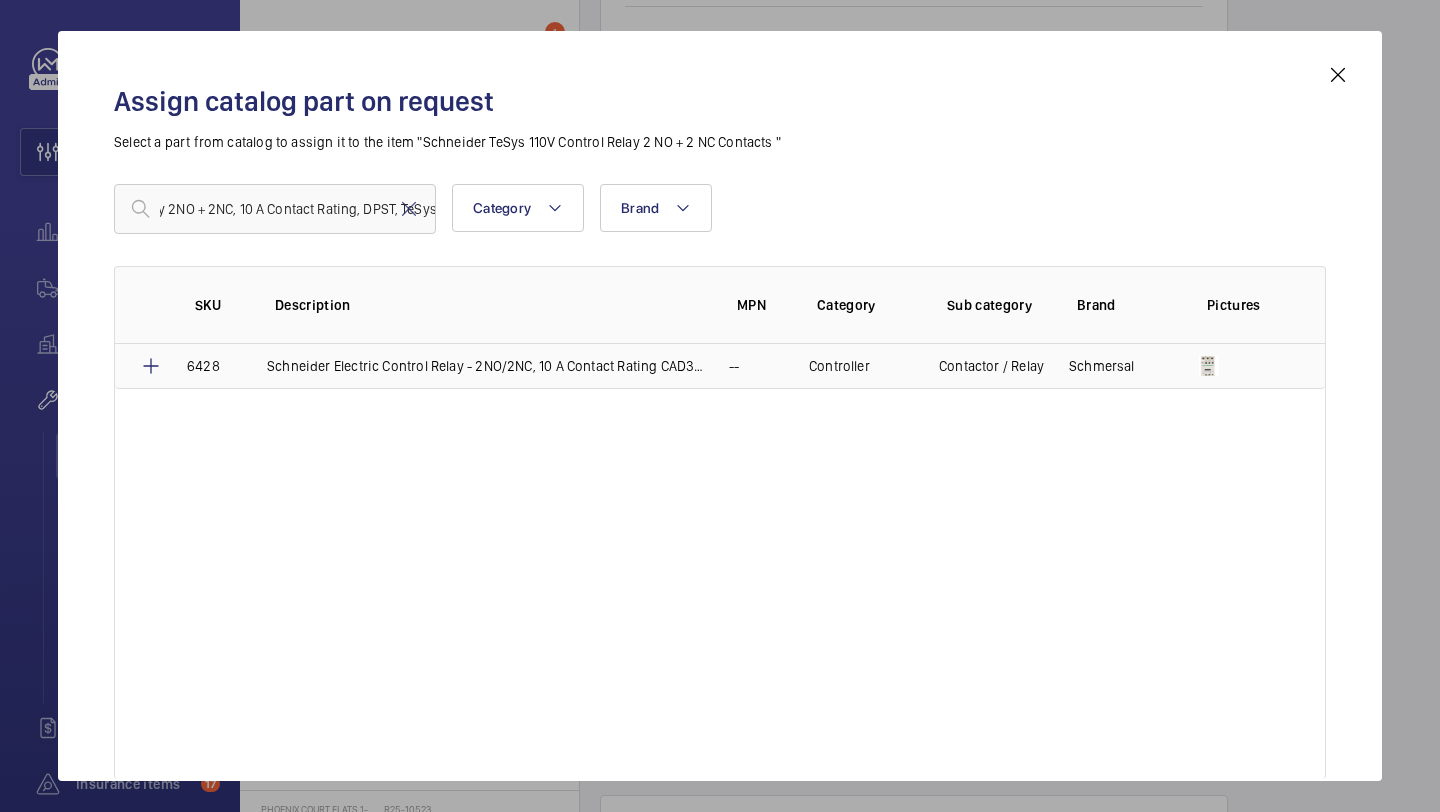 scroll, scrollTop: 0, scrollLeft: 0, axis: both 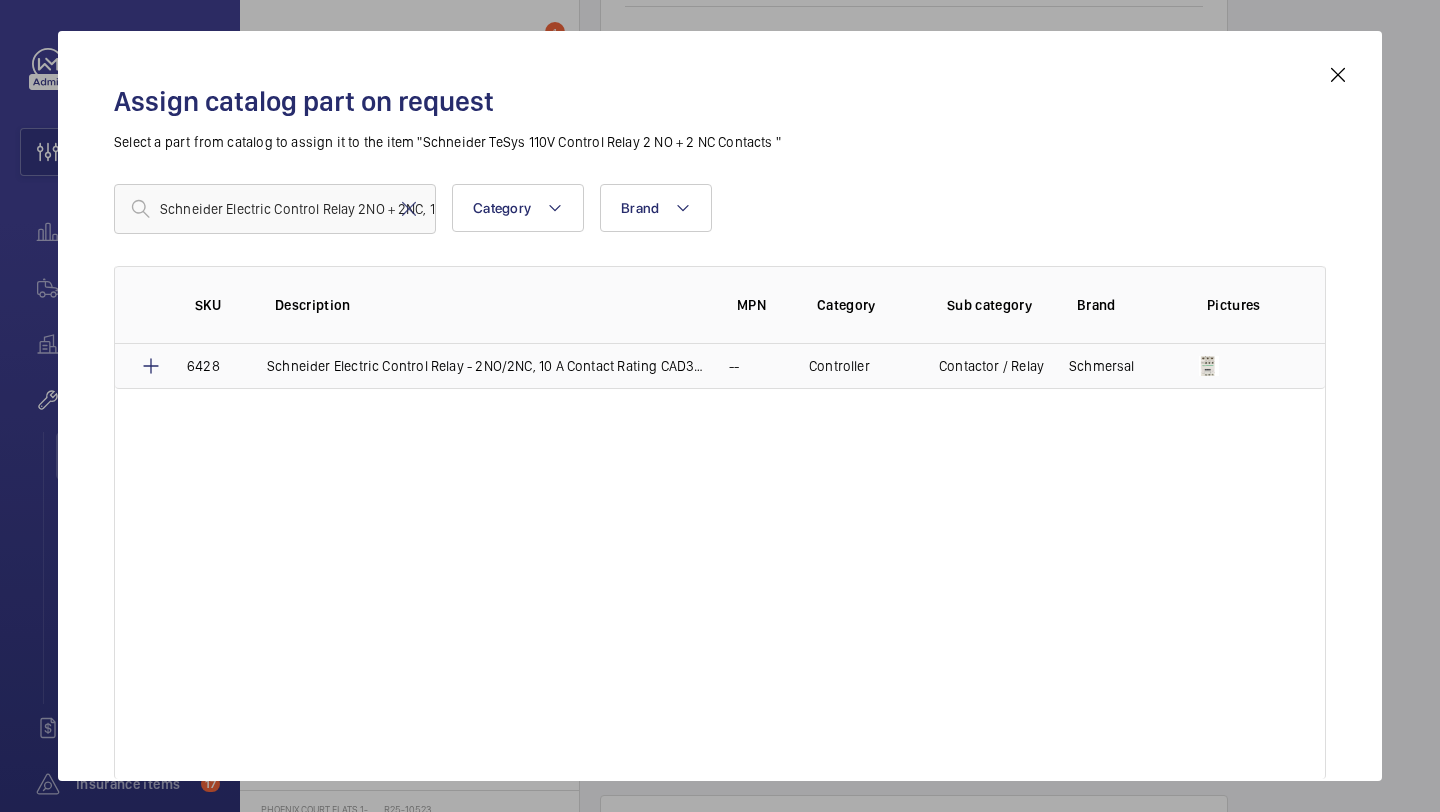 click on "Schneider Electric Control Relay - 2NO/2NC, 10 A Contact Rating CAD32F7" at bounding box center (474, 366) 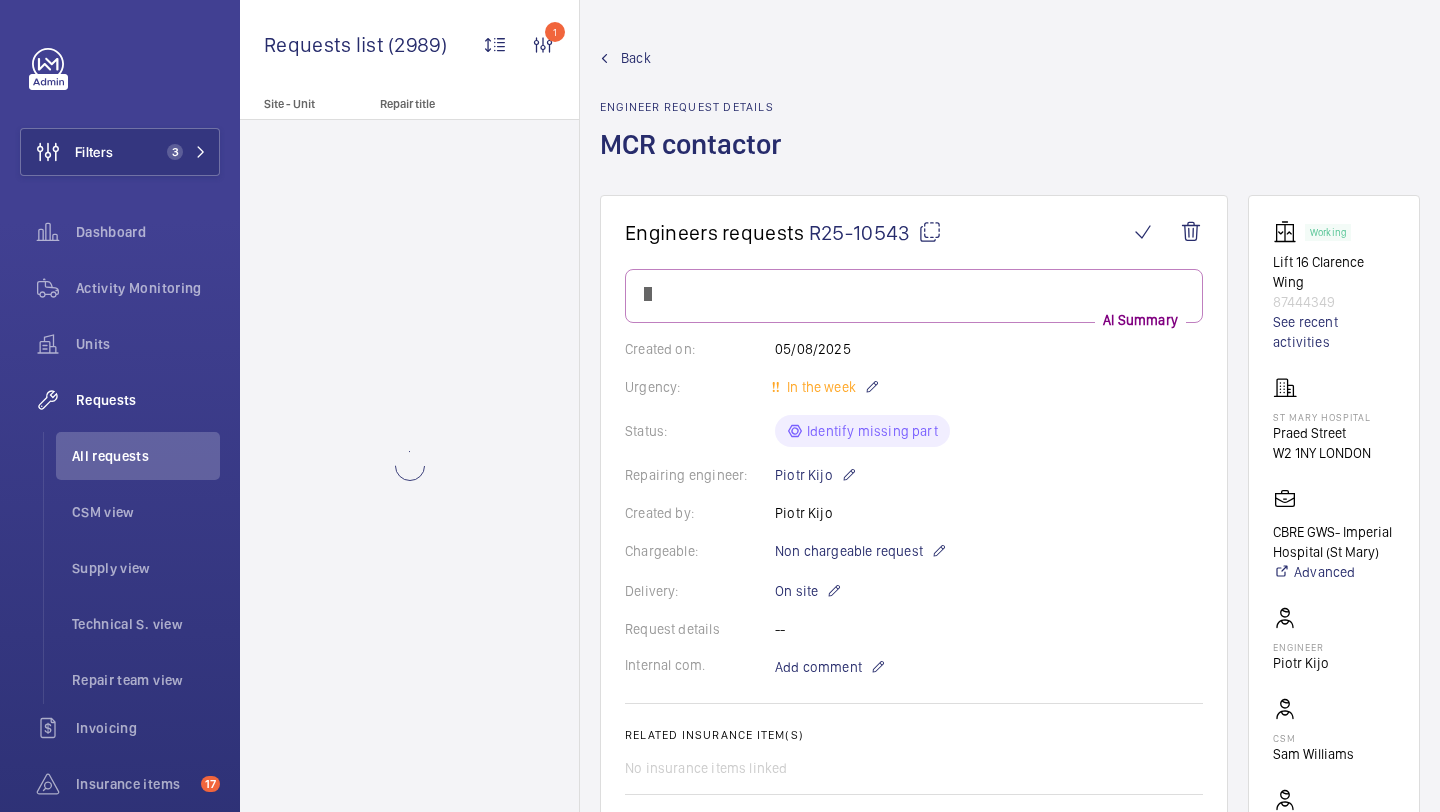 click on "Engineers requests  R25-10543" 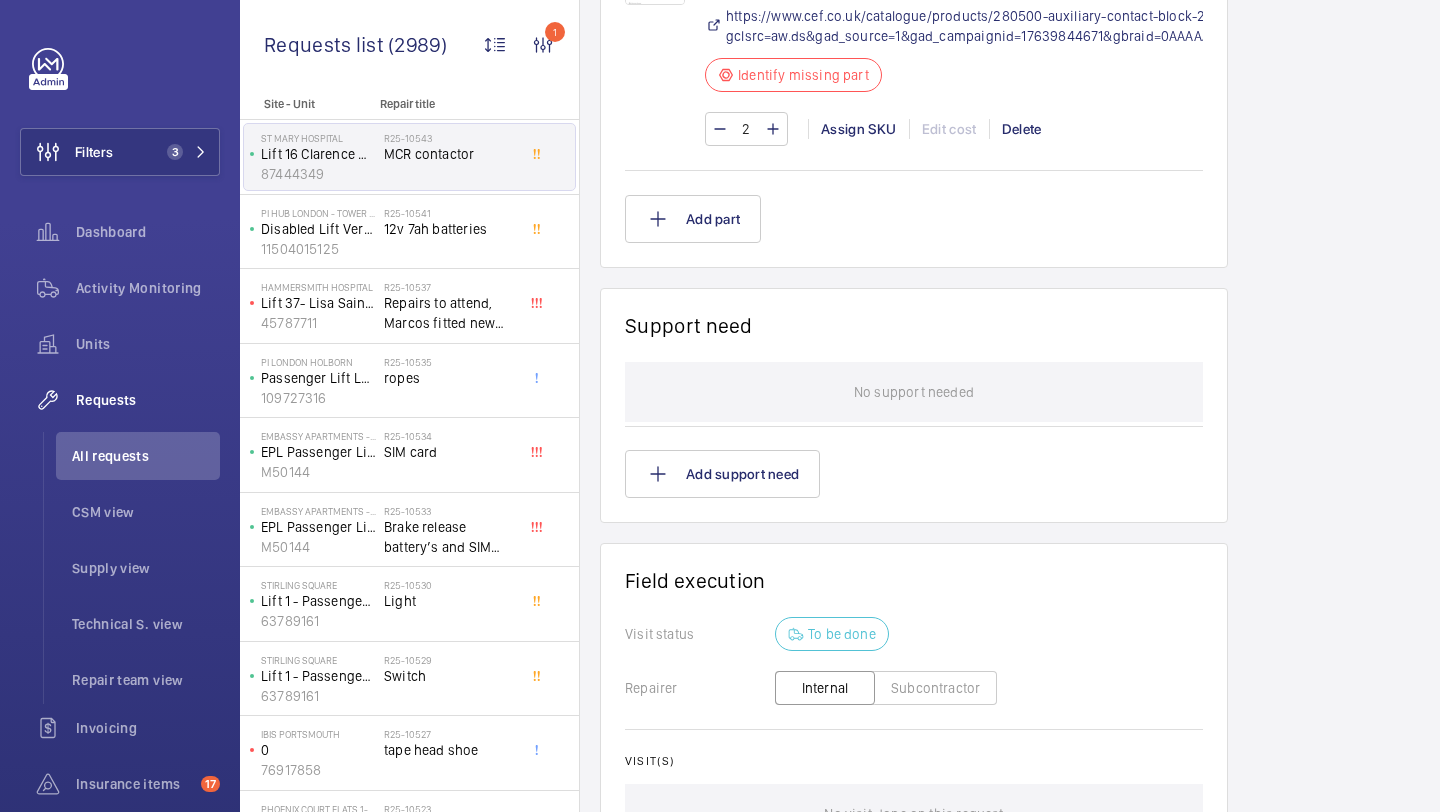 scroll, scrollTop: 1310, scrollLeft: 0, axis: vertical 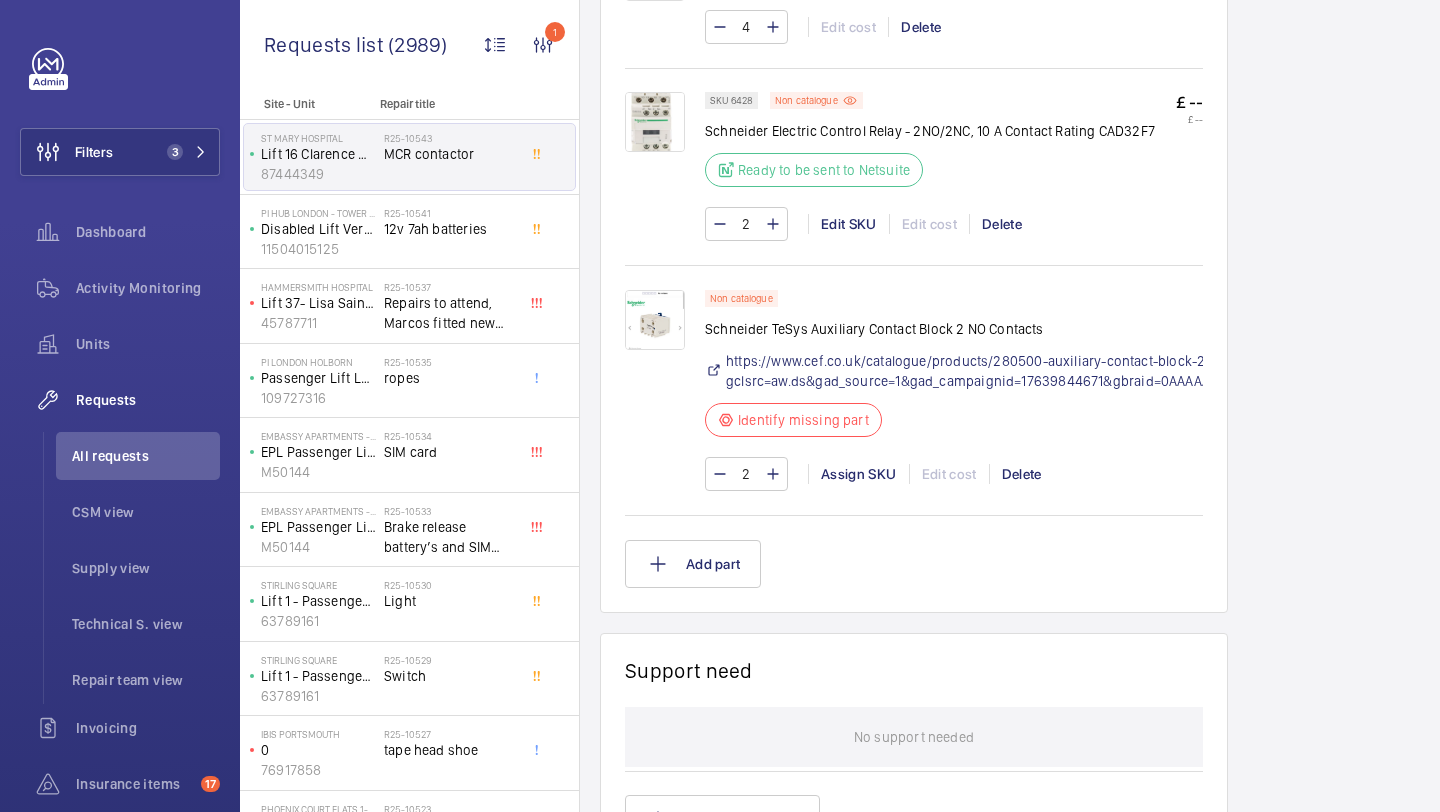 click 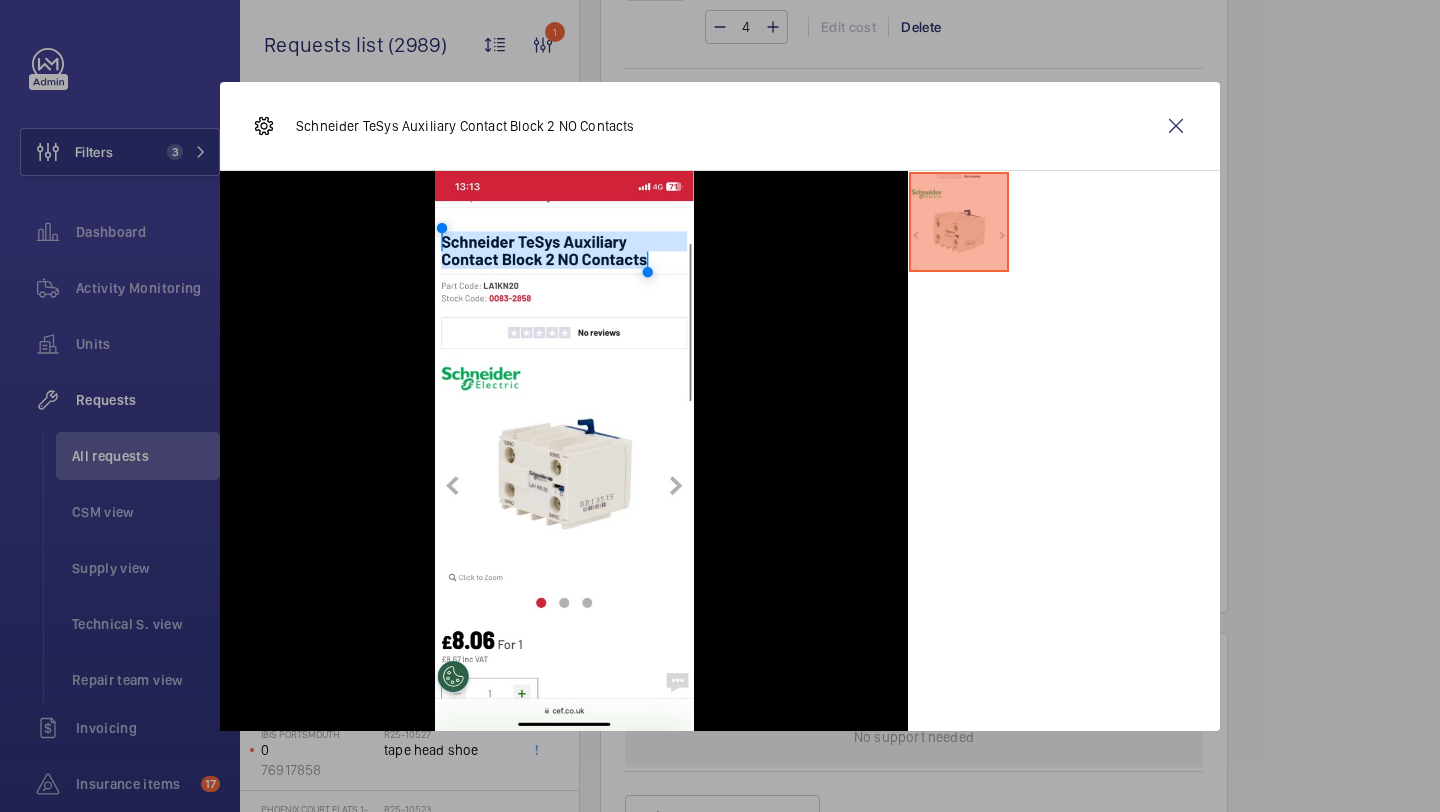 drag, startPoint x: 1168, startPoint y: 107, endPoint x: 870, endPoint y: 476, distance: 474.30475 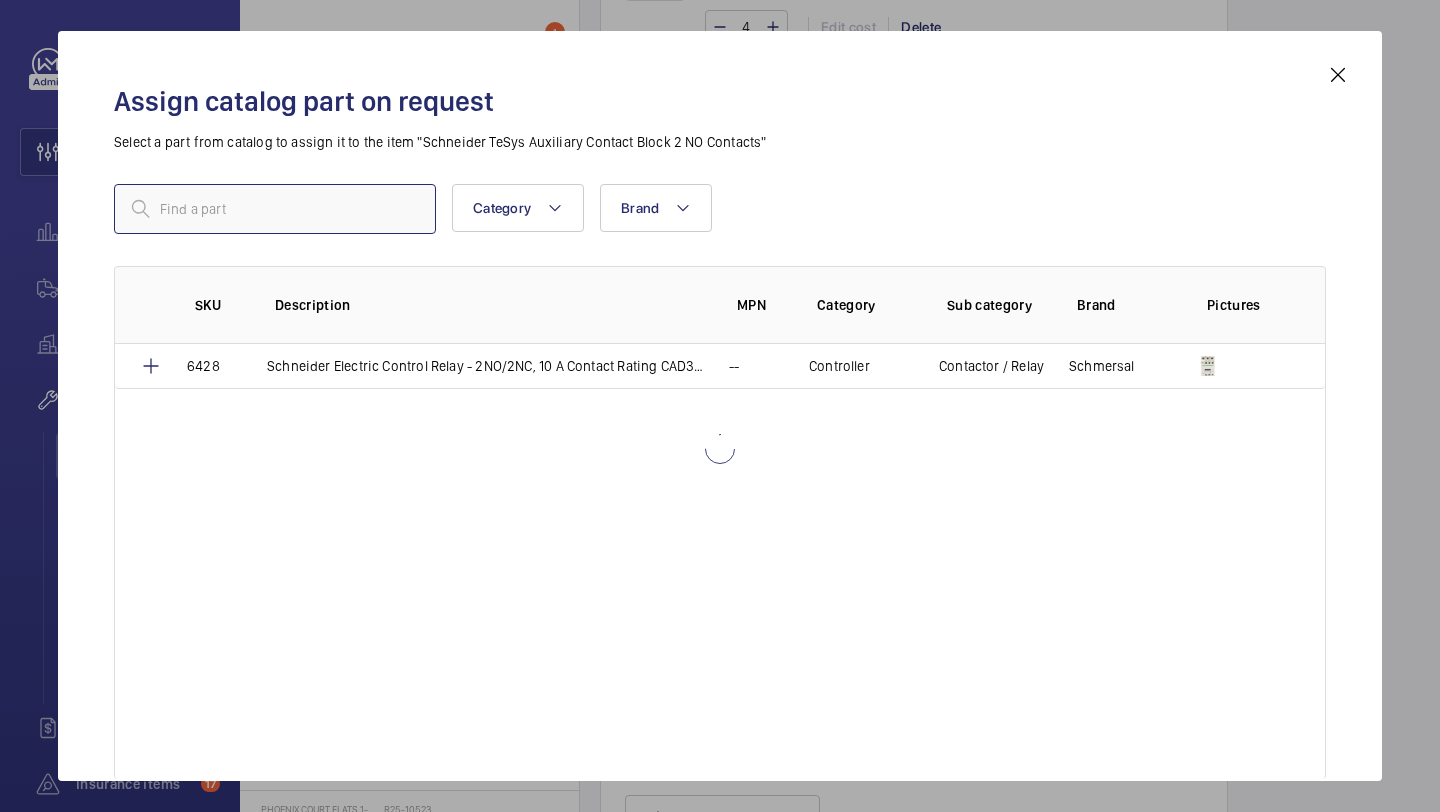 click at bounding box center (275, 209) 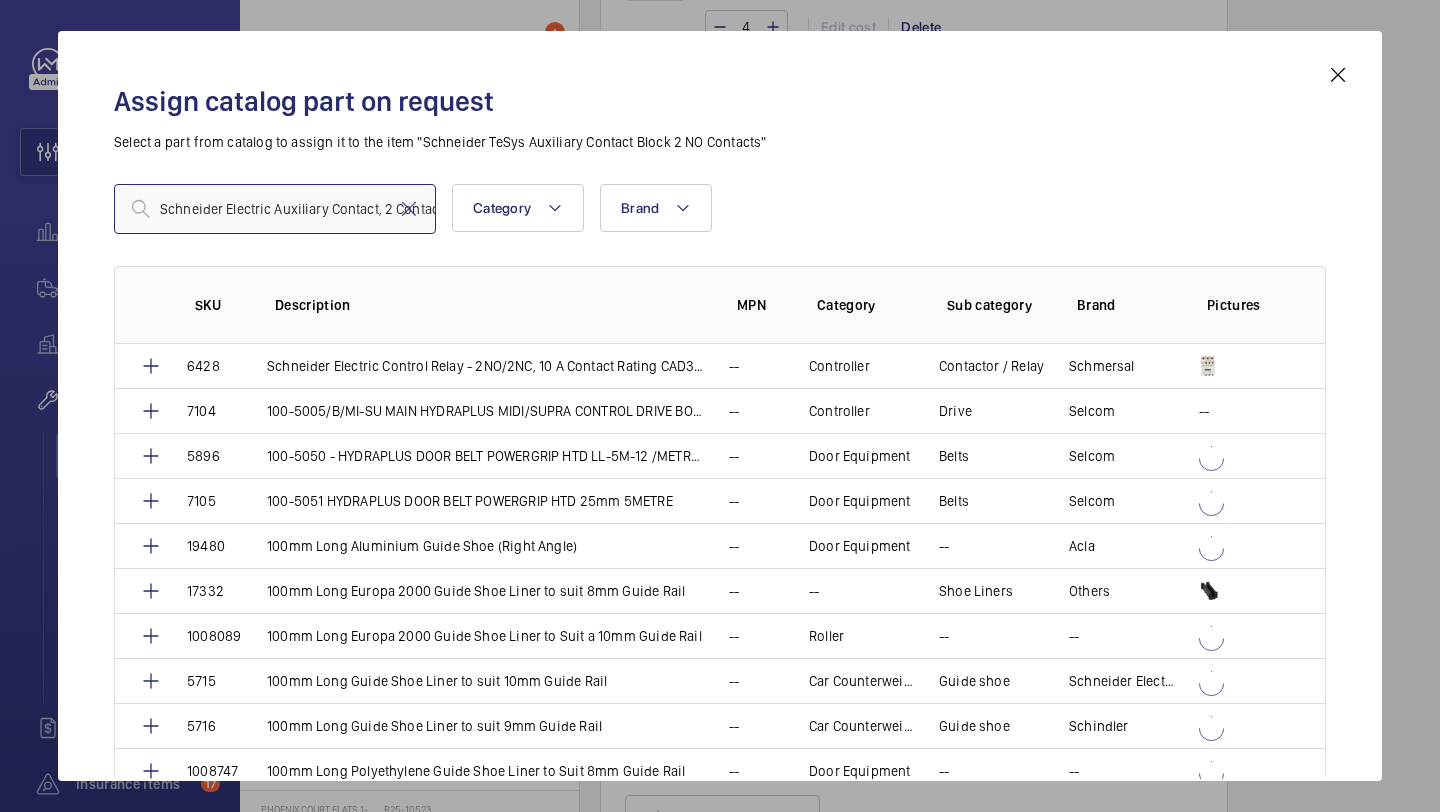 scroll, scrollTop: 0, scrollLeft: 189, axis: horizontal 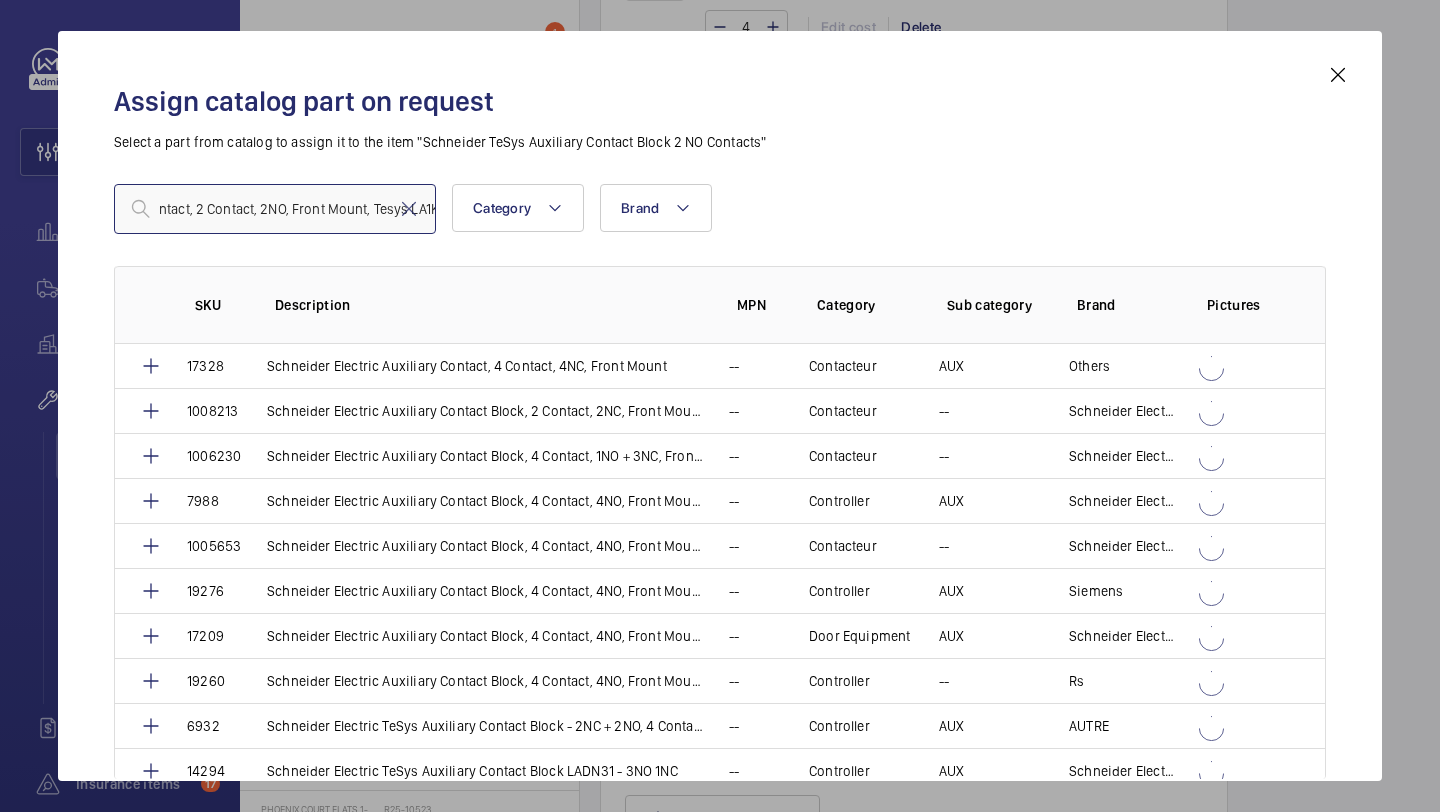 type on "Schneider Electric Auxiliary Contact, 2 Contact, 2NO, Front Mount, Tesys LA1K" 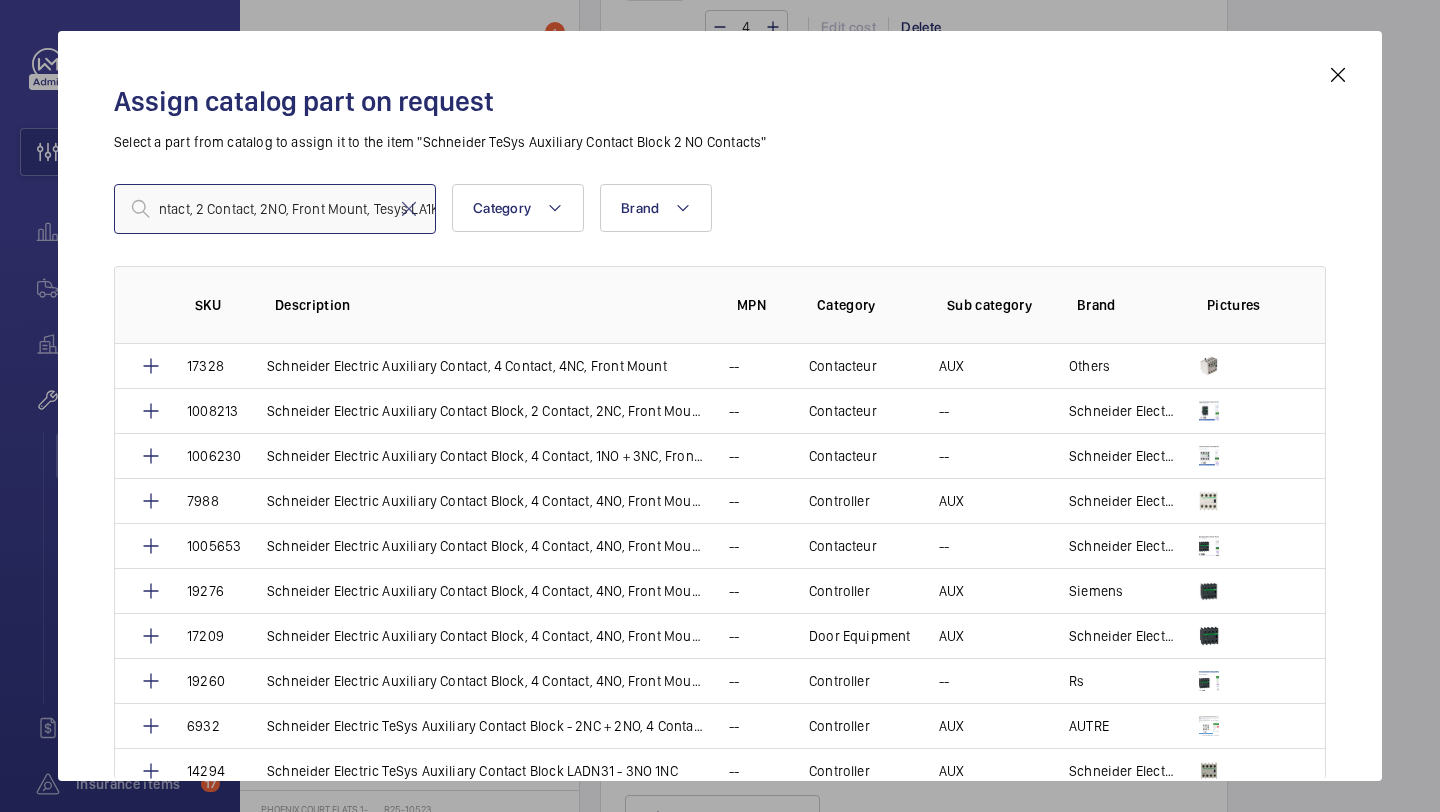 scroll, scrollTop: 0, scrollLeft: 0, axis: both 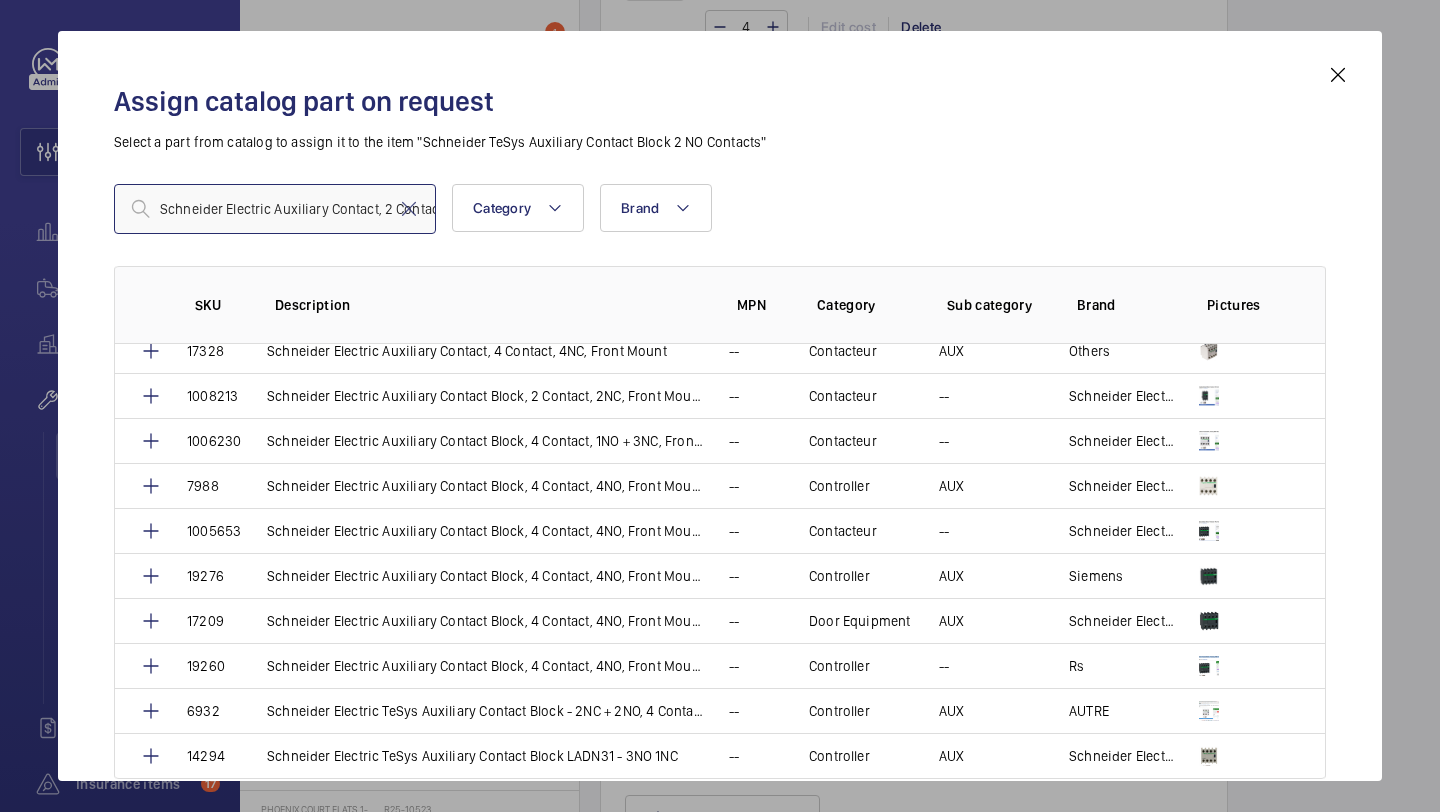 click on "Schneider Electric Auxiliary Contact, 2 Contact, 2NO, Front Mount, Tesys LA1K" at bounding box center (275, 209) 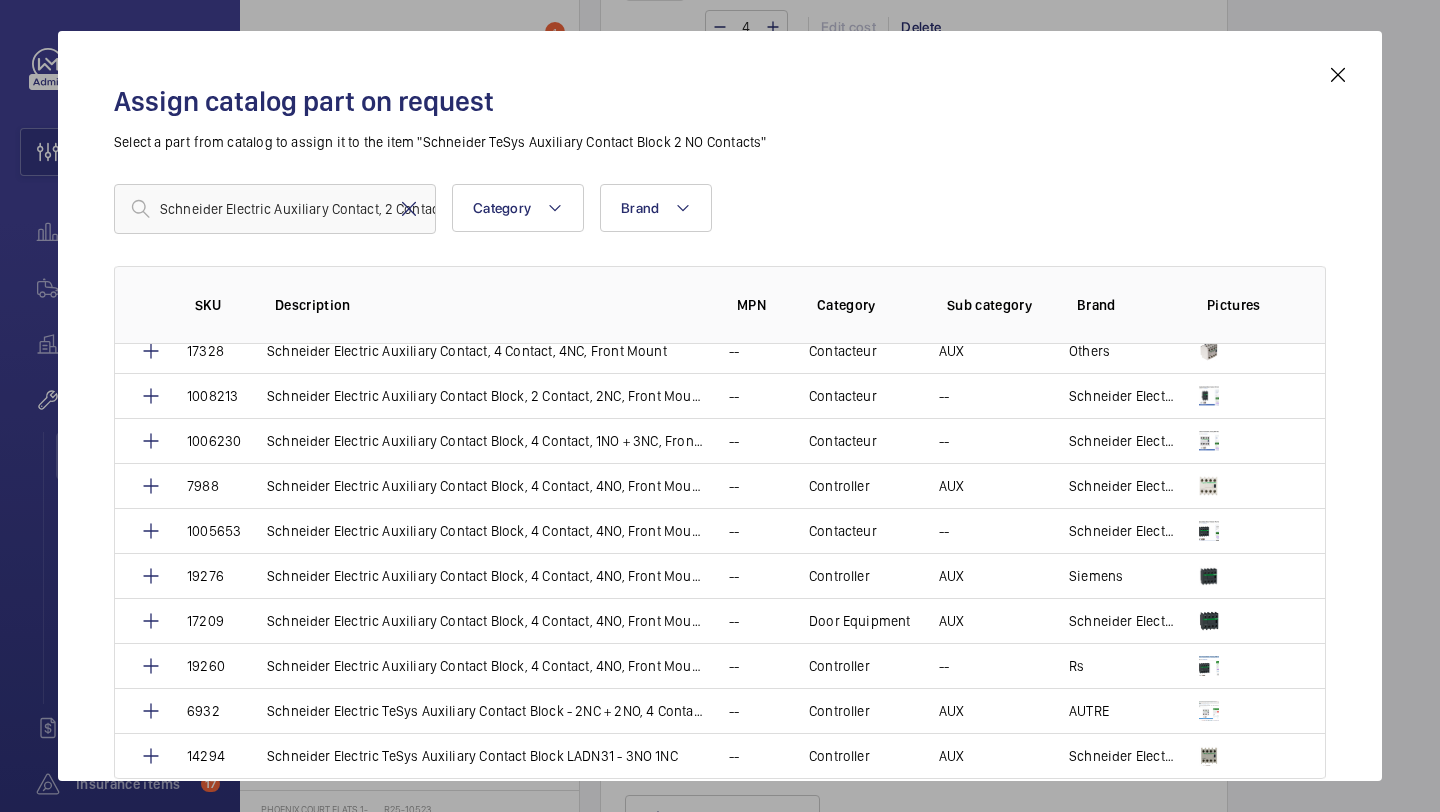 click at bounding box center [409, 209] 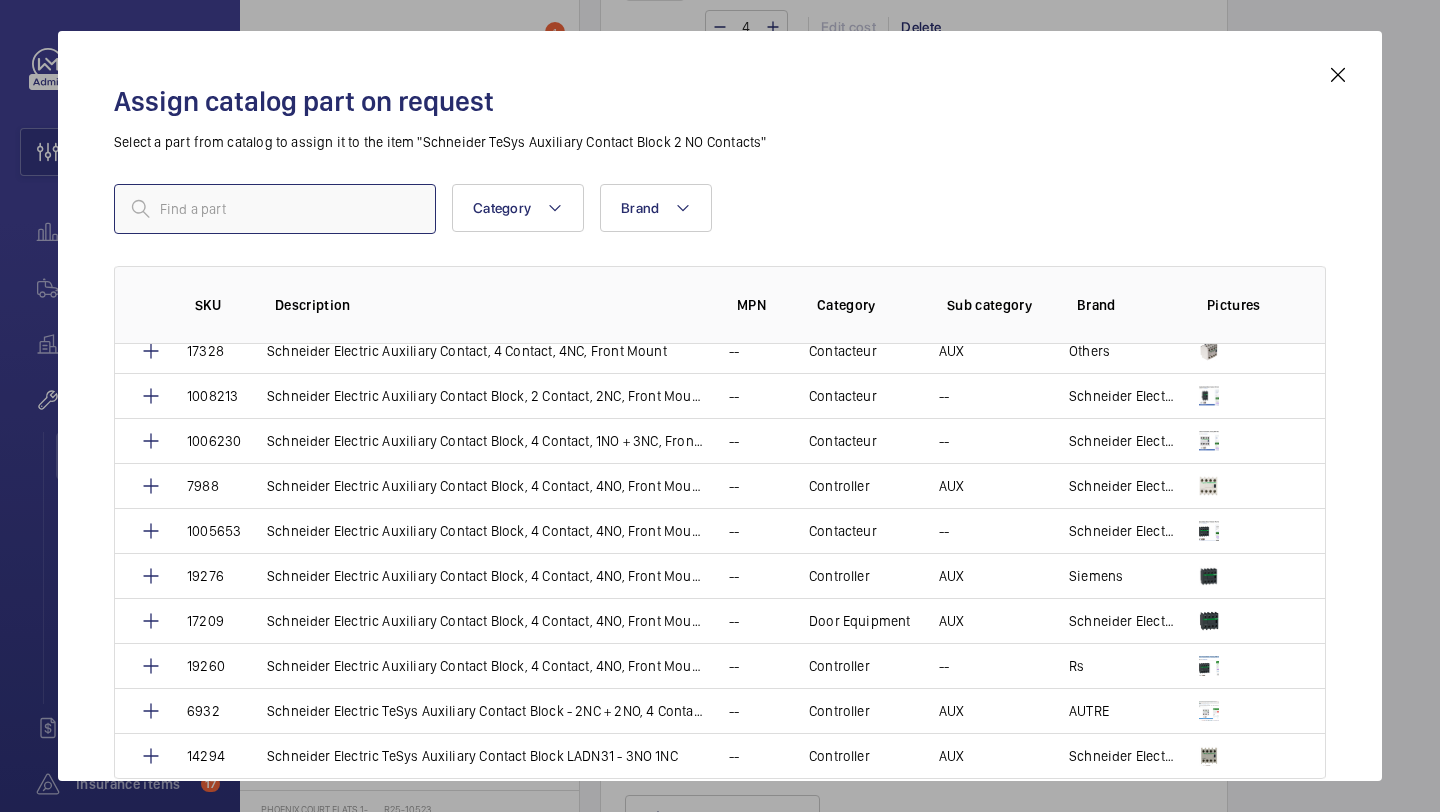 paste on "1009894" 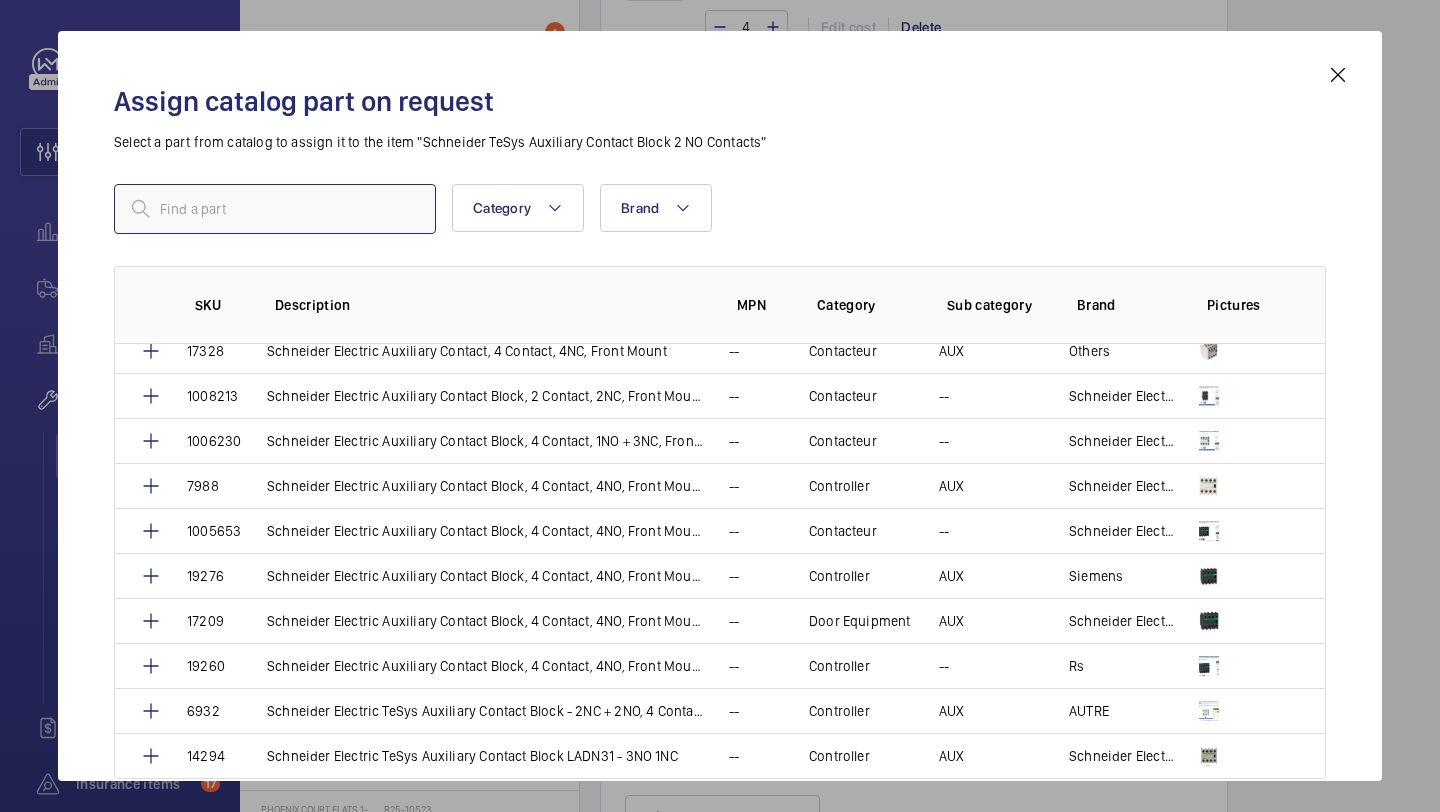 type on "1009894" 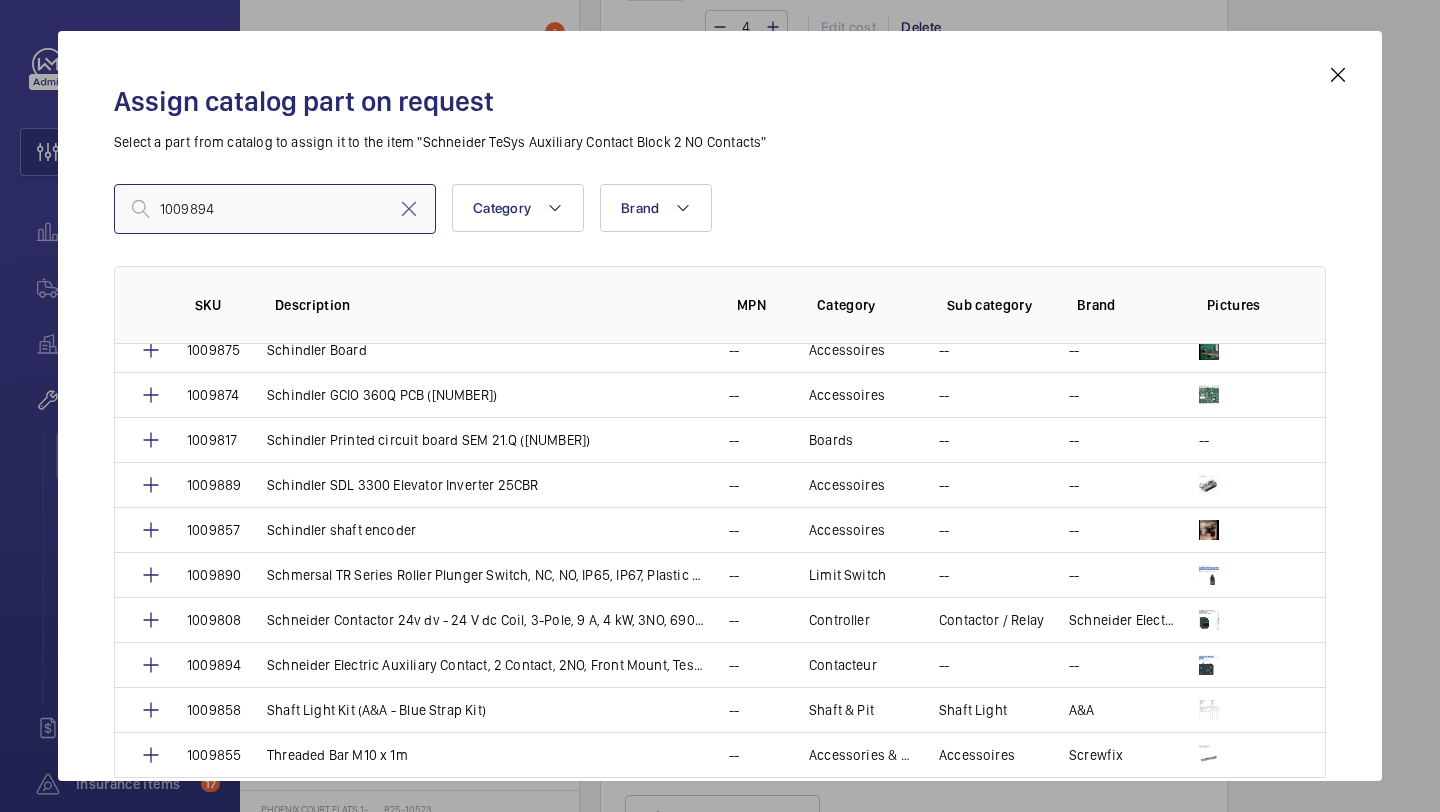 scroll, scrollTop: 2281, scrollLeft: 0, axis: vertical 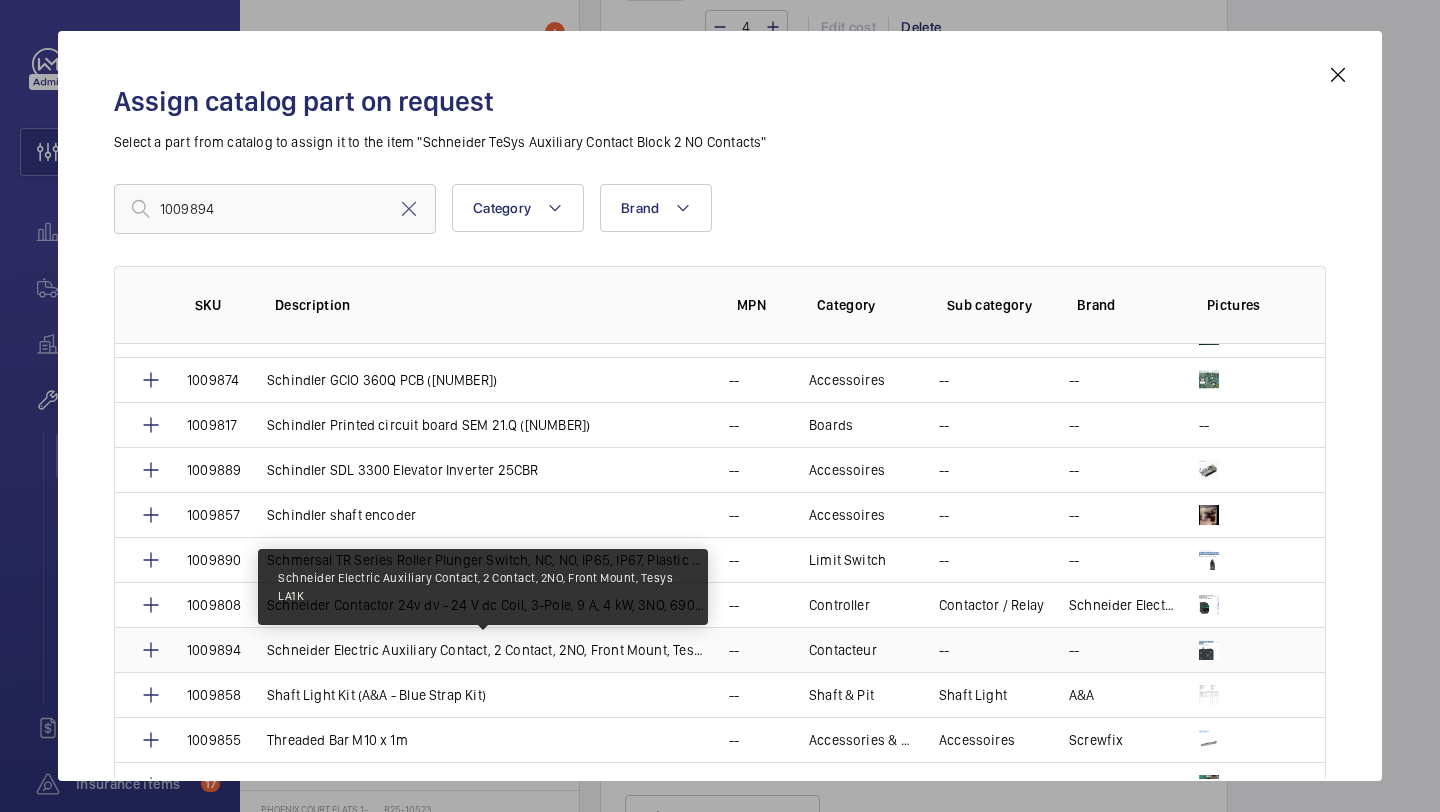 click on "Schneider Electric Auxiliary Contact, 2 Contact, 2NO, Front Mount, Tesys LA1K" at bounding box center [486, 650] 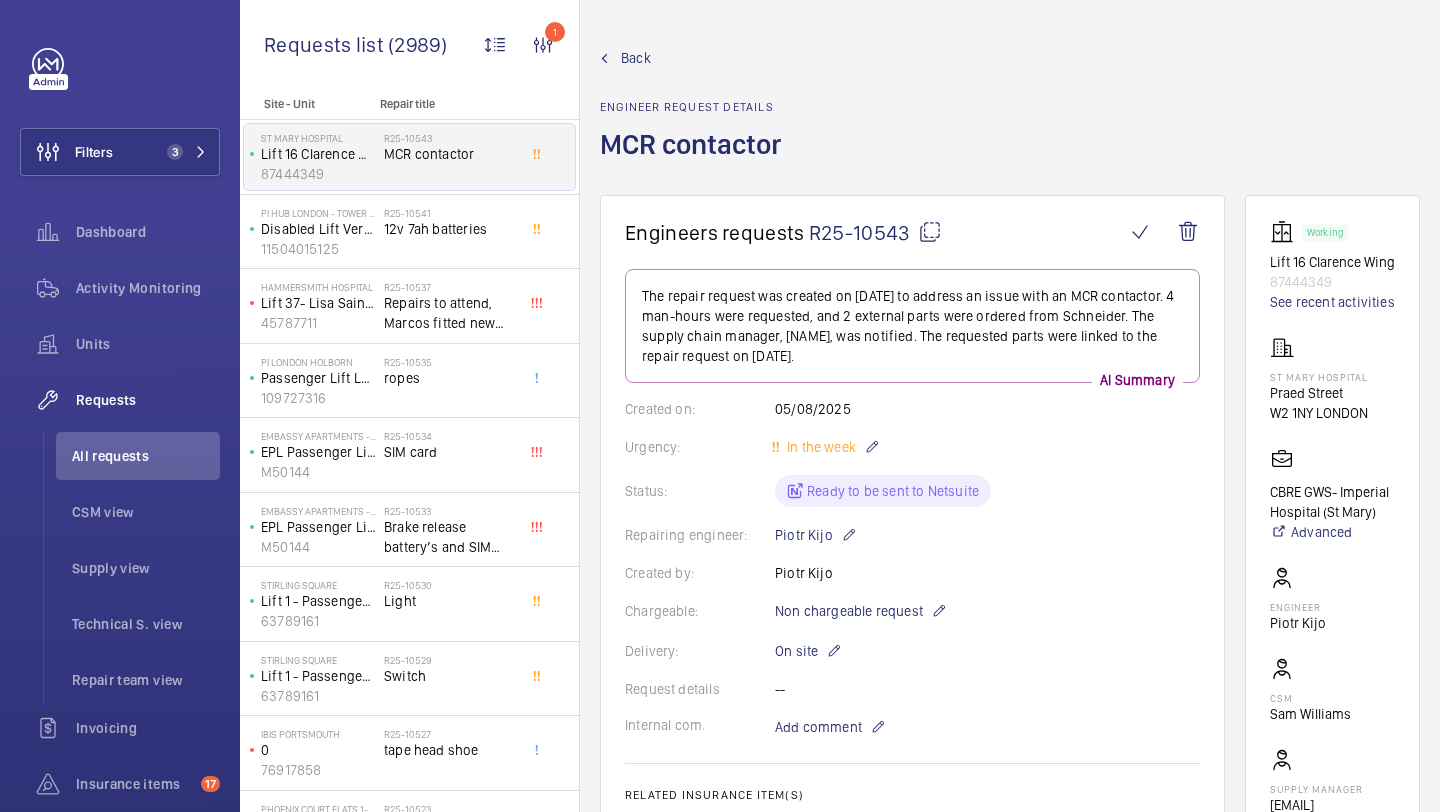 click on "Send to Netsuite" 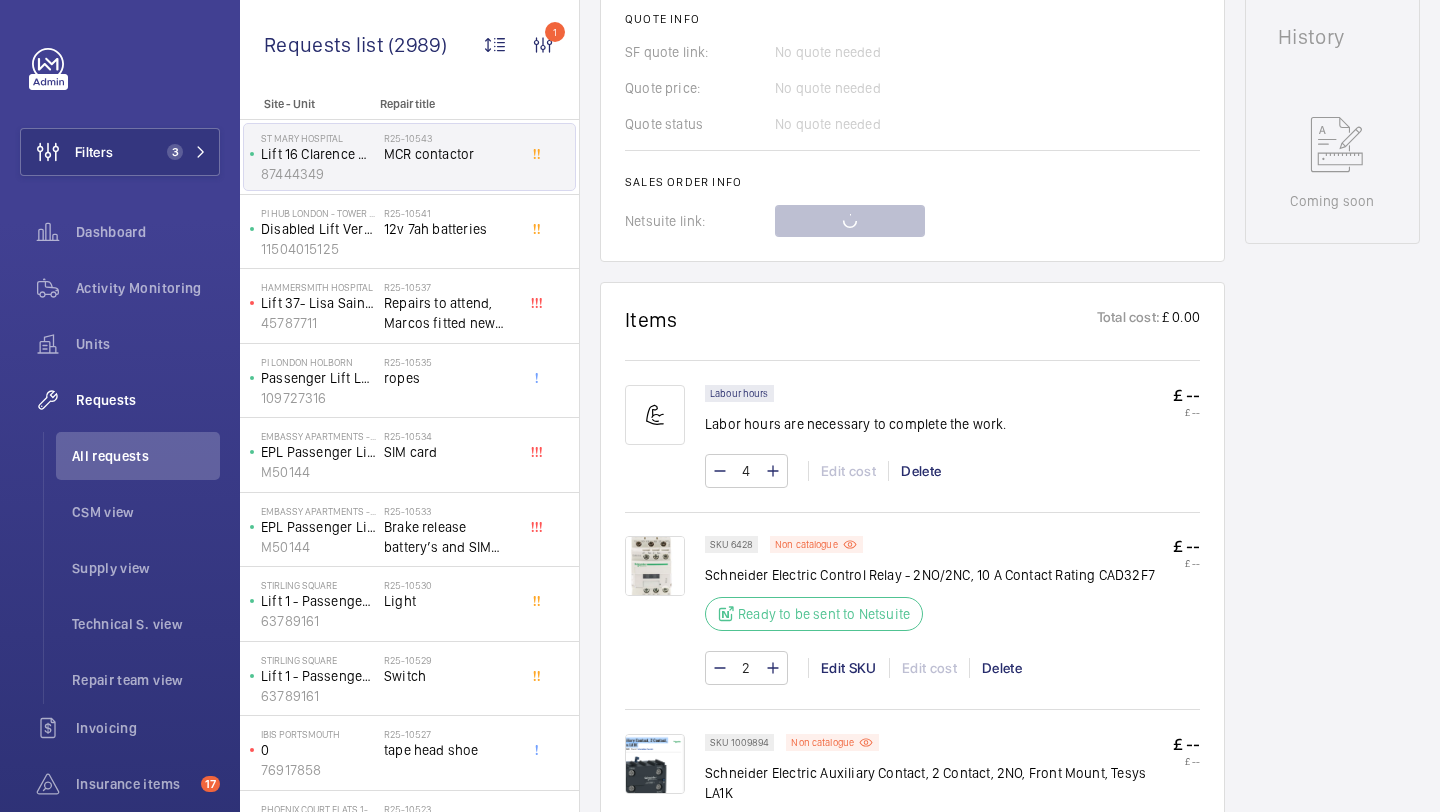 click 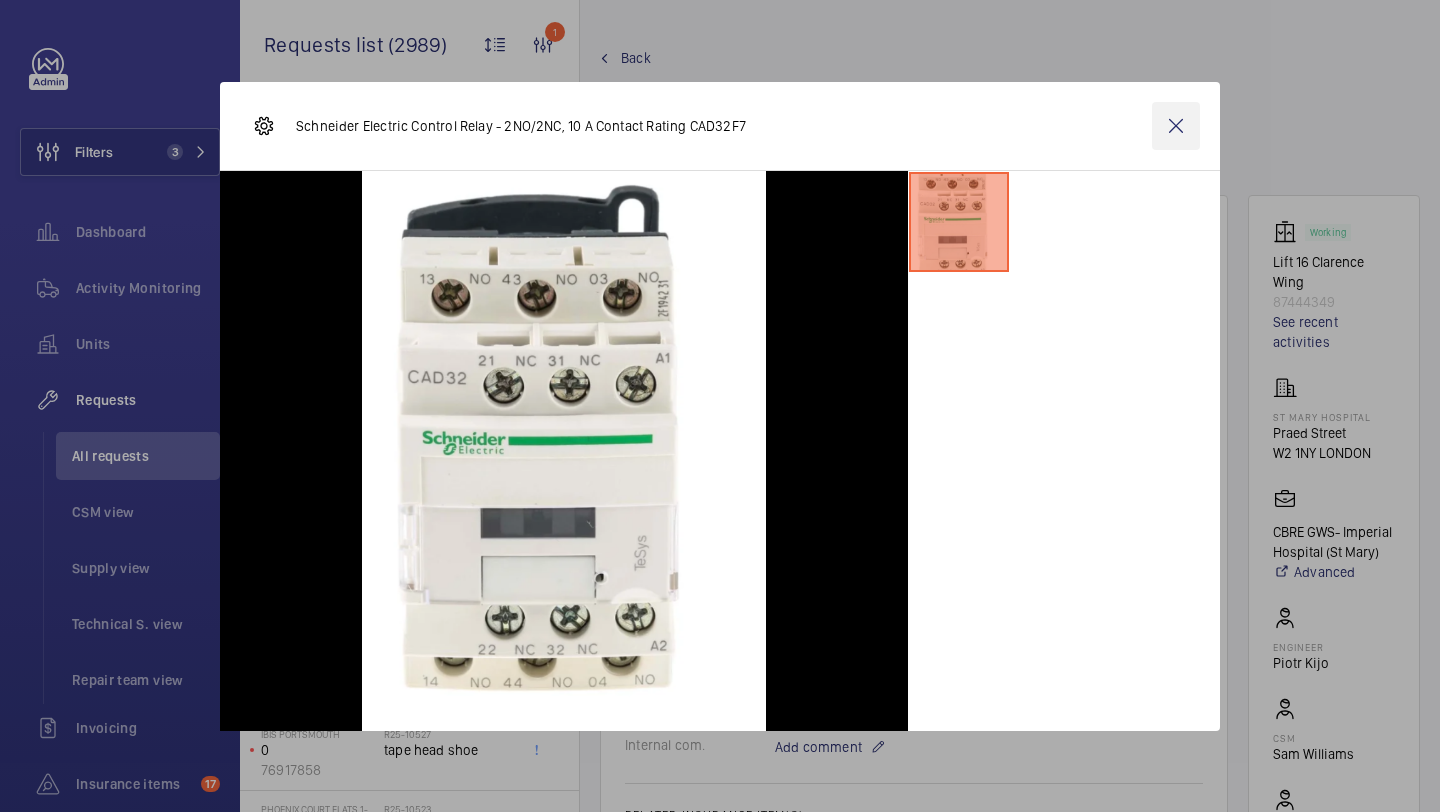 click at bounding box center (1176, 126) 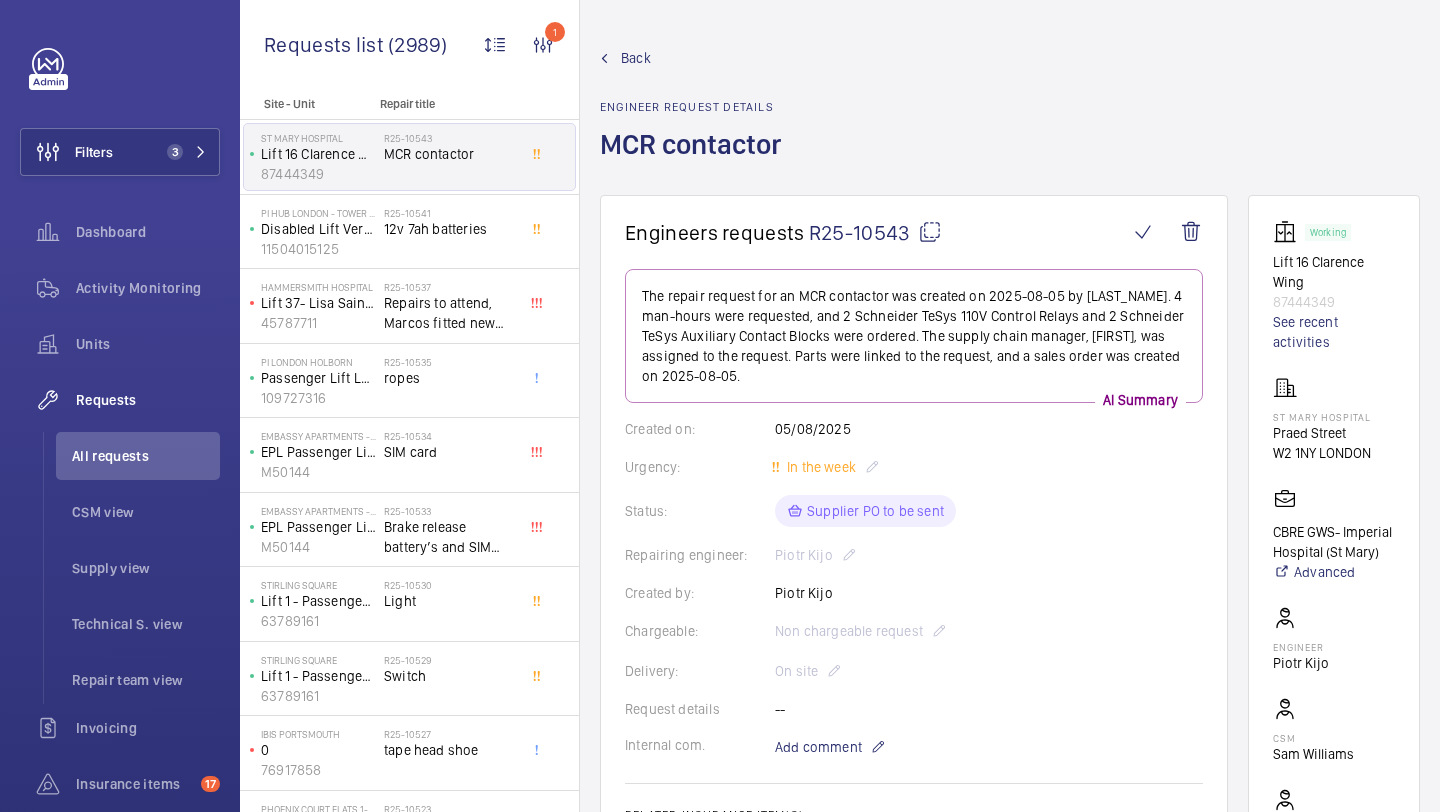 click at bounding box center (1085, 181) 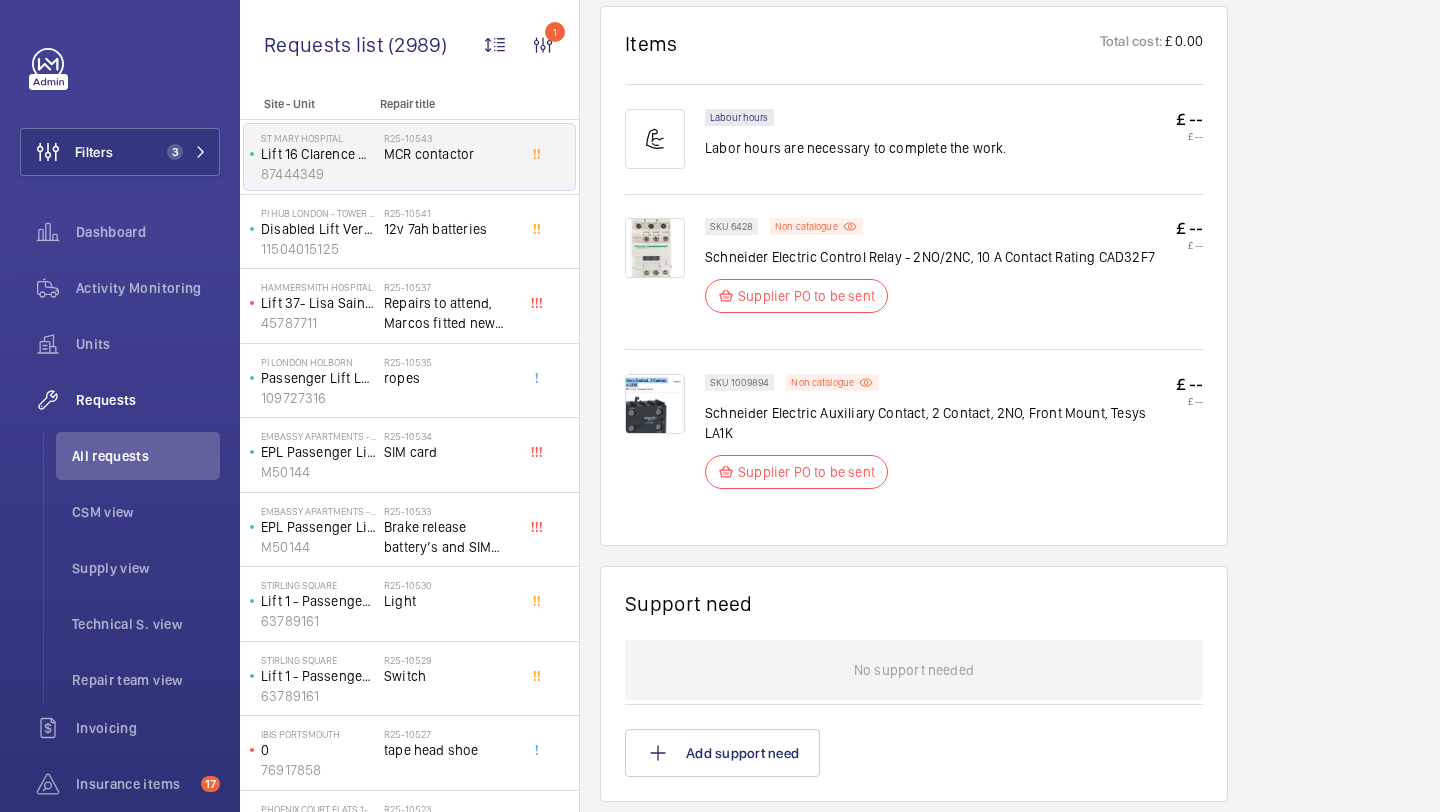 click on "https://6461500.app.netsuite.com/app/accounting/transactions/salesord.nl?id=2878341" 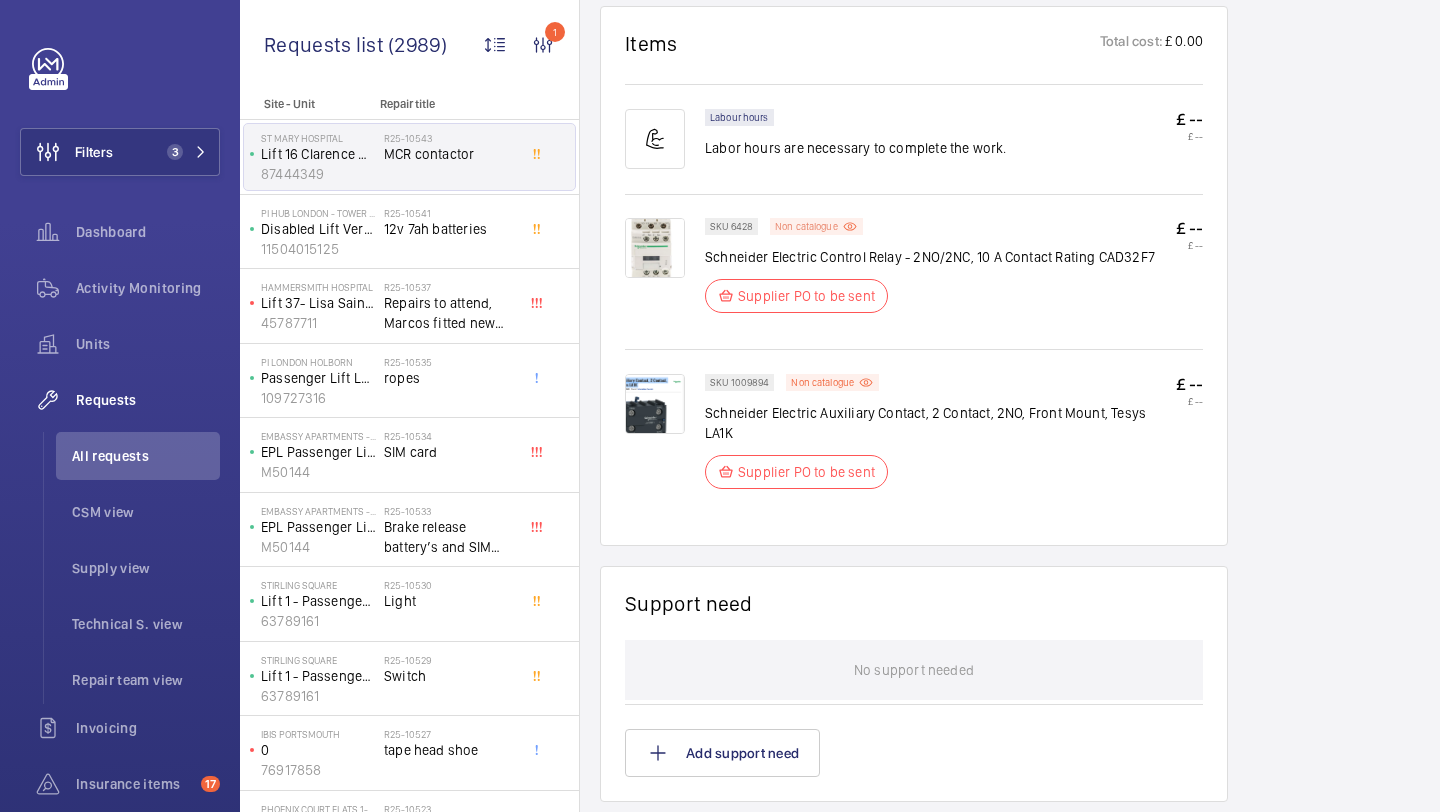click on "Non catalogue" 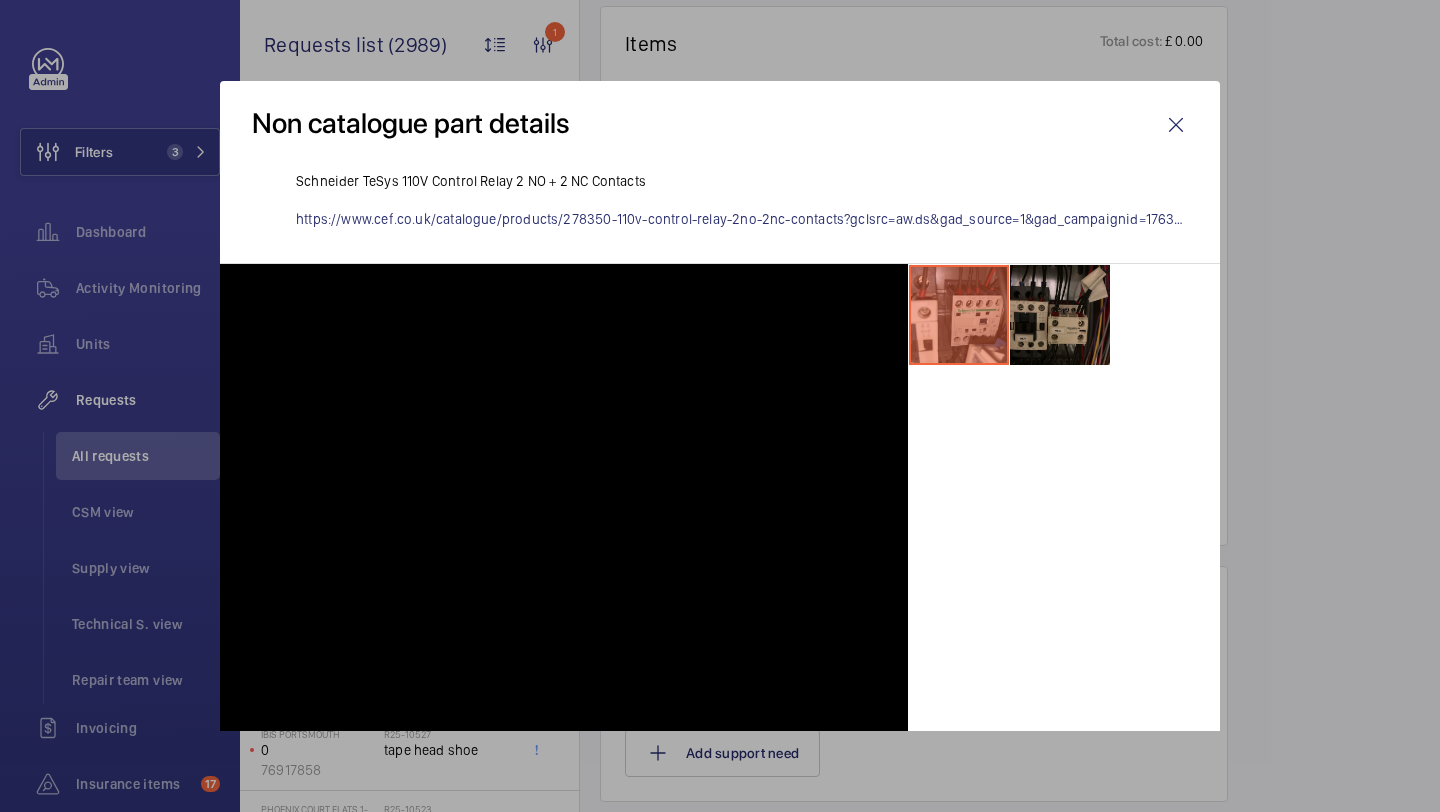 scroll, scrollTop: 967, scrollLeft: 0, axis: vertical 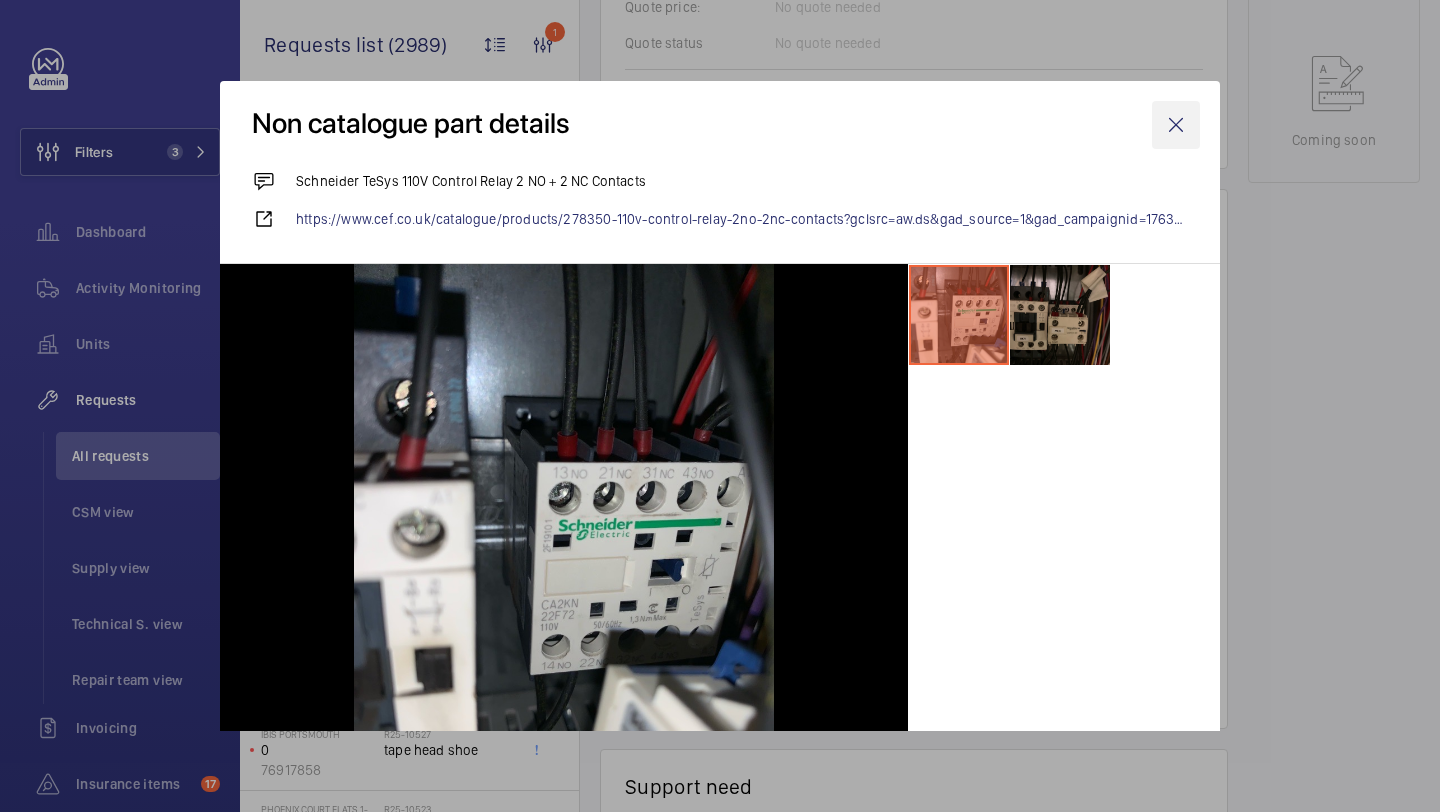 click at bounding box center [1176, 125] 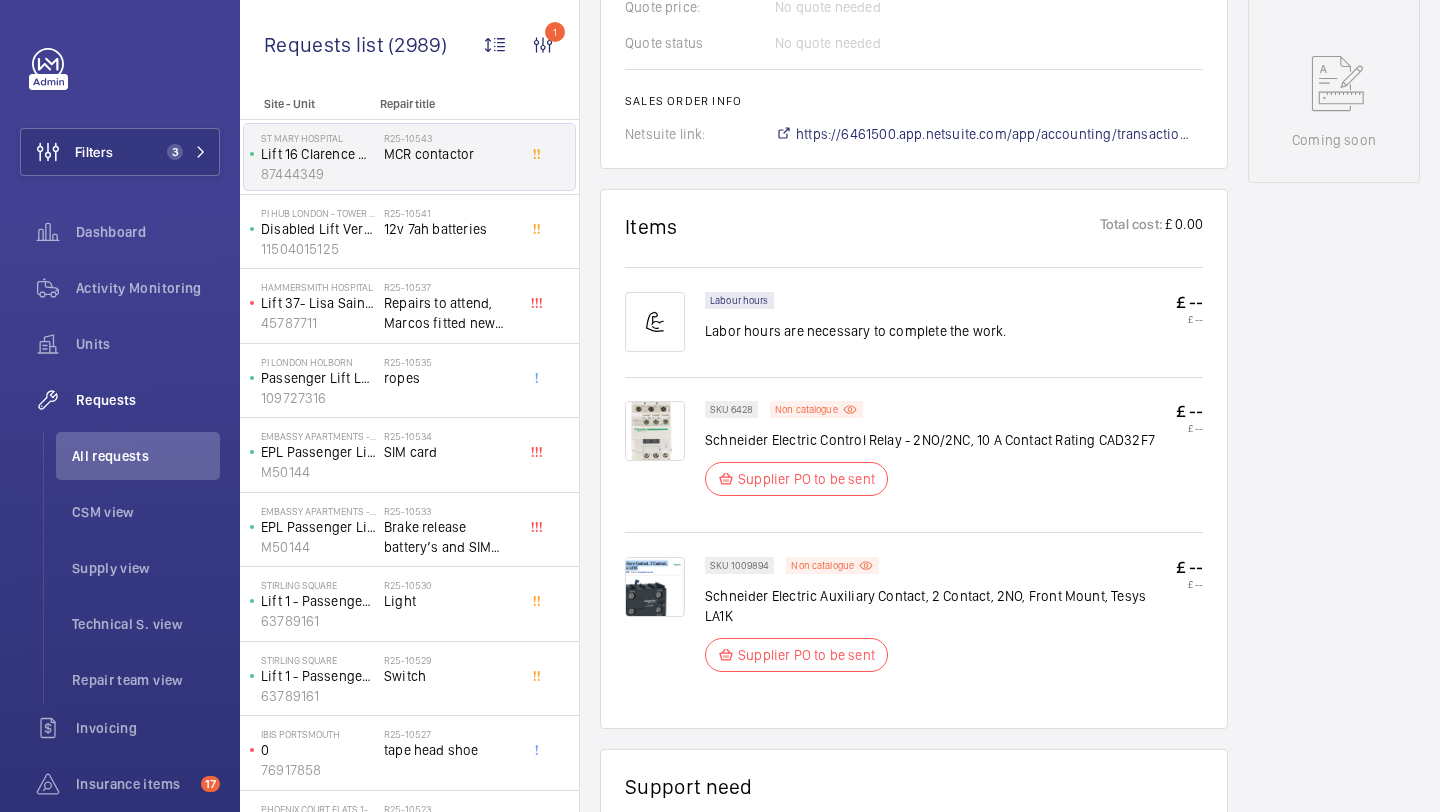 scroll, scrollTop: 98, scrollLeft: 0, axis: vertical 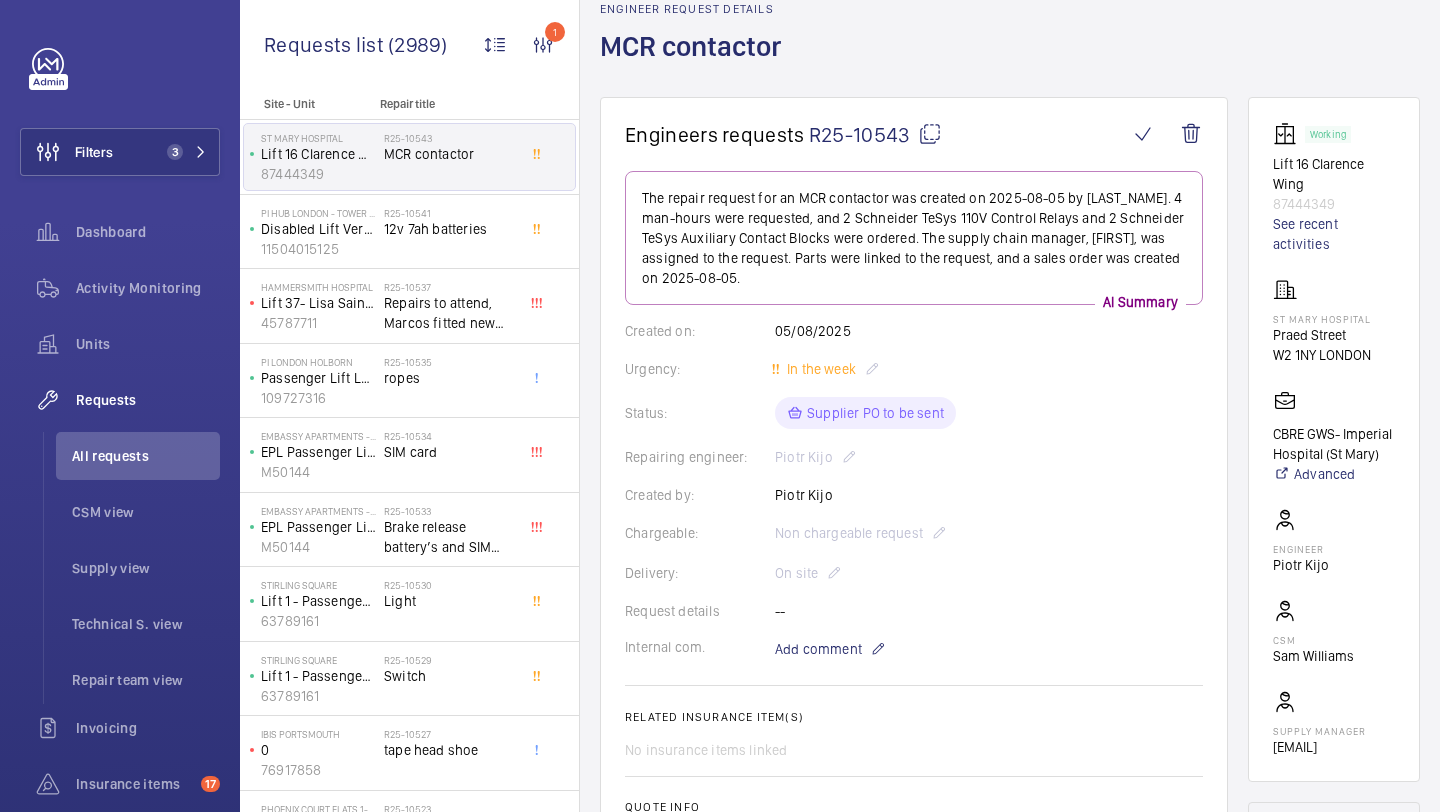 click on "Working Lift 16 Clarence Wing 87444349 See recent activities St Mary Hospital Praed Street  W2 1NY [CITY]   CBRE GWS- Imperial Hospital (St Mary)   Advanced  Engineer  [LAST_NAME]  CSM  [LAST_NAME]  Supply manager  [EMAIL]" 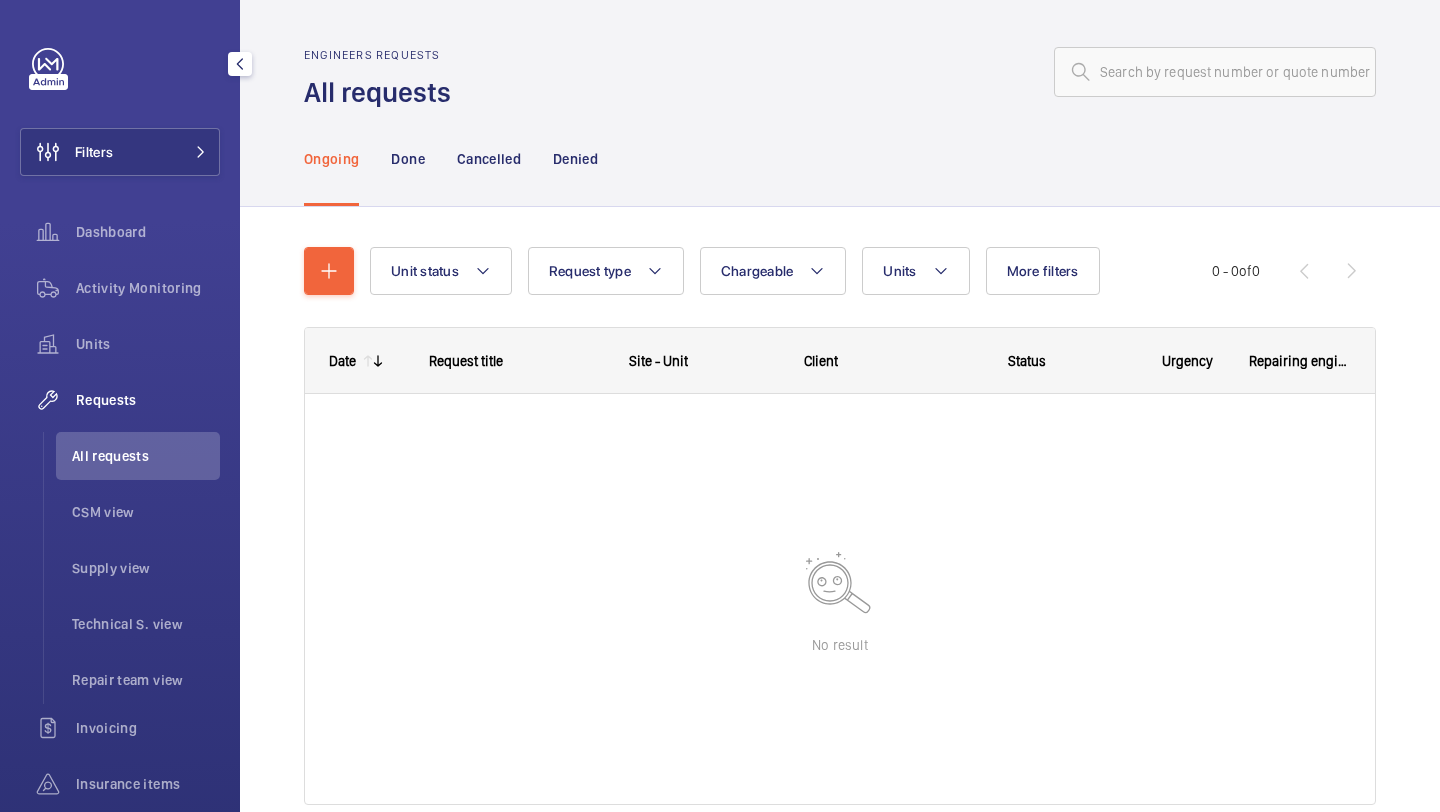 scroll, scrollTop: 0, scrollLeft: 0, axis: both 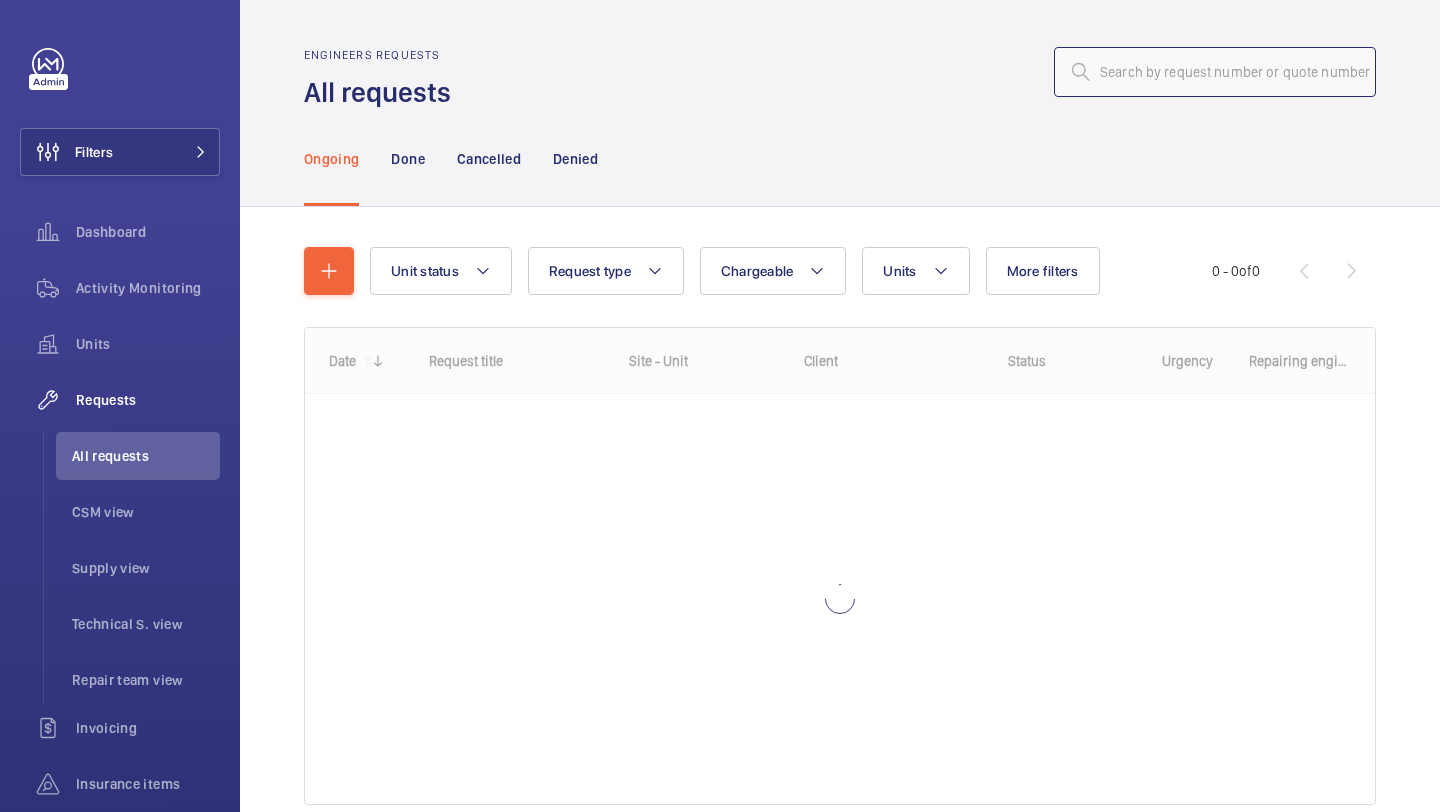 click 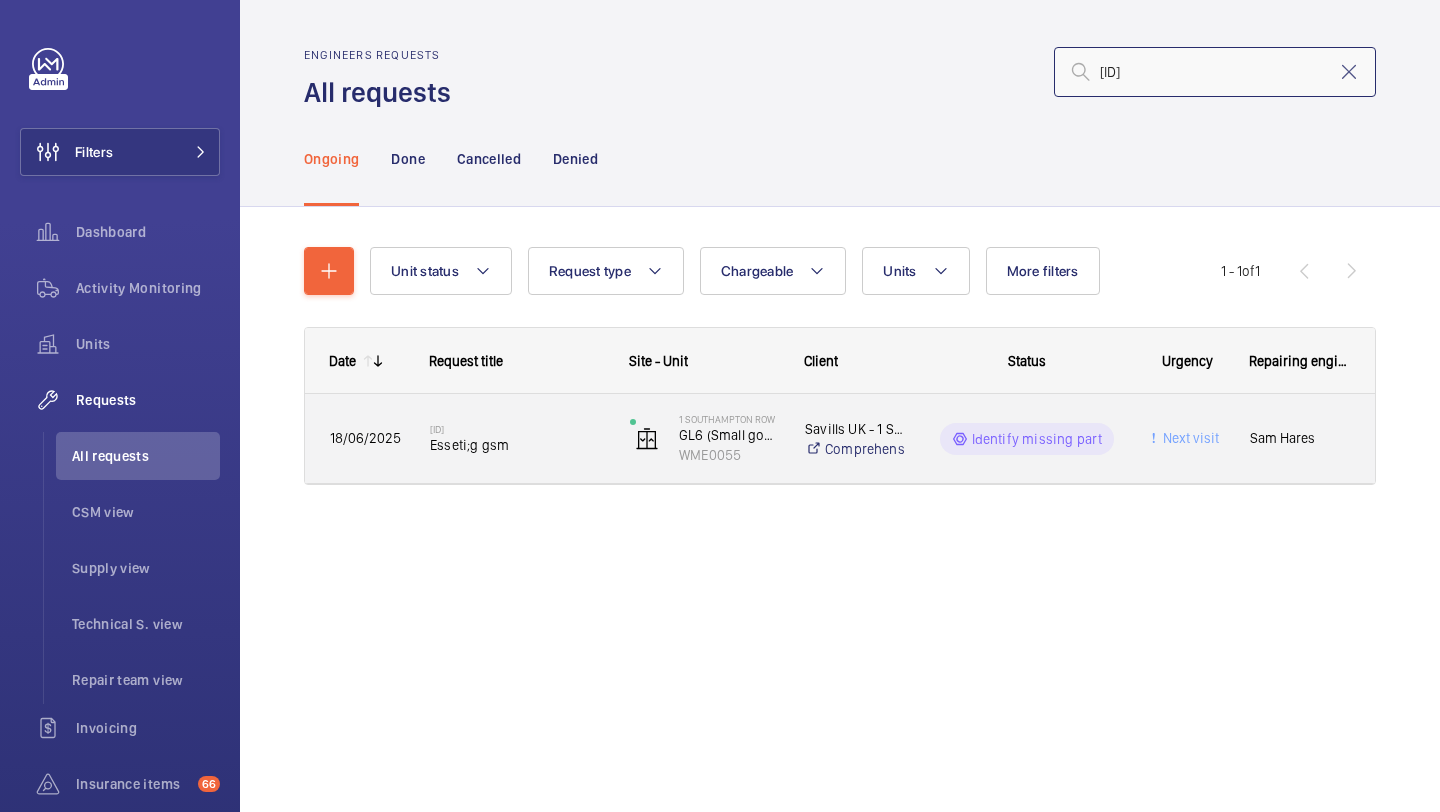 type on "R25-08286" 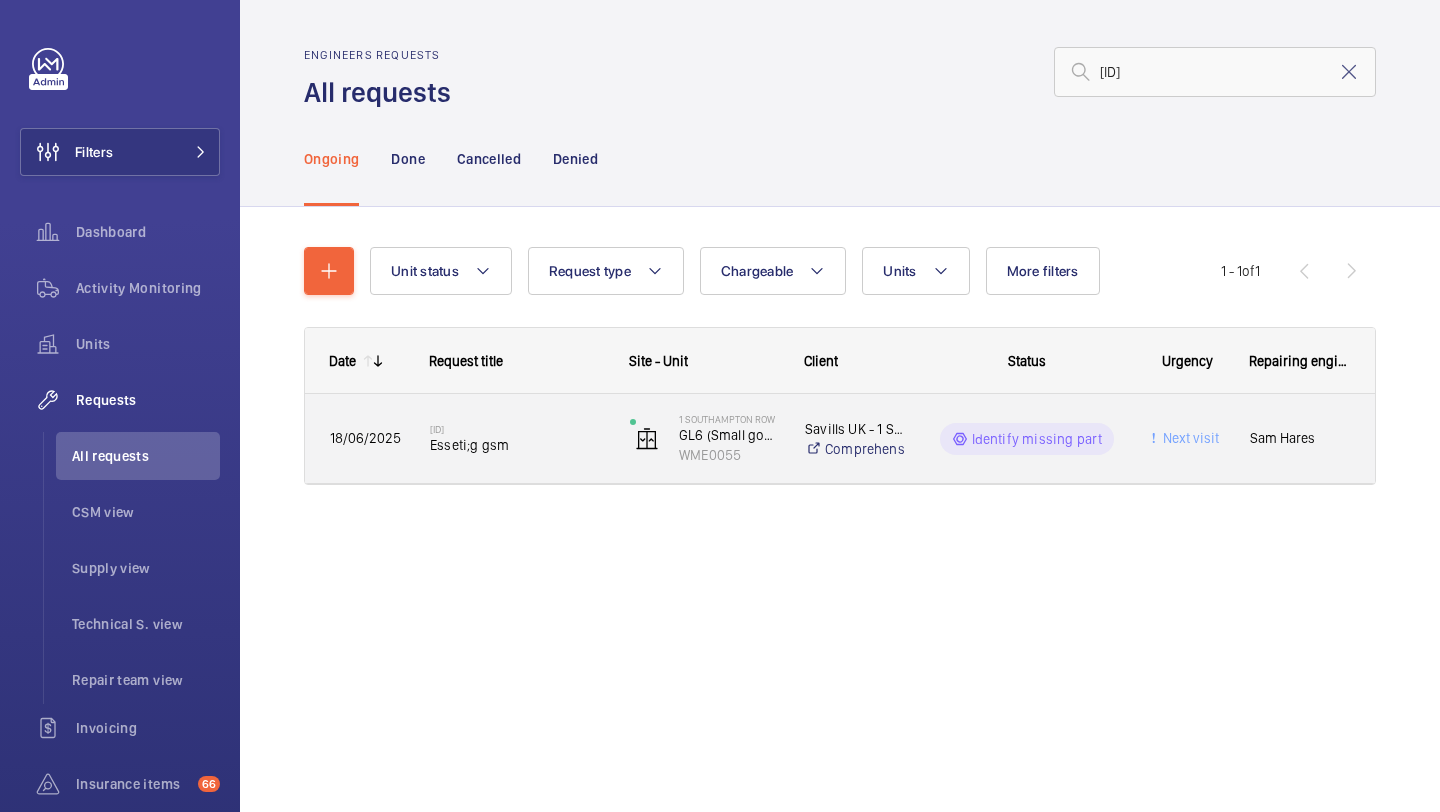 click on "Esseti;g gsm" 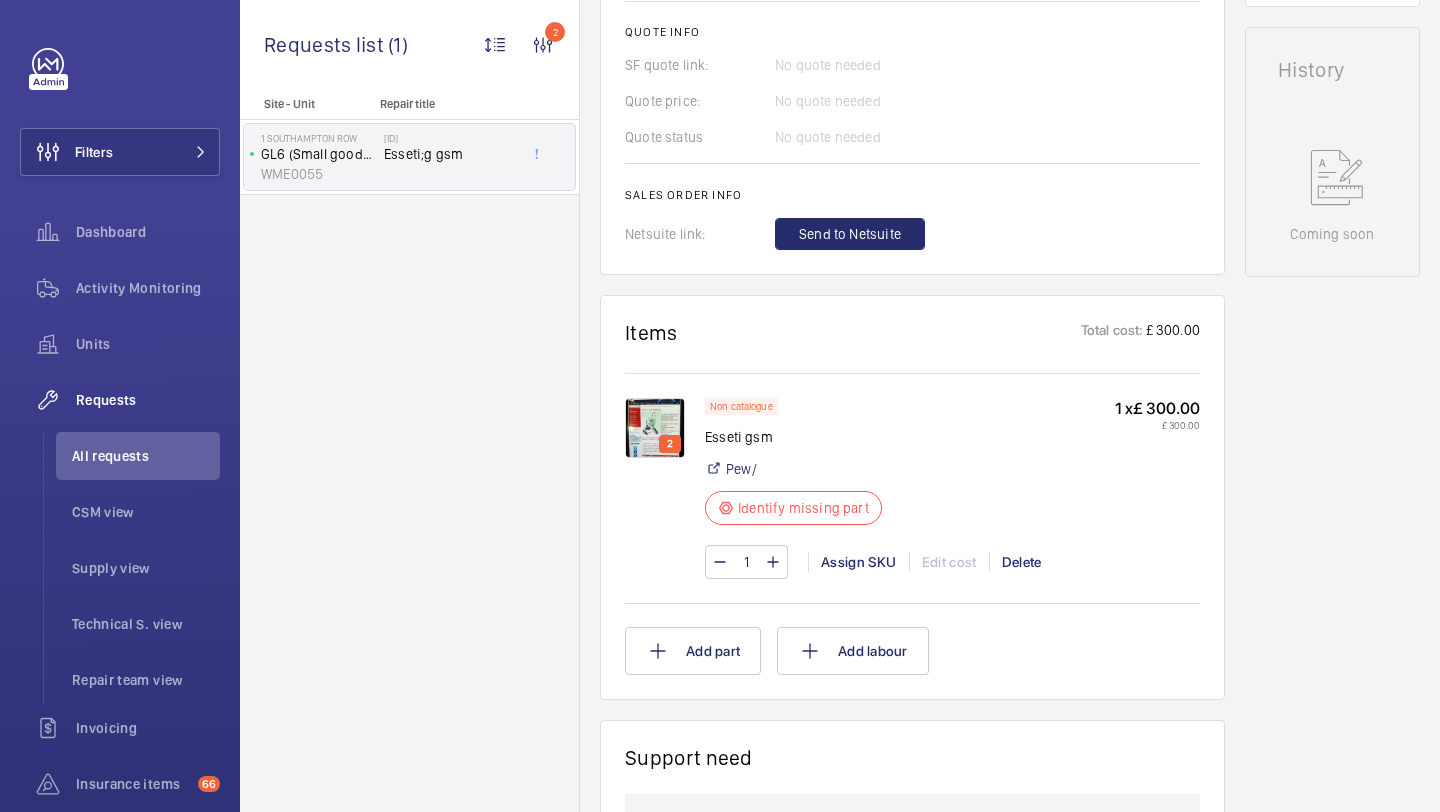 scroll, scrollTop: 945, scrollLeft: 0, axis: vertical 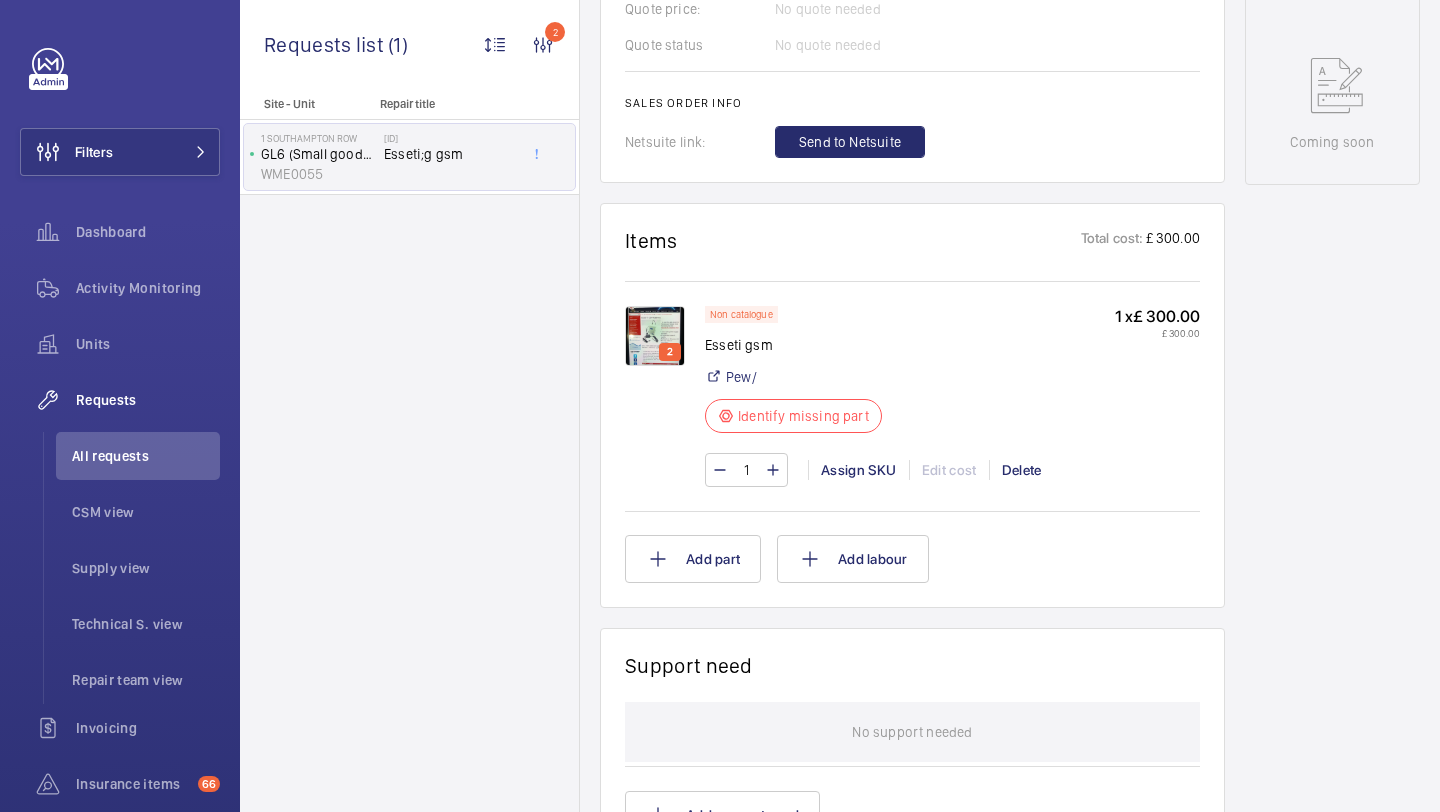 click on "Items Total cost: £ 300.00  2  Non catalogue Esseti gsm   Pew/  Identify missing part  1 x   £ 300.00   £ 300.00  1 Assign SKU Edit cost Delete  Add part   Add labour" 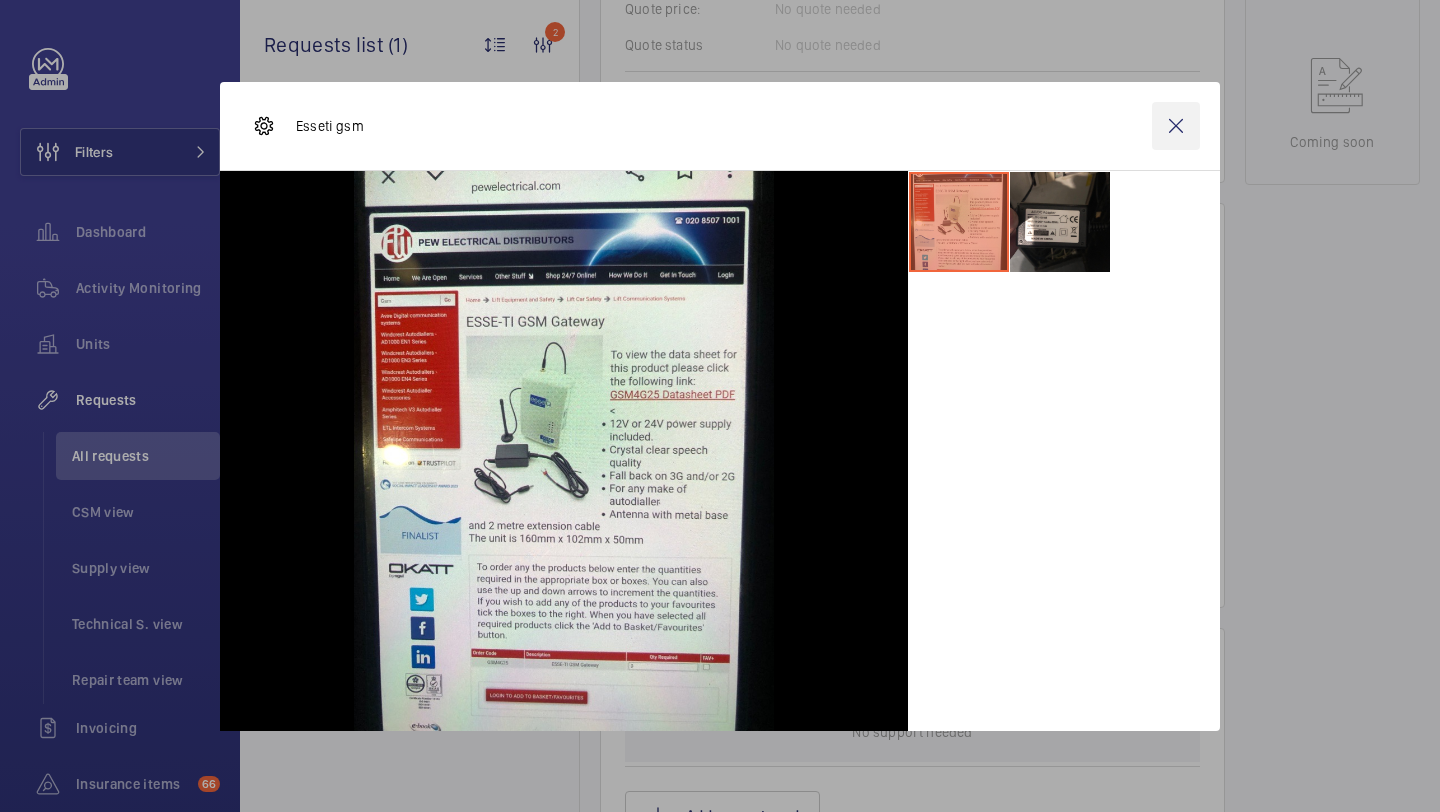 click at bounding box center [1176, 126] 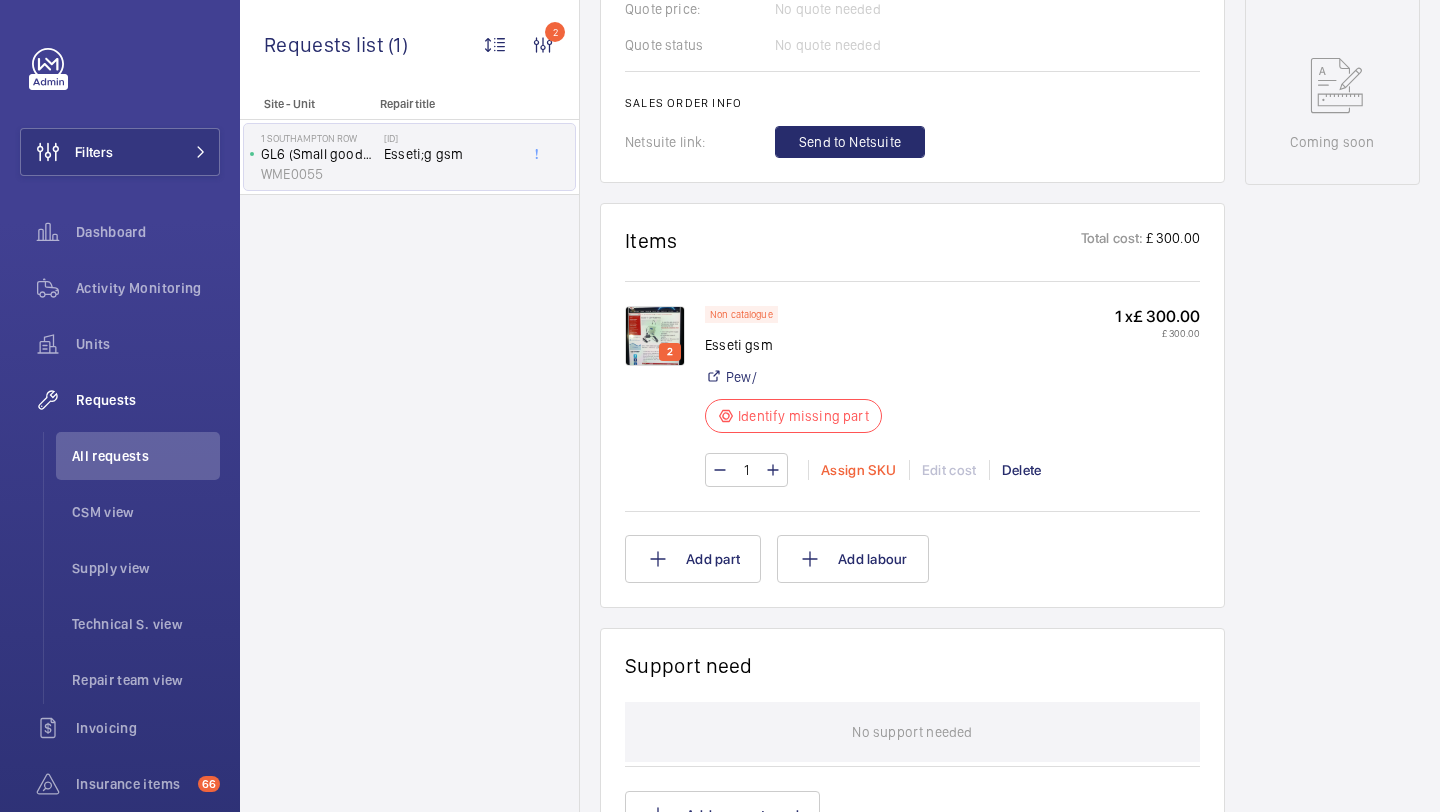 click on "Assign SKU" 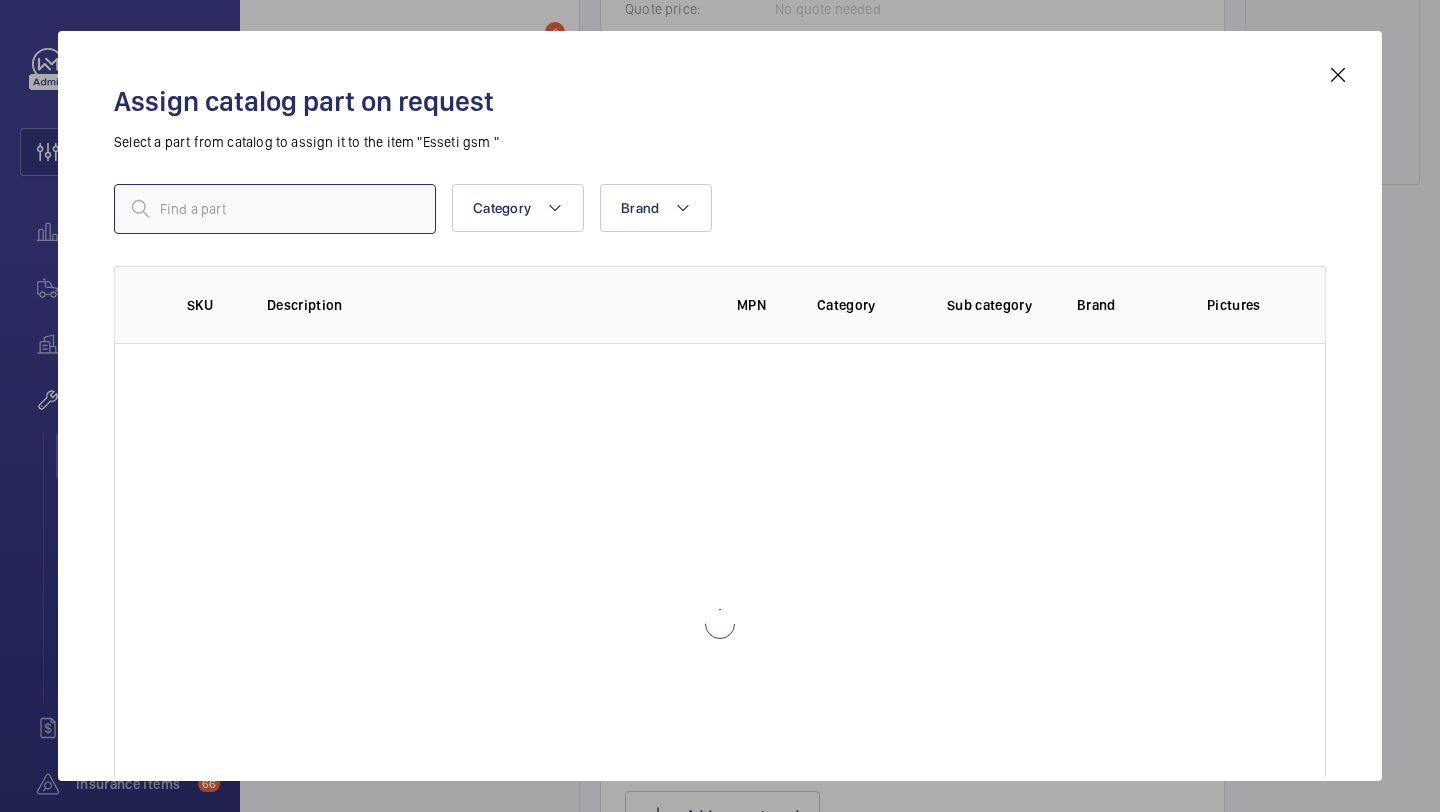 click at bounding box center [275, 209] 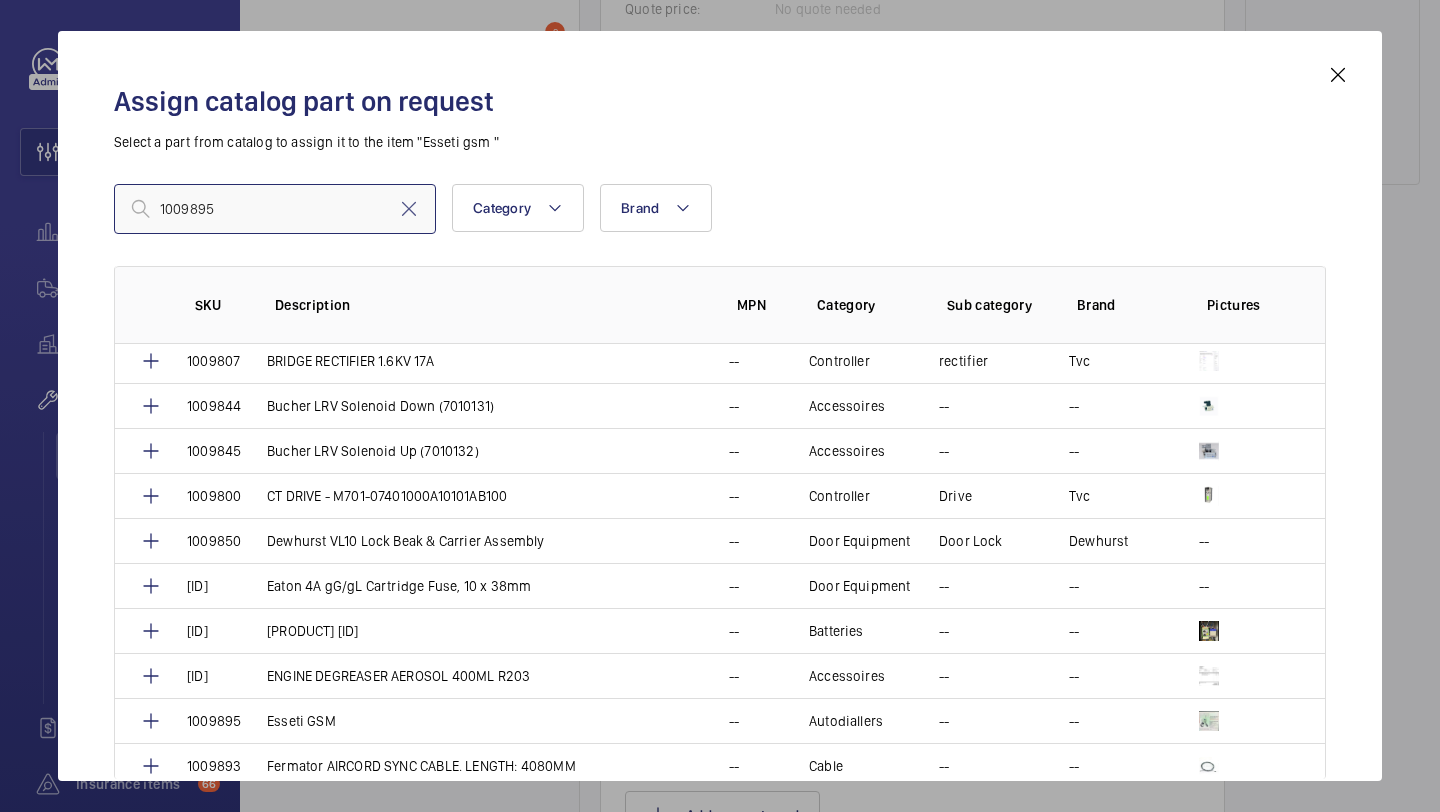 scroll, scrollTop: 477, scrollLeft: 0, axis: vertical 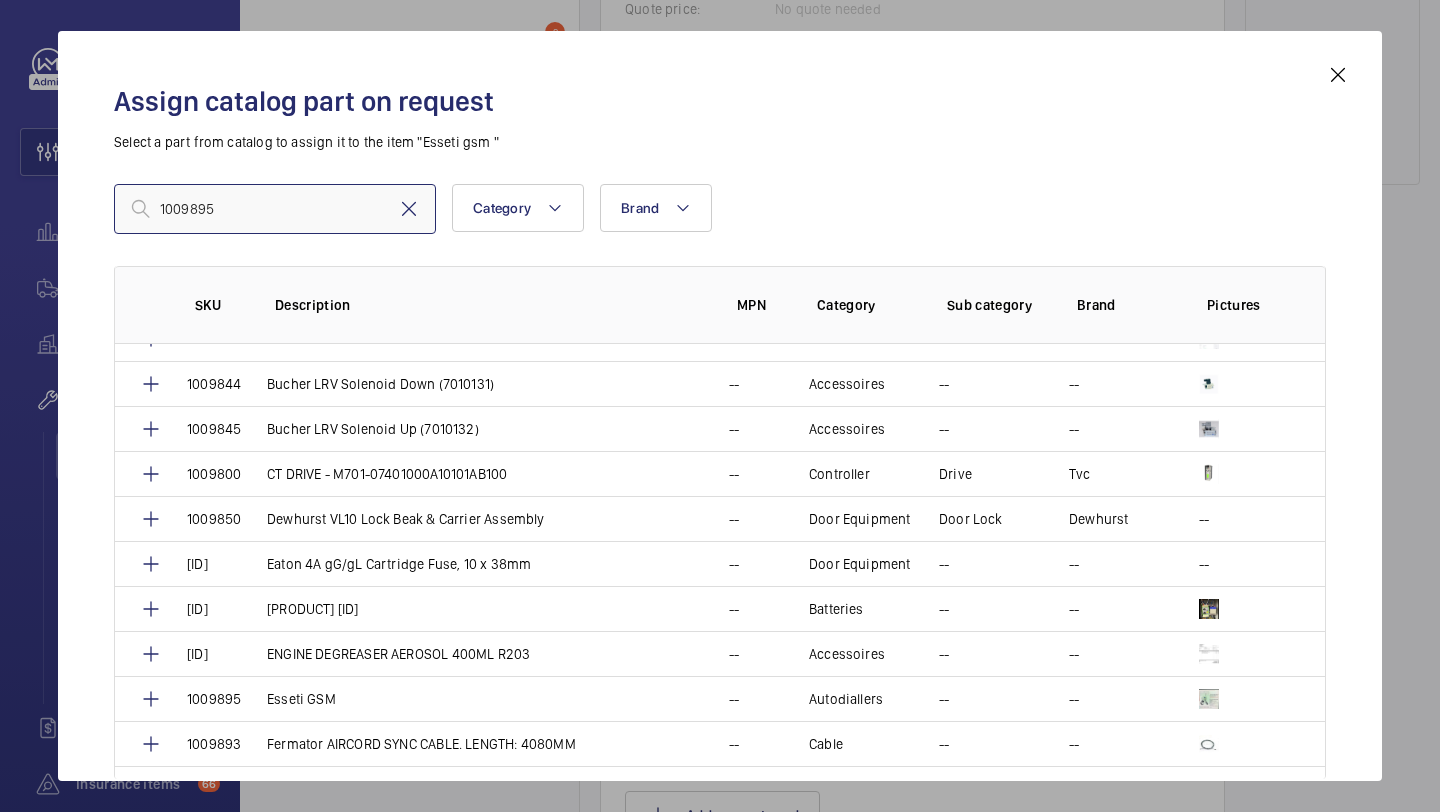 type on "1009895" 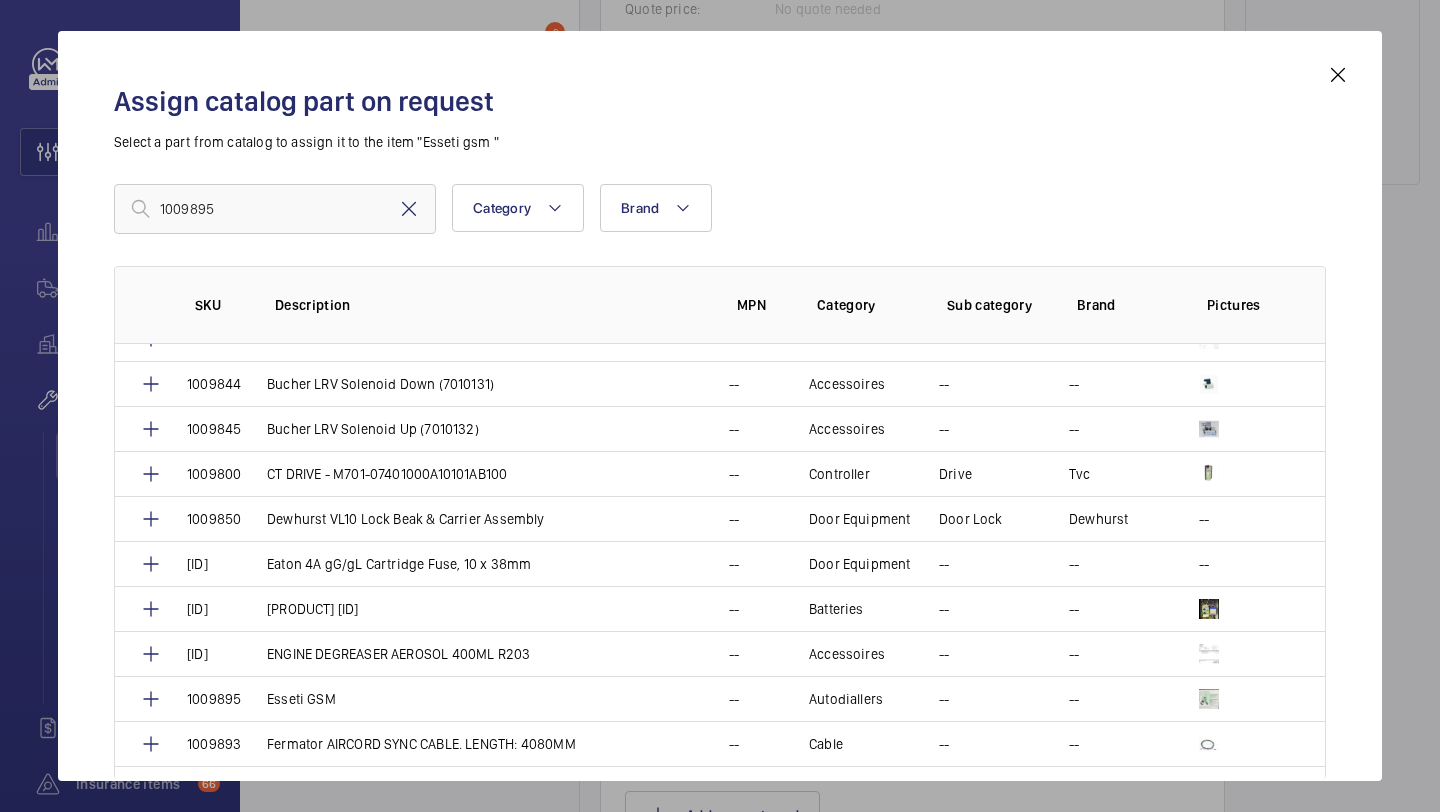 click at bounding box center (409, 209) 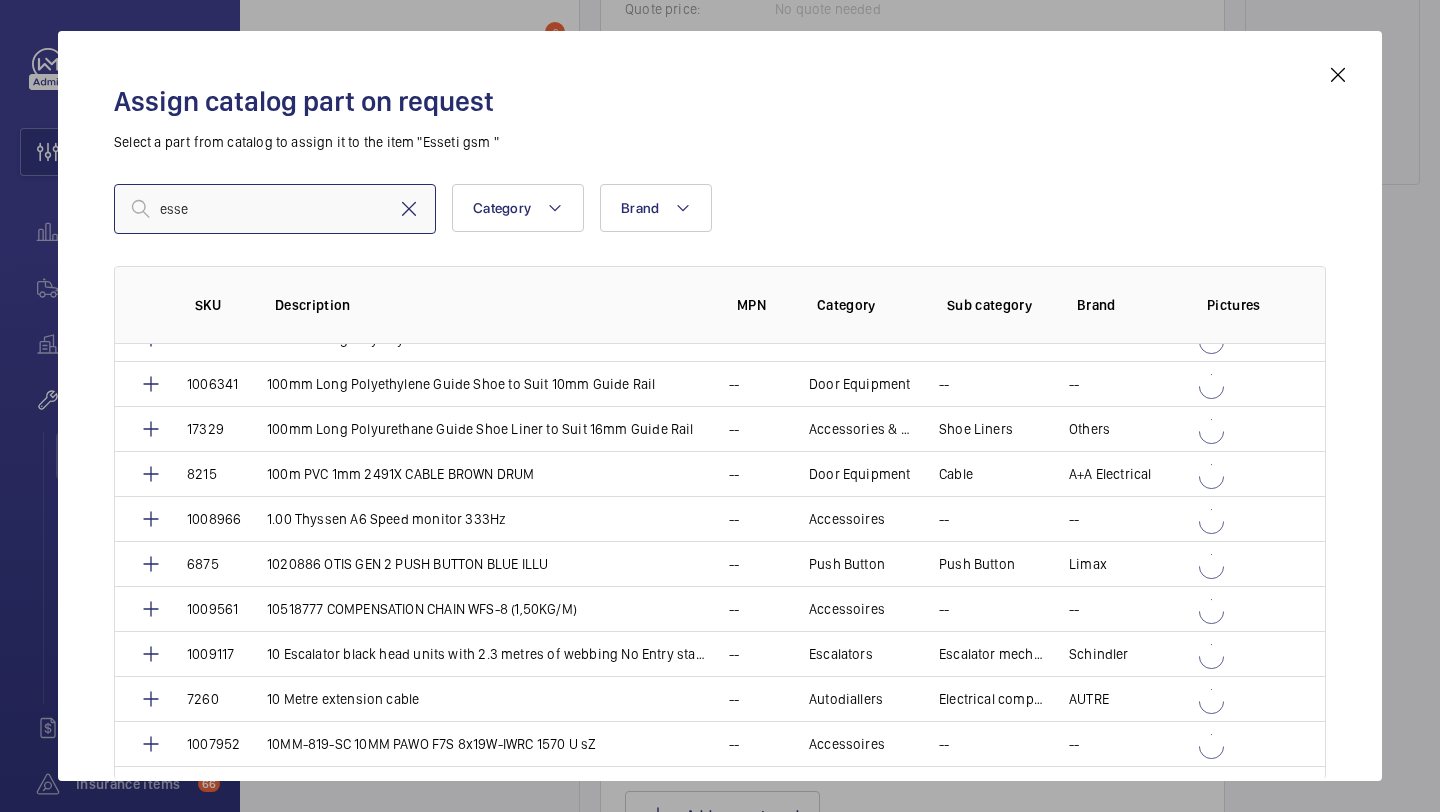 type on "esset" 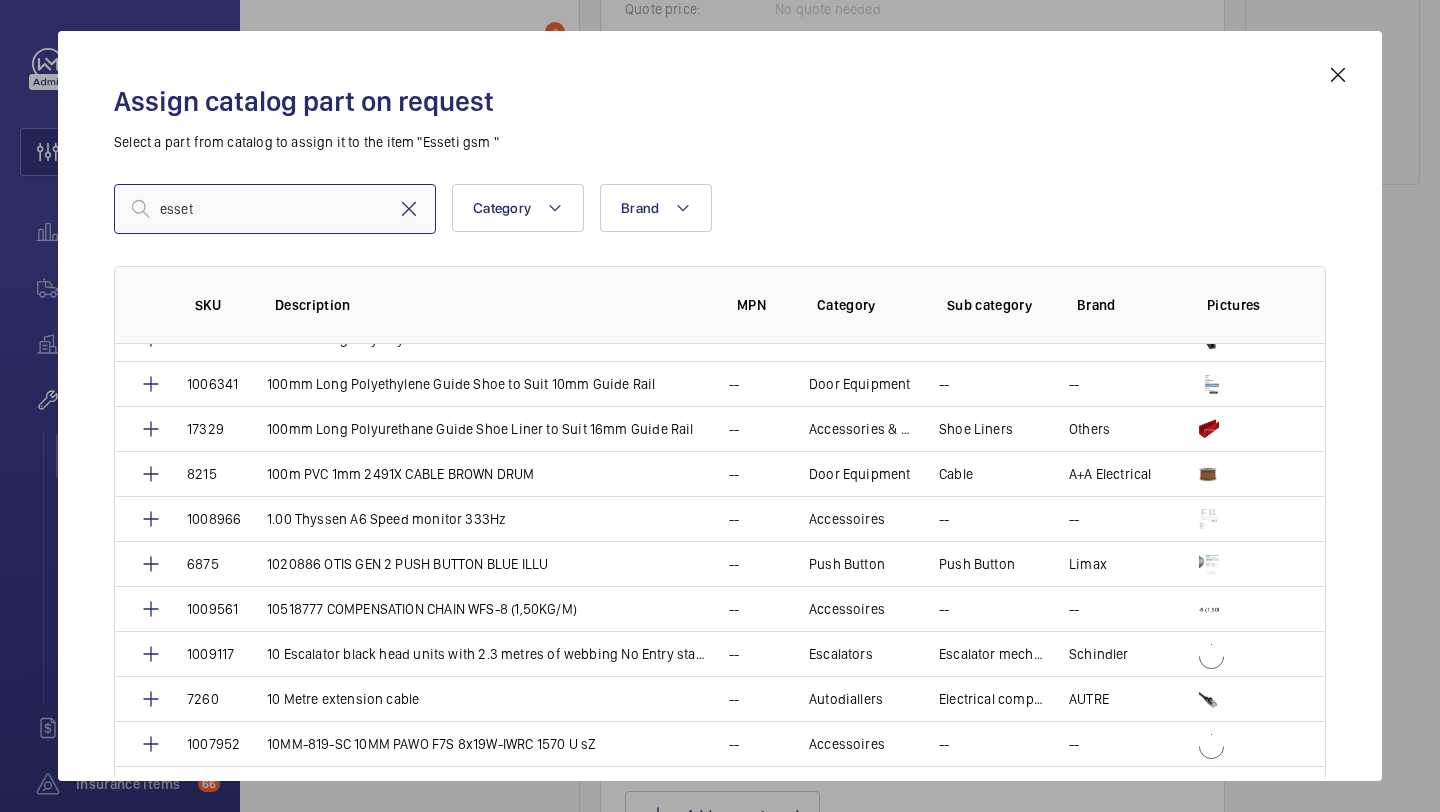 scroll, scrollTop: 0, scrollLeft: 0, axis: both 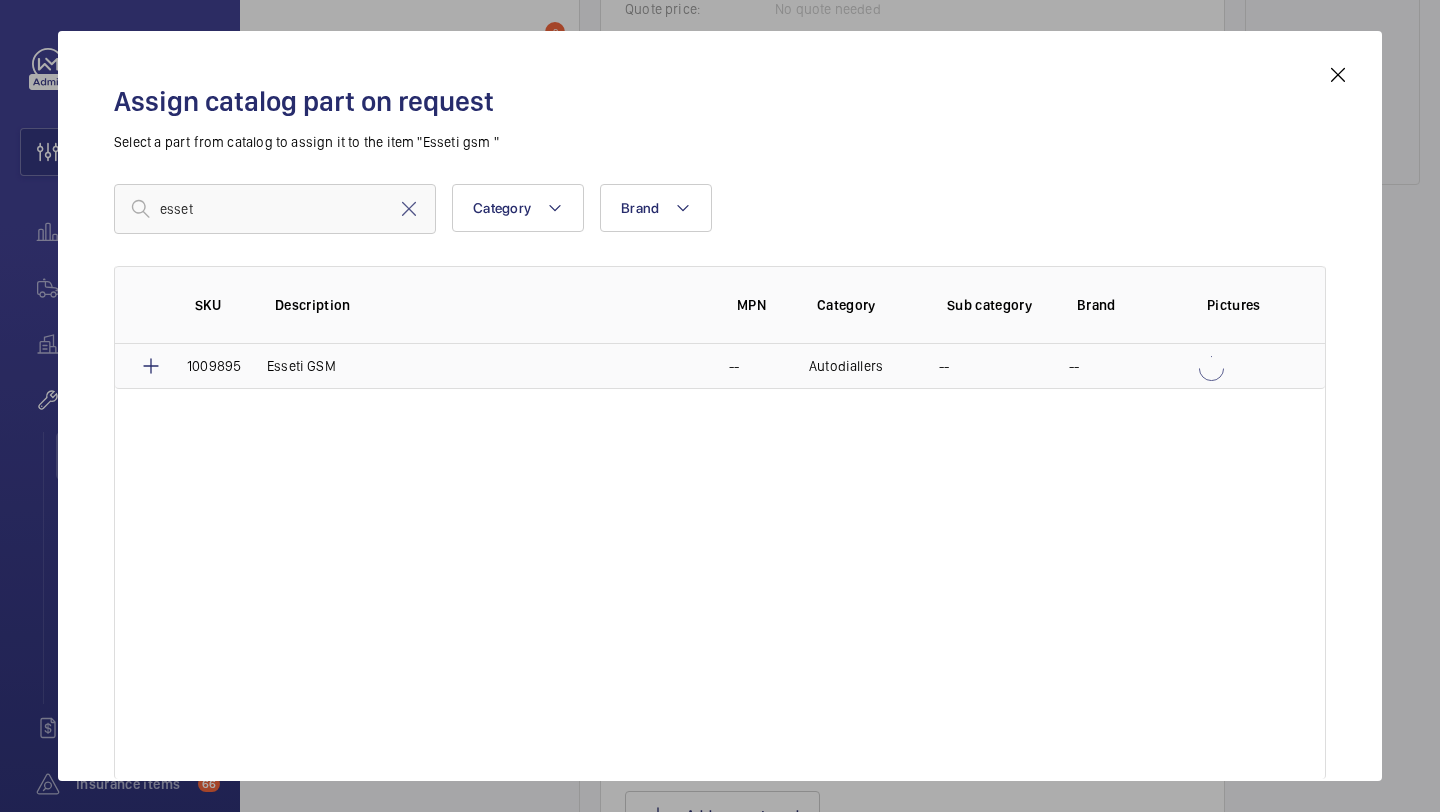 click on "Esseti GSM" at bounding box center (474, 366) 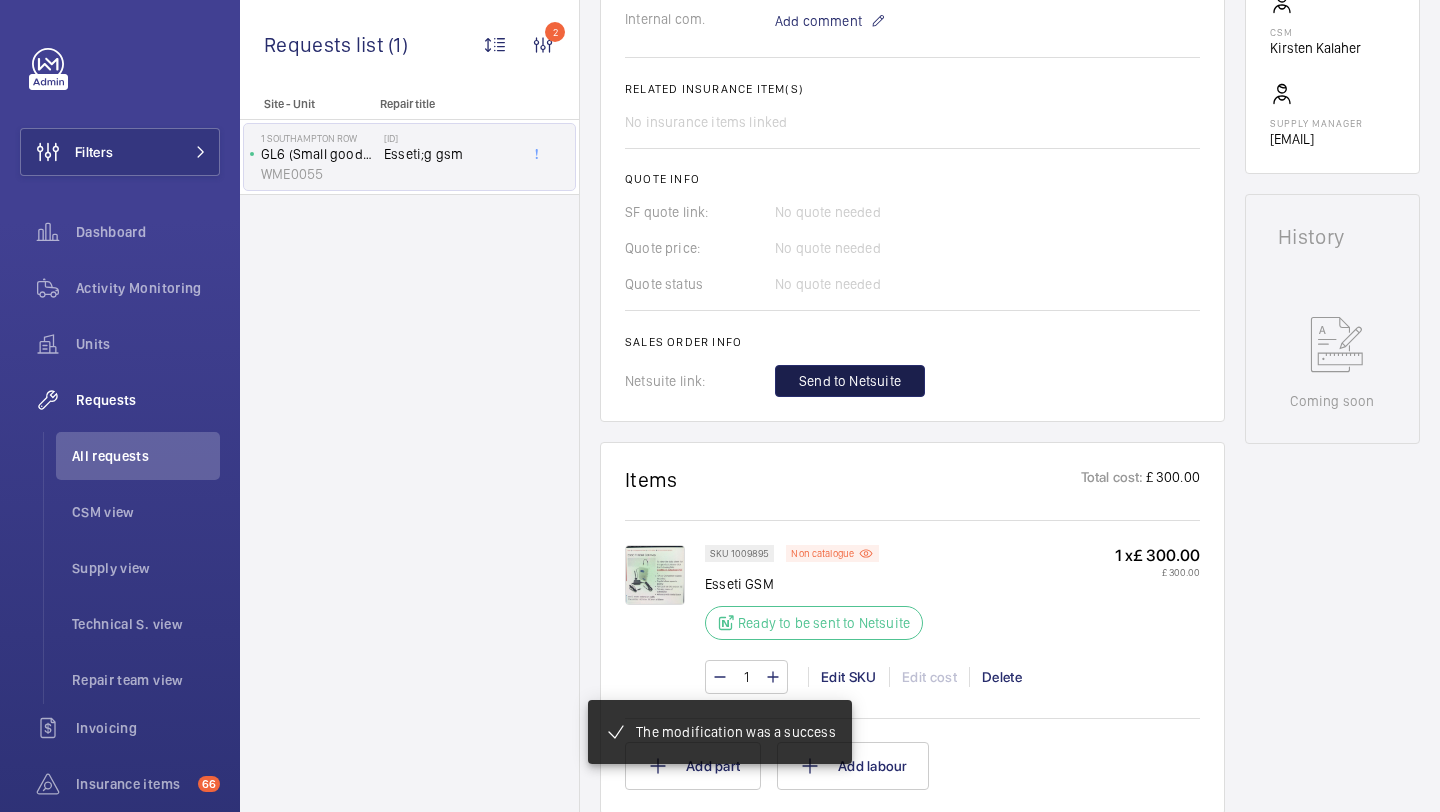 click on "Send to Netsuite" 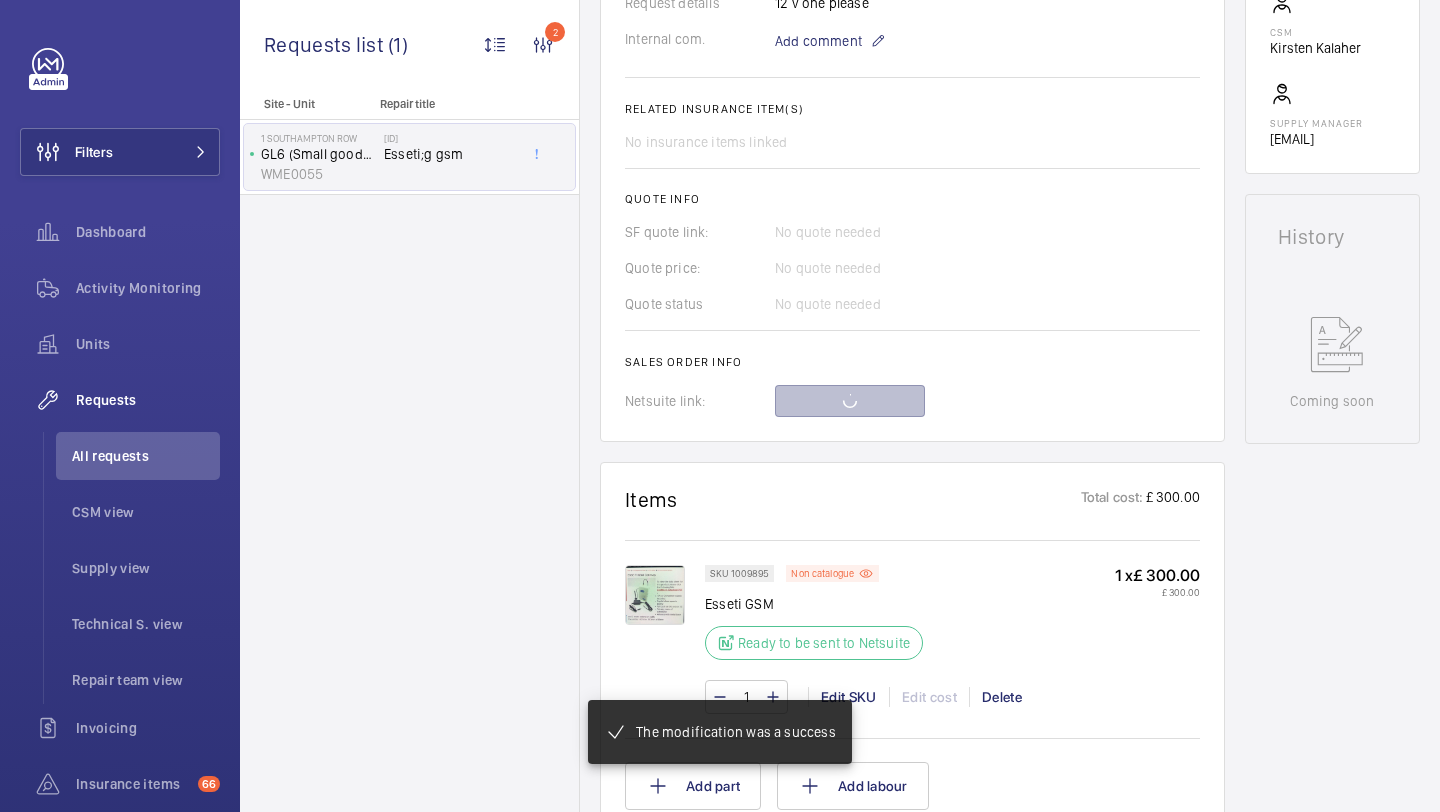 scroll, scrollTop: 637, scrollLeft: 0, axis: vertical 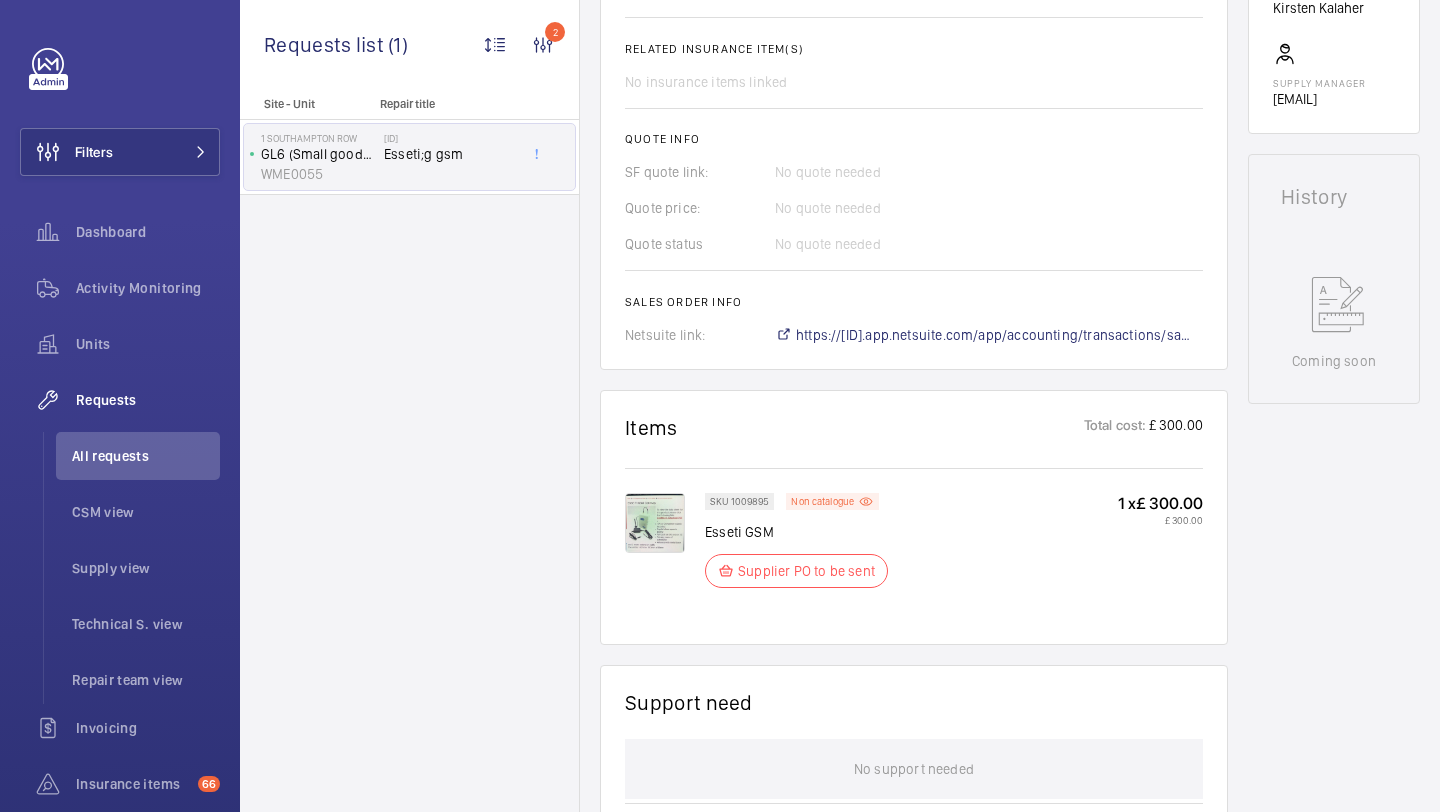 click on "A repair request was created on 2025-06-18 for a chargeable item. The item was priced at £300 and an external part was requested. The chargeable status of the item was changed to non-chargeable on 2025-08-05. The item was then linked to a SKU and a sales order was created in Netsuite.  AI Summary Created on:  18/06/2025  Urgency: Next visit Status: Supplier PO to be sent Repairing engineer:  Sam Hares  Created by:  Sam Hares  Chargeable: Non chargeable request Delivery:  London office  Request details  12 v one please  Internal com. Add comment Related insurance item(s)  No insurance items linked  Quote info SF quote link: No quote needed Quote price: No quote needed Quote status No quote needed Sales order info Netsuite link: https://6461500.app.netsuite.com/app/accounting/transactions/salesord.nl?id=2878455" 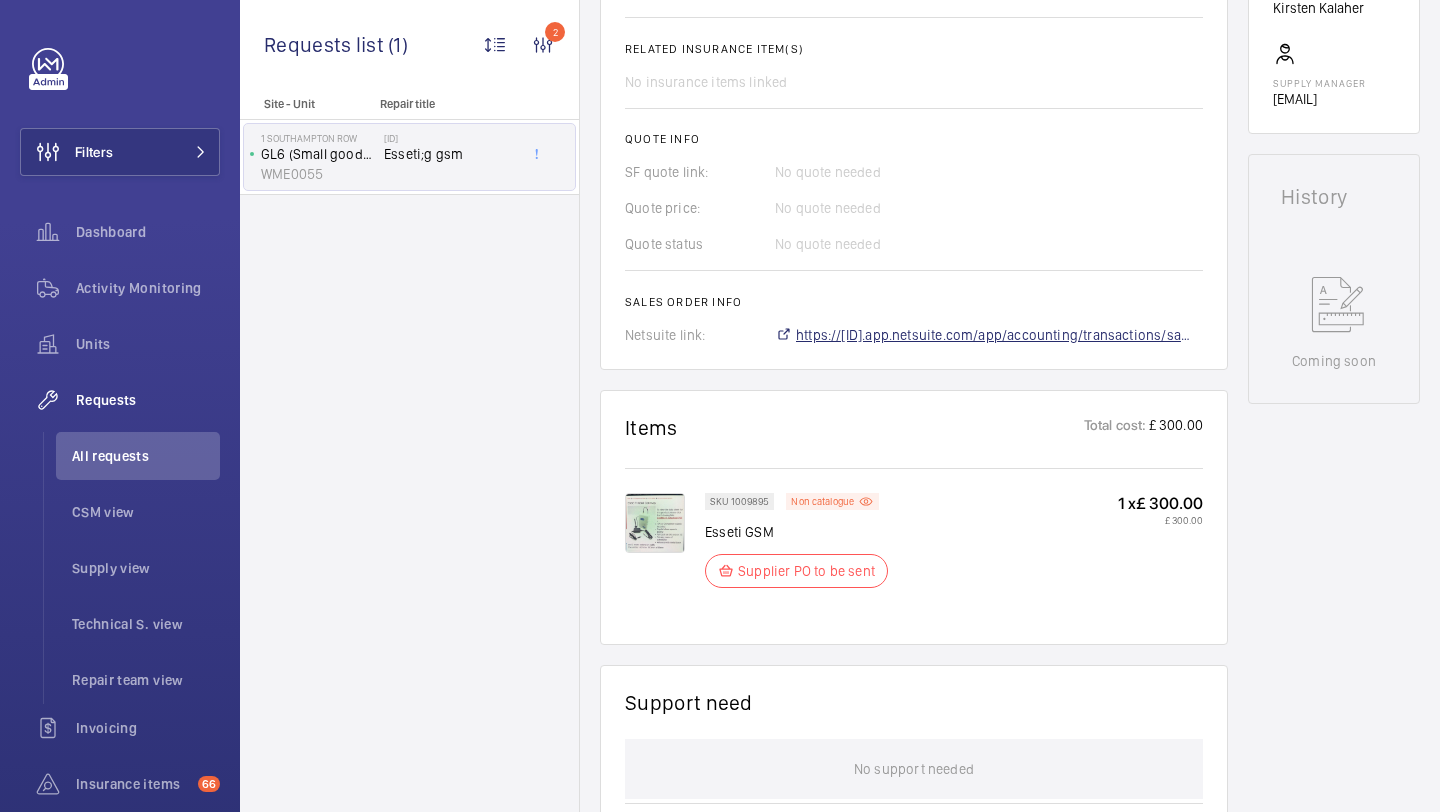 click on "https://6461500.app.netsuite.com/app/accounting/transactions/salesord.nl?id=2878455" 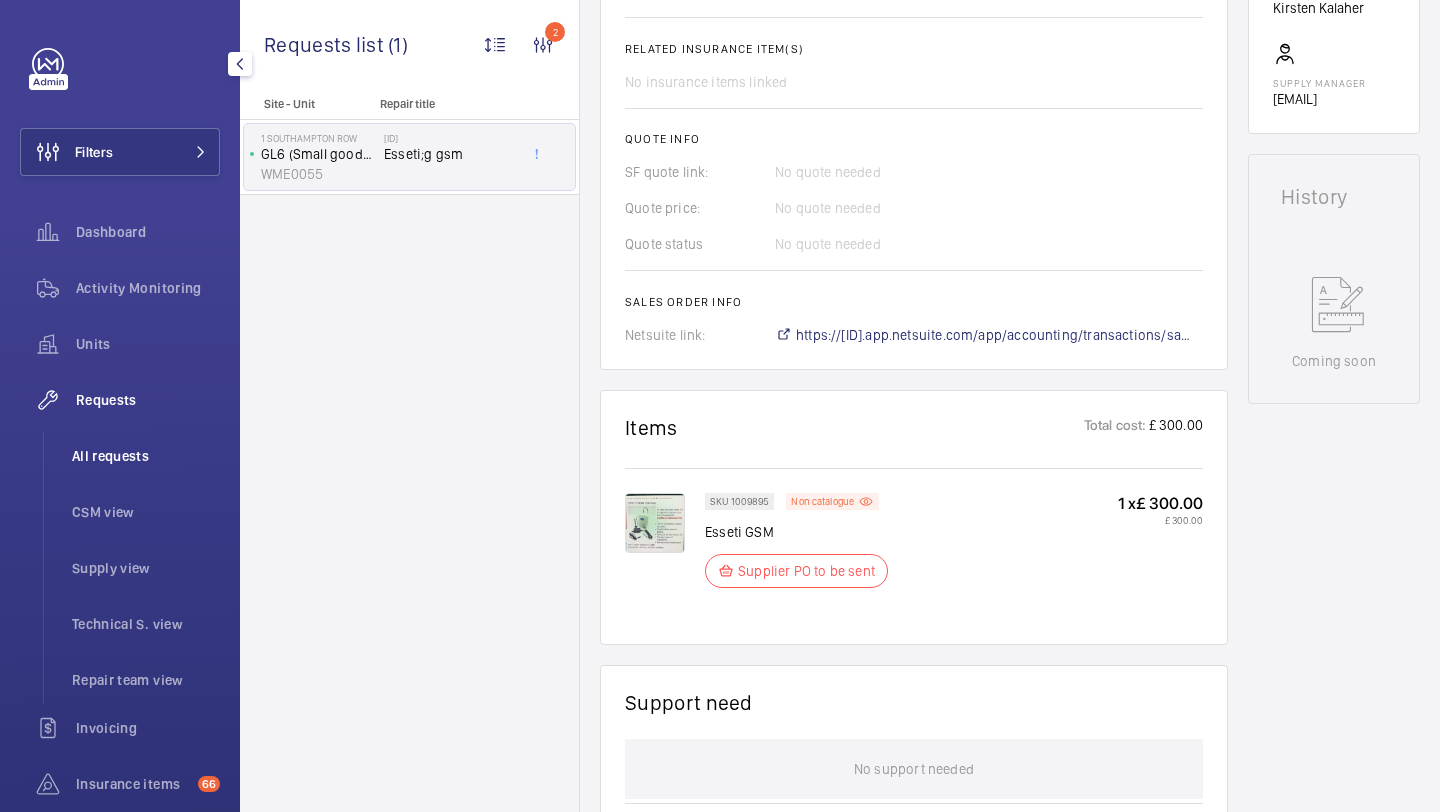 click on "All requests" 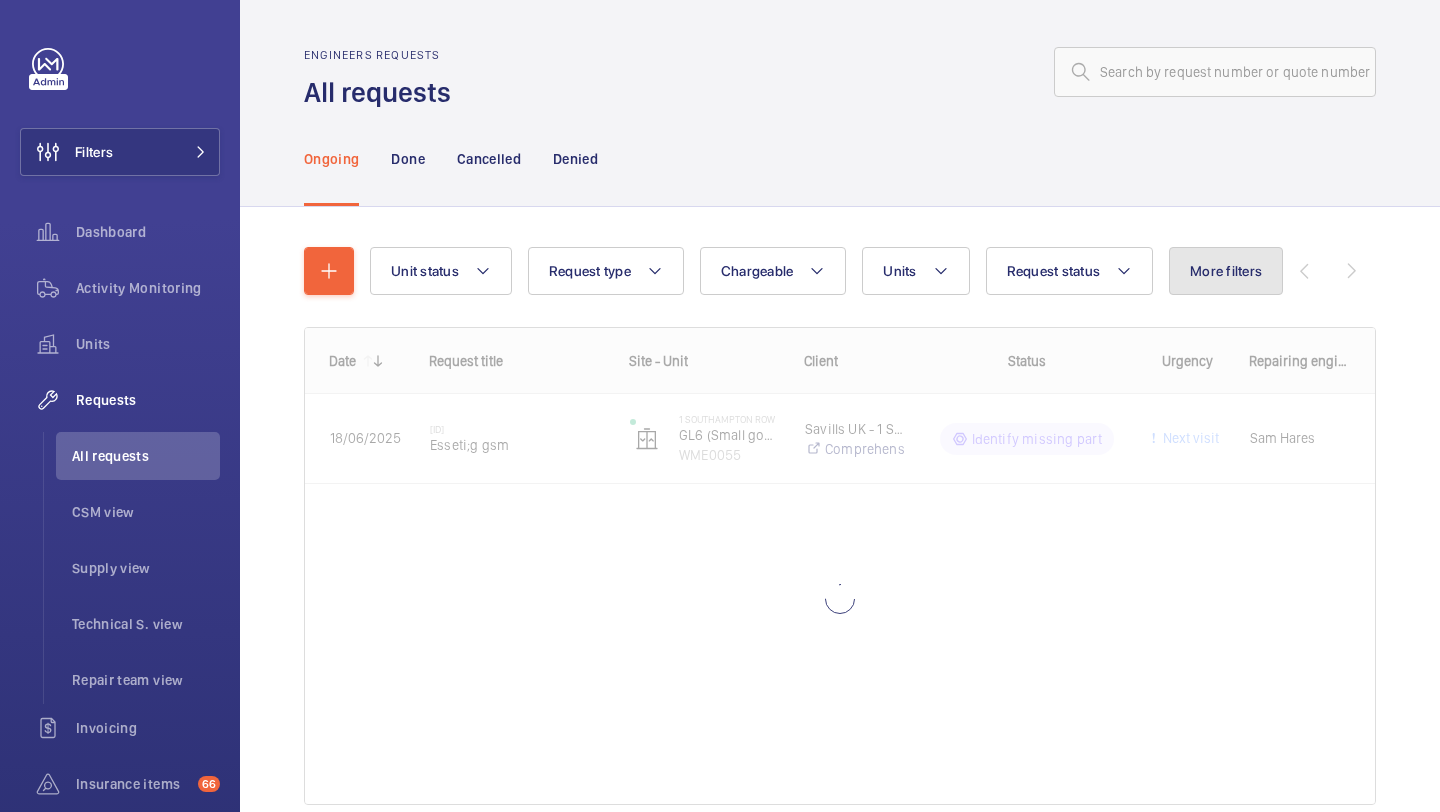 click on "More filters" 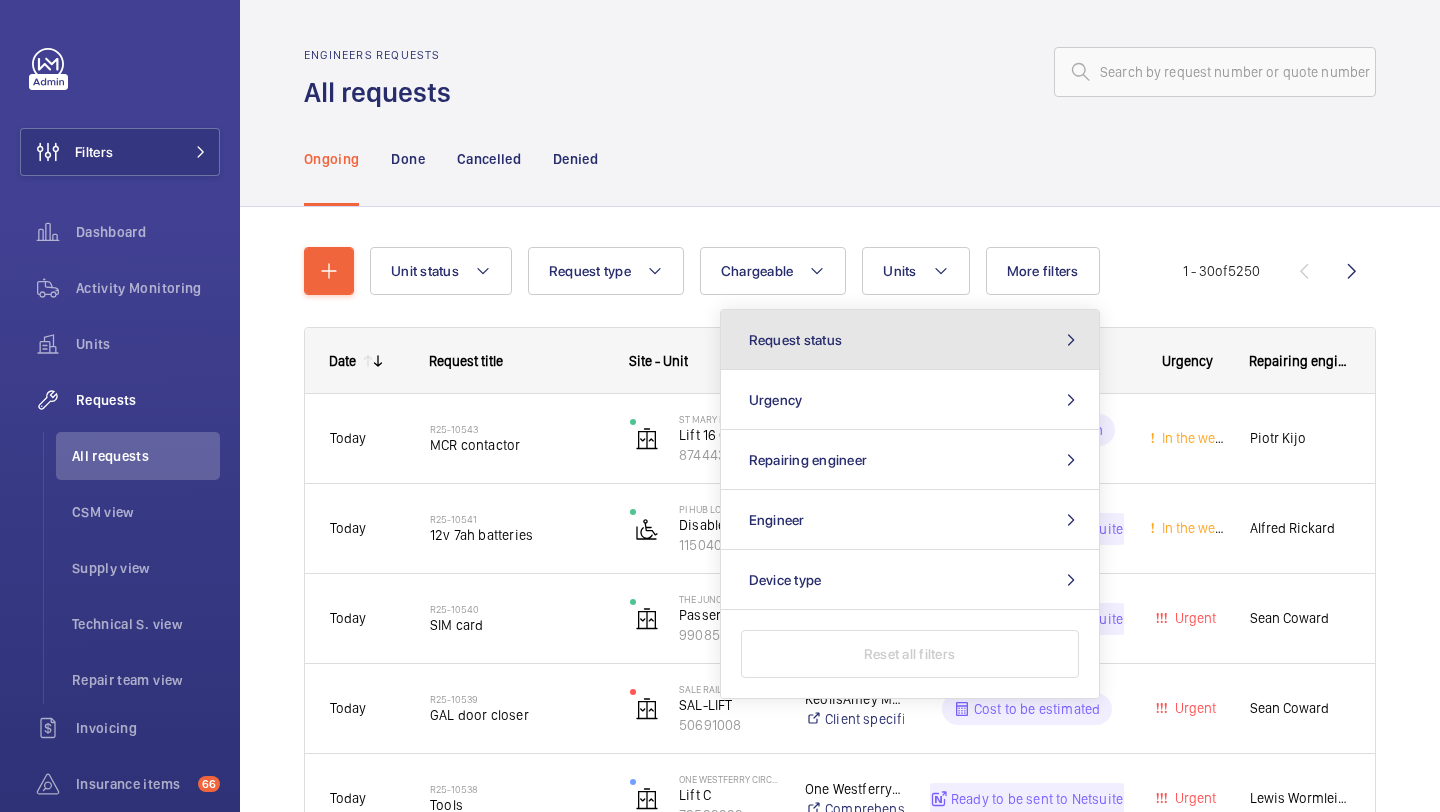 click on "Request status" 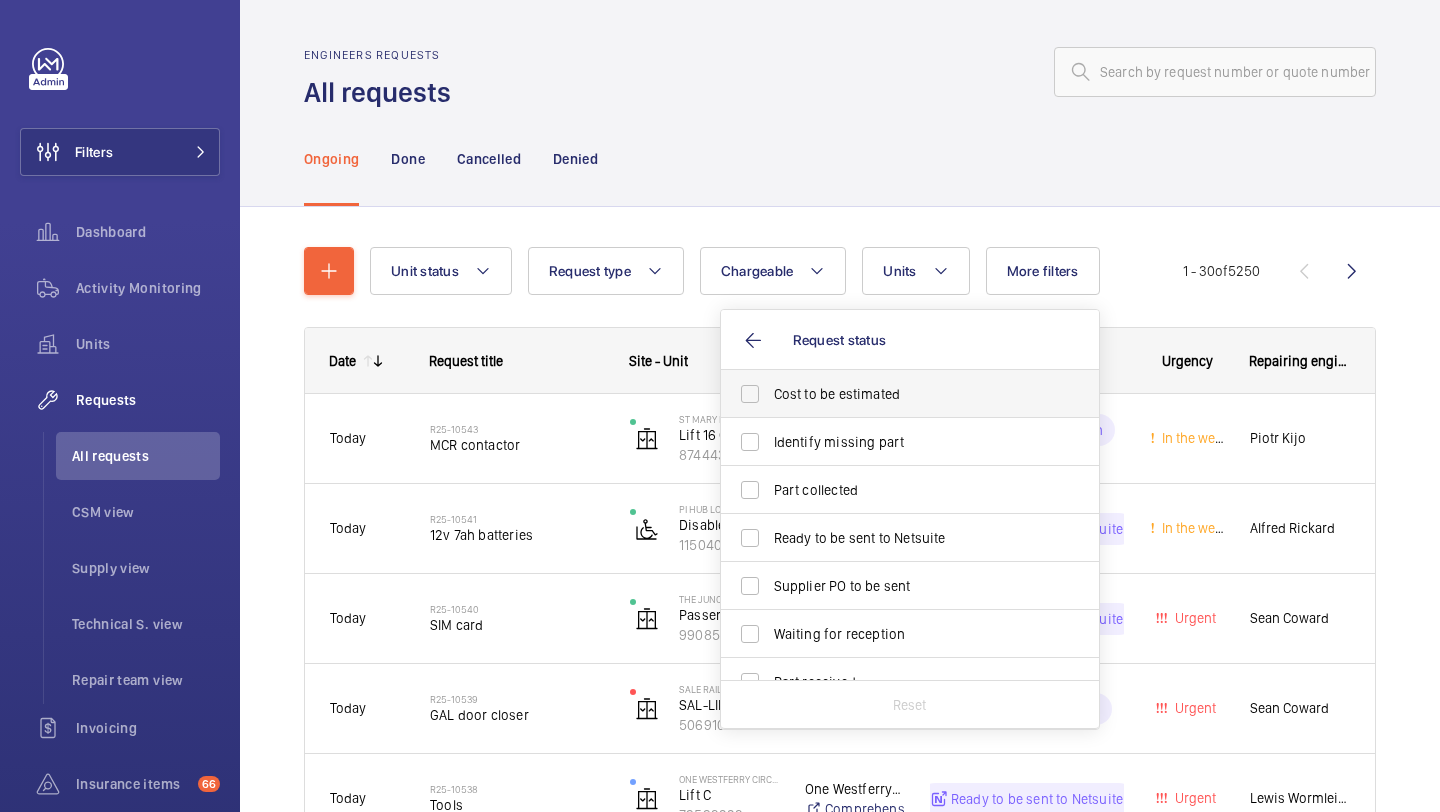 click on "Cost to be estimated" at bounding box center [911, 394] 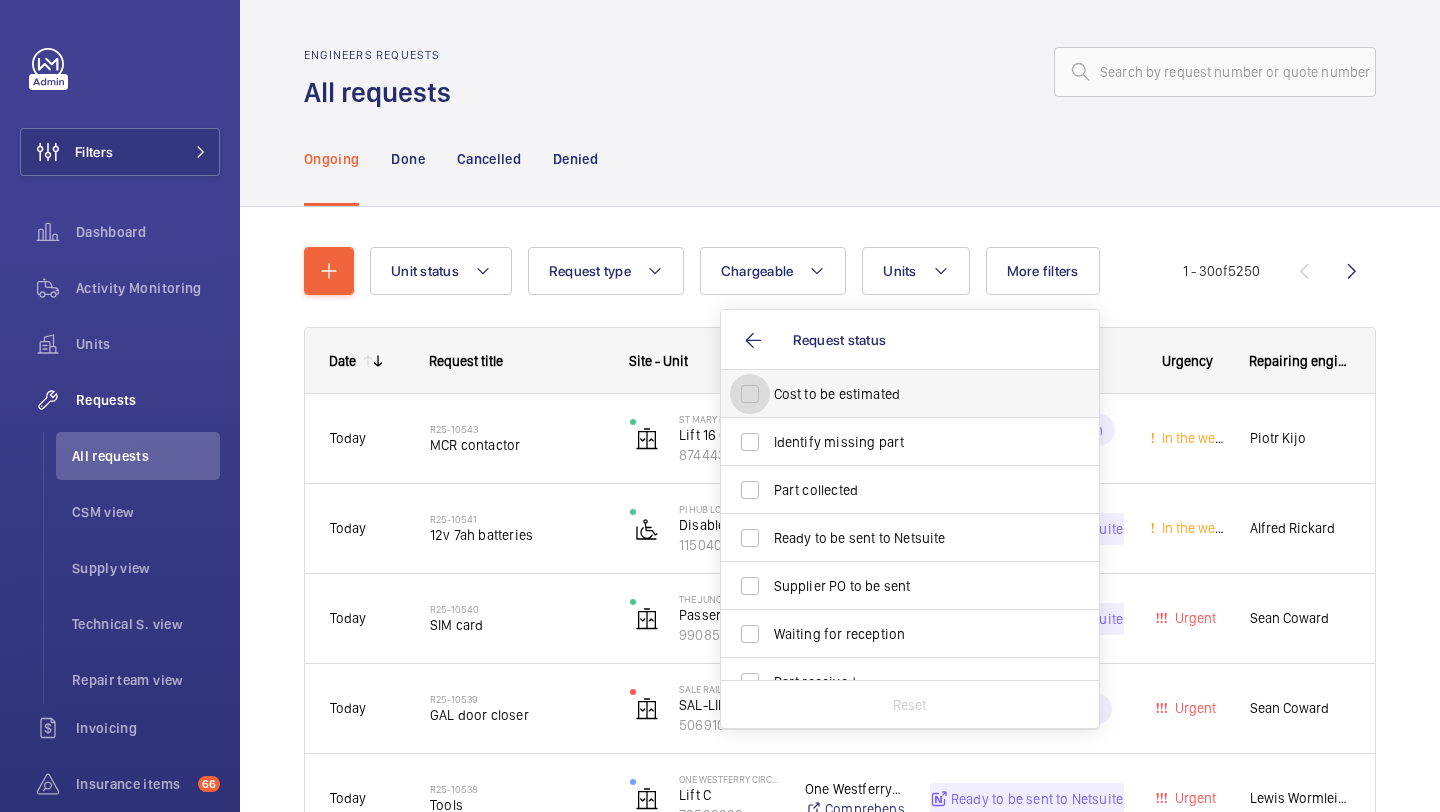 click on "Cost to be estimated" at bounding box center [750, 394] 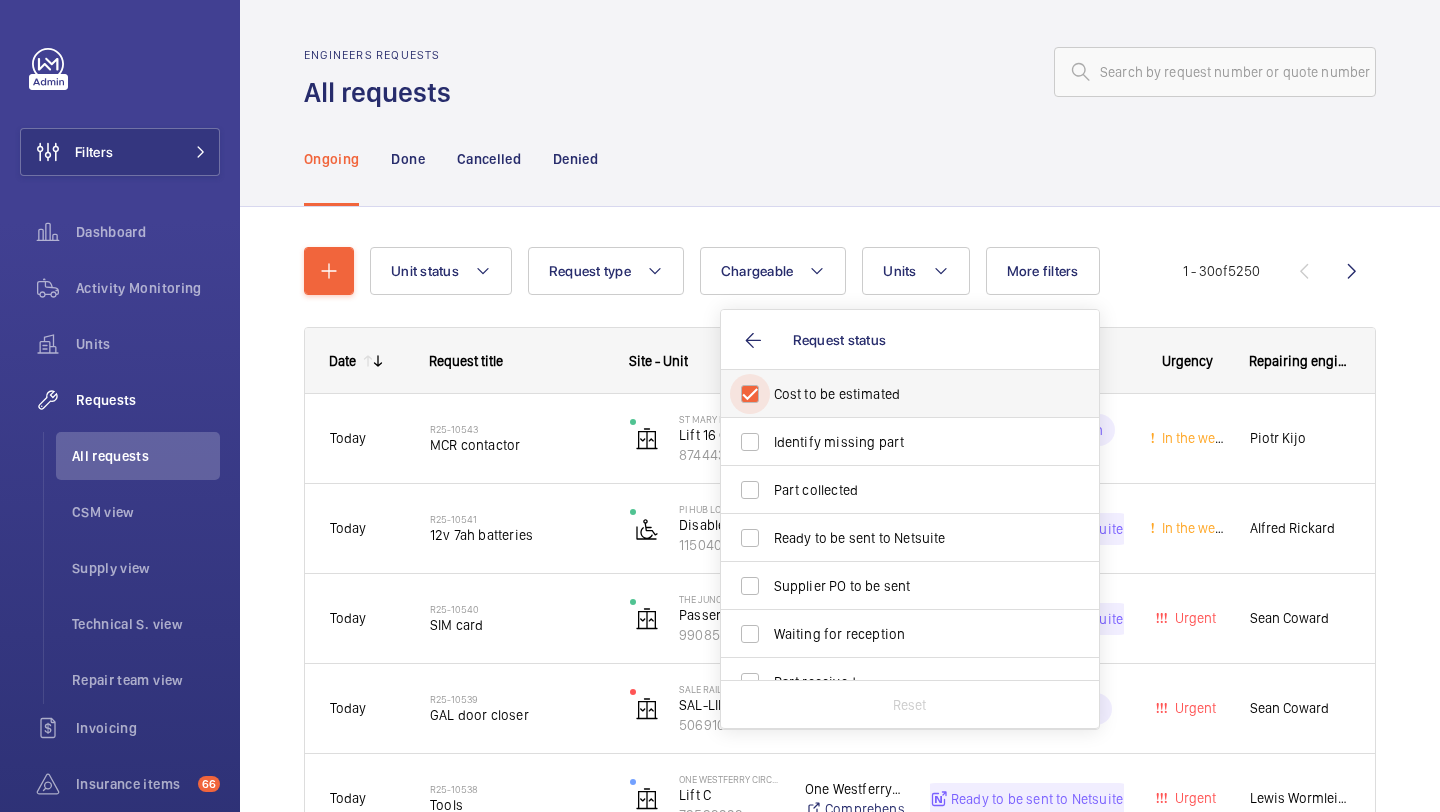 checkbox on "true" 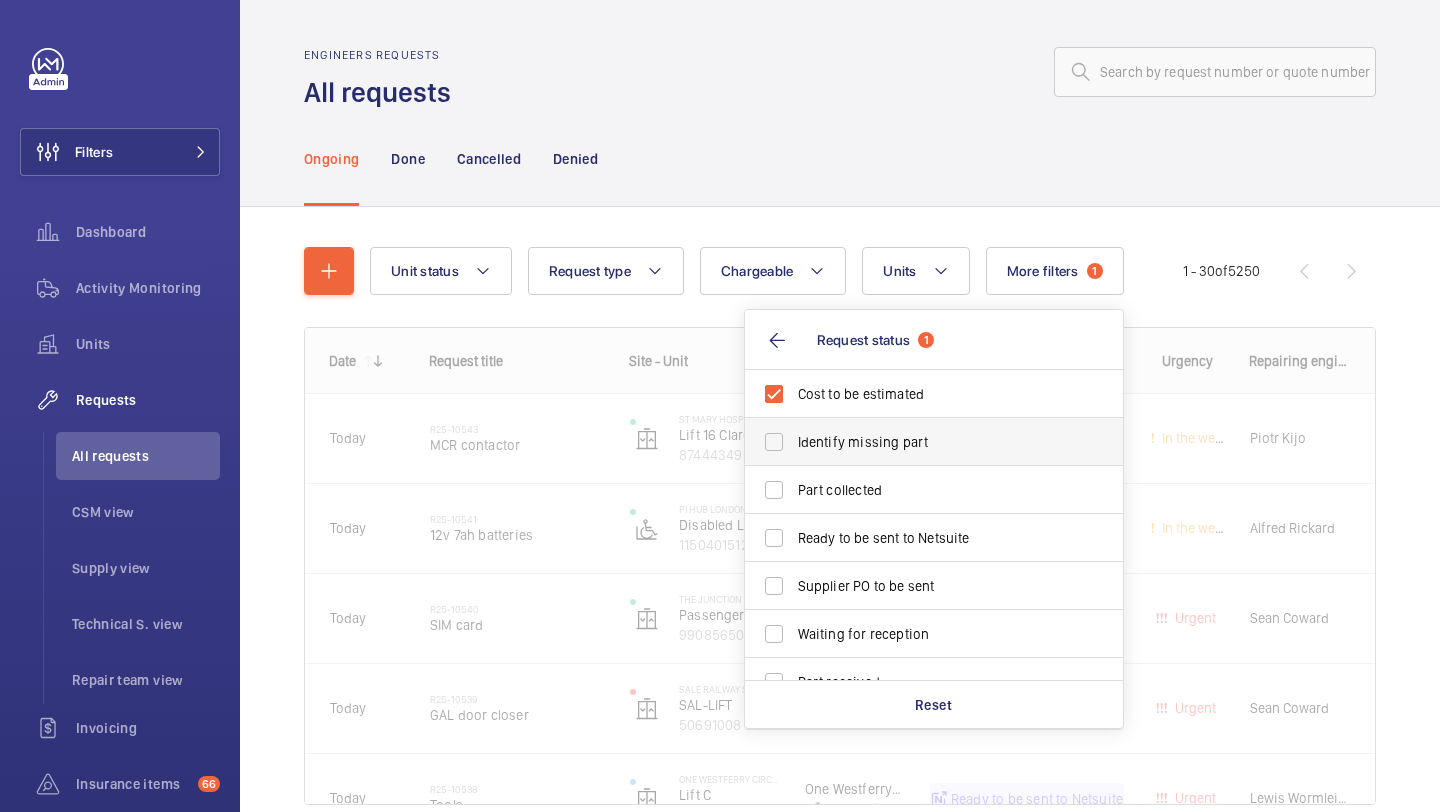 click on "Identify missing part" at bounding box center (935, 442) 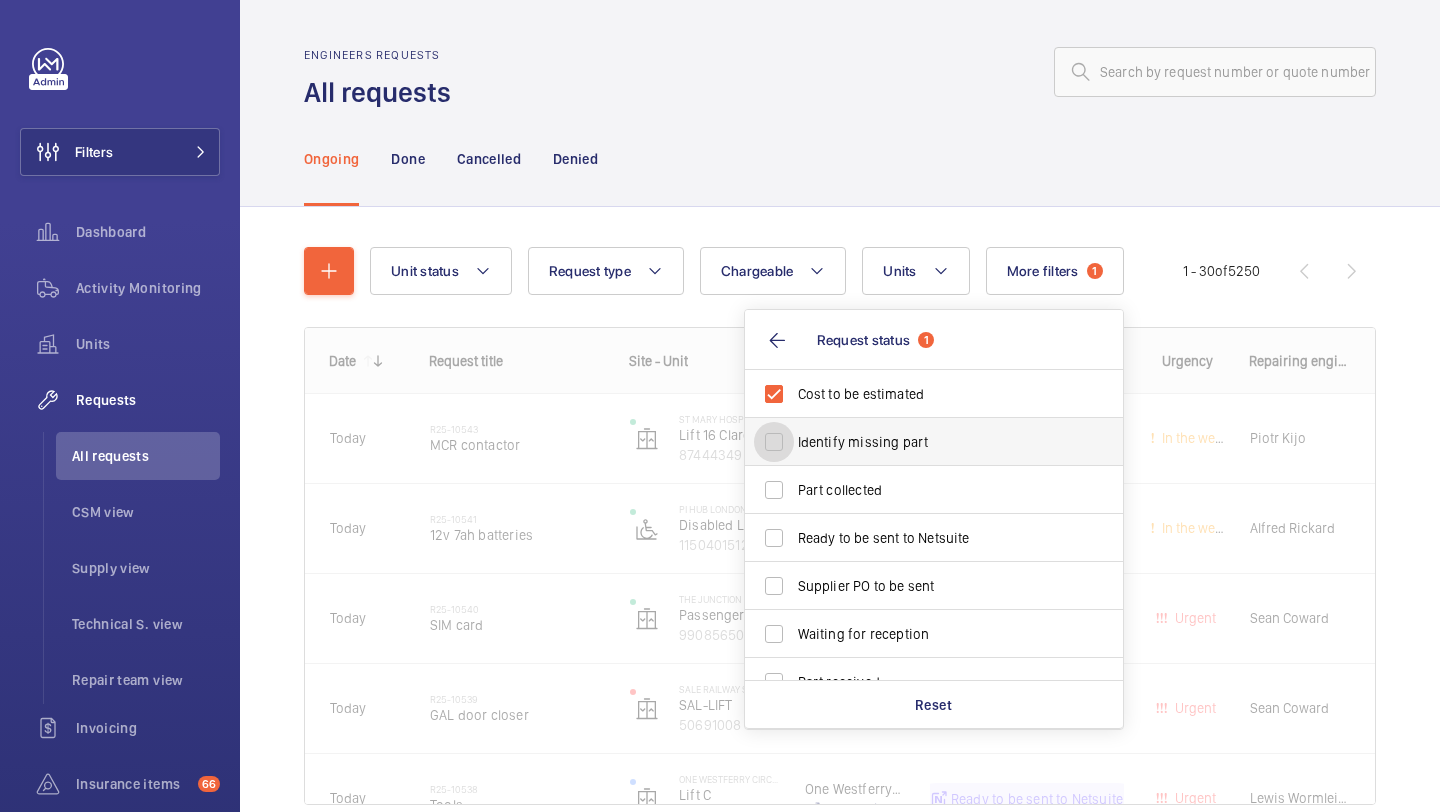 click on "Identify missing part" at bounding box center [774, 442] 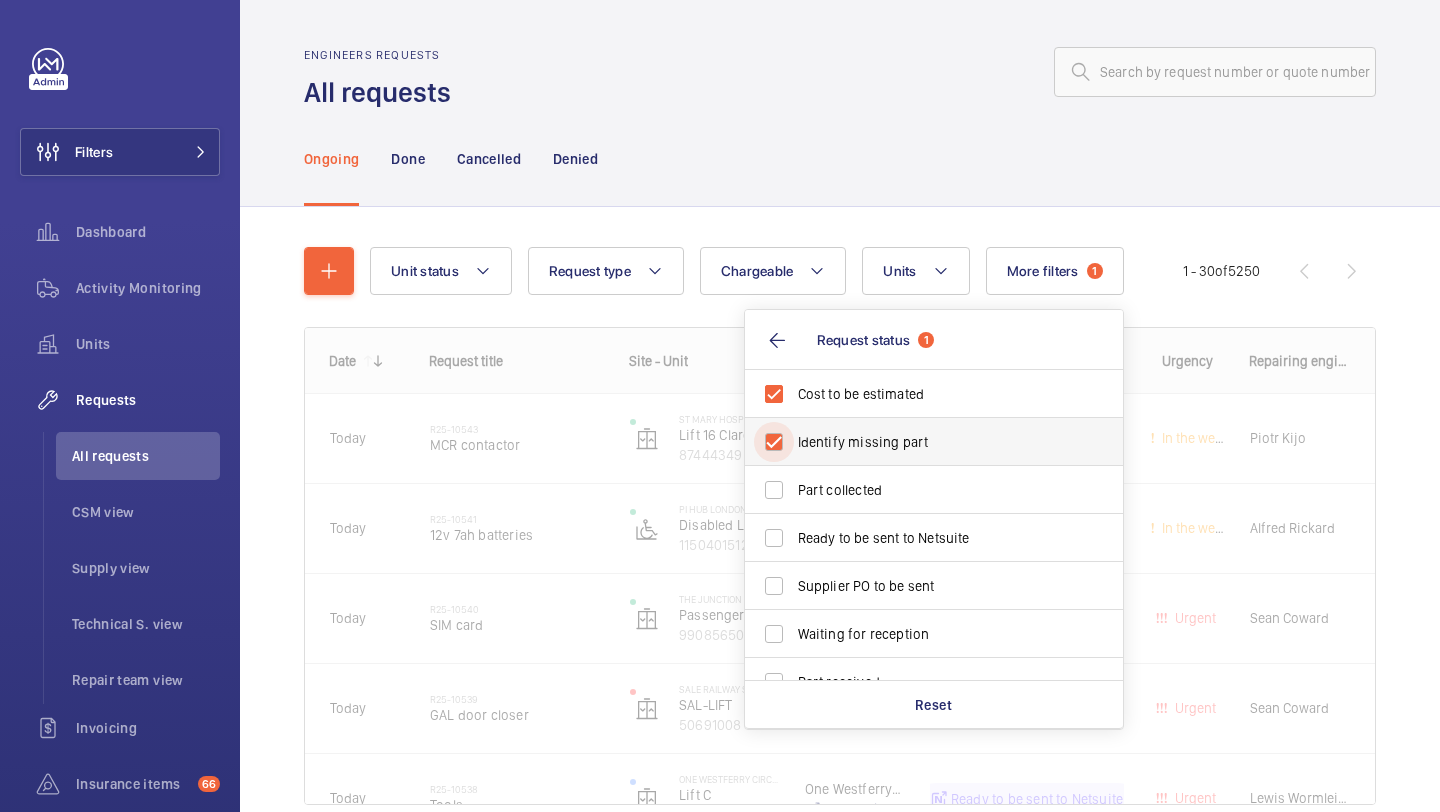 checkbox on "true" 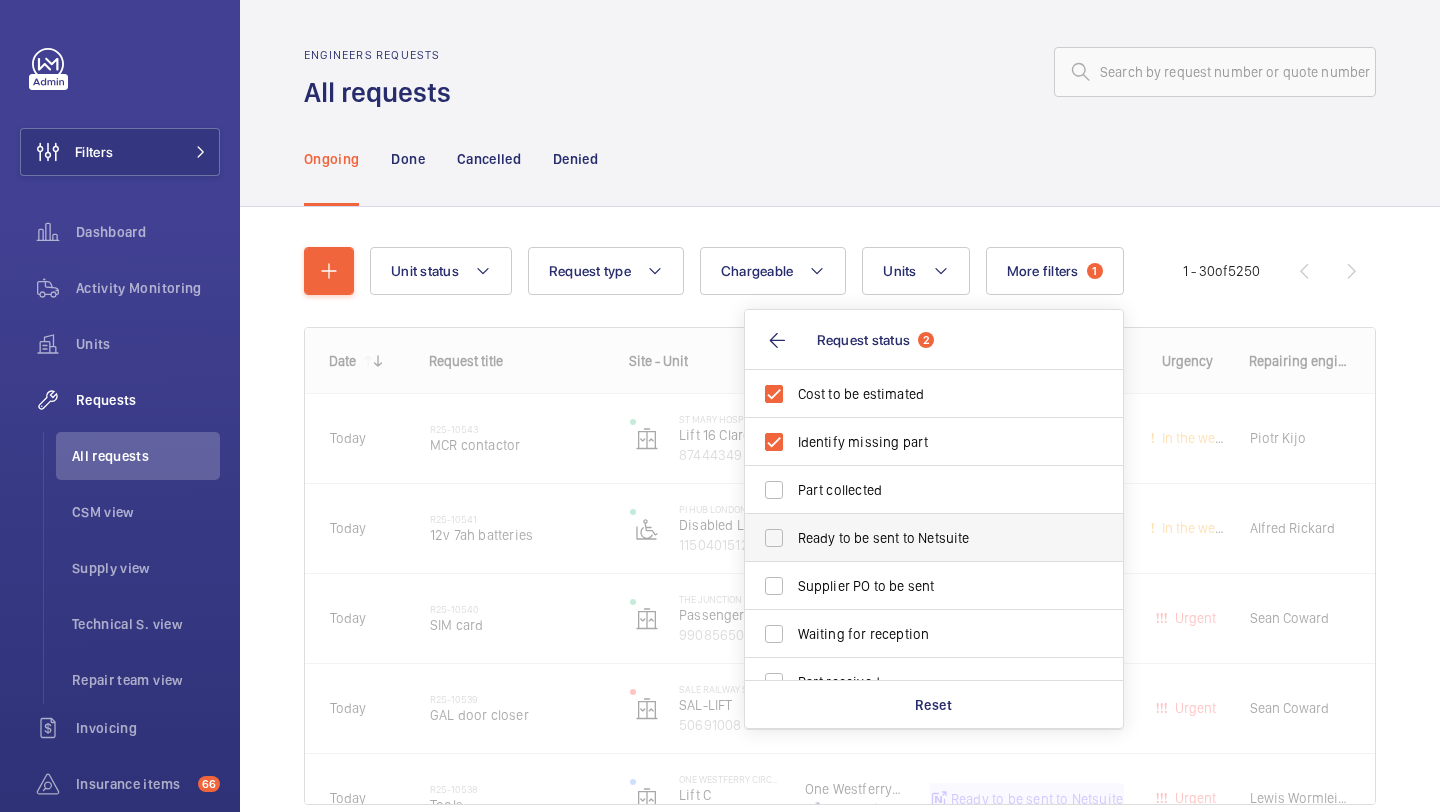 click on "Ready to be sent to Netsuite" at bounding box center (919, 538) 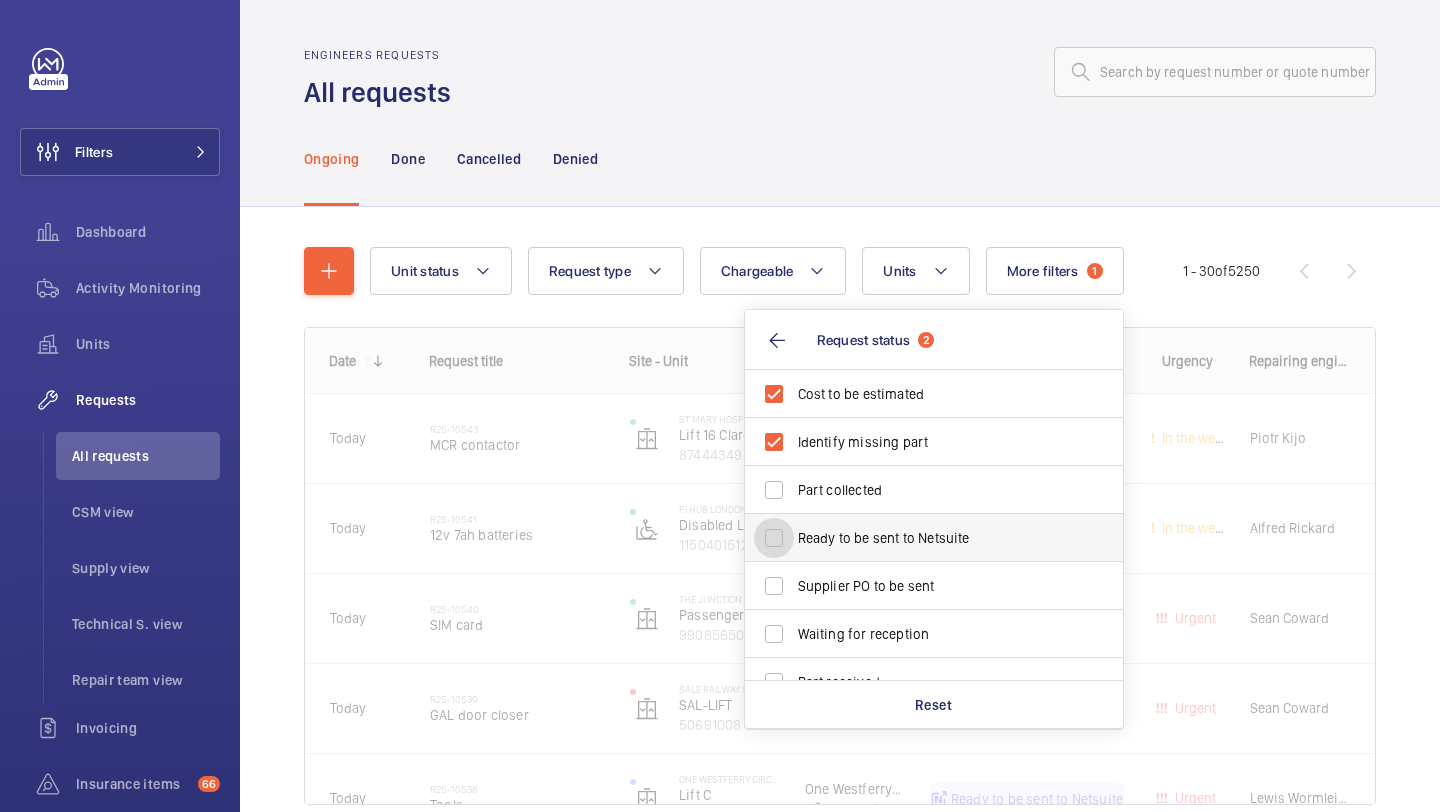 click on "Ready to be sent to Netsuite" at bounding box center [774, 538] 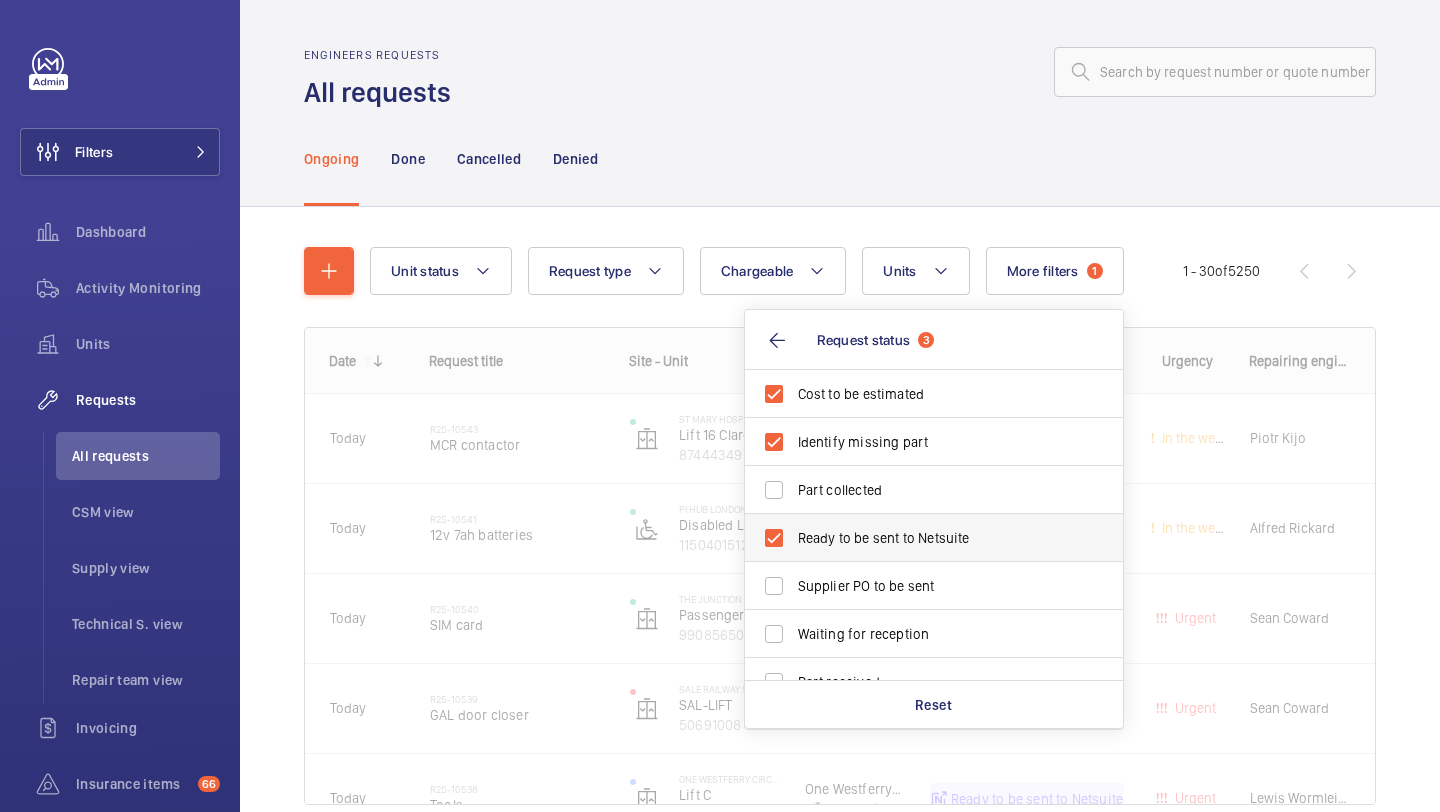 click on "Ready to be sent to Netsuite" at bounding box center [919, 538] 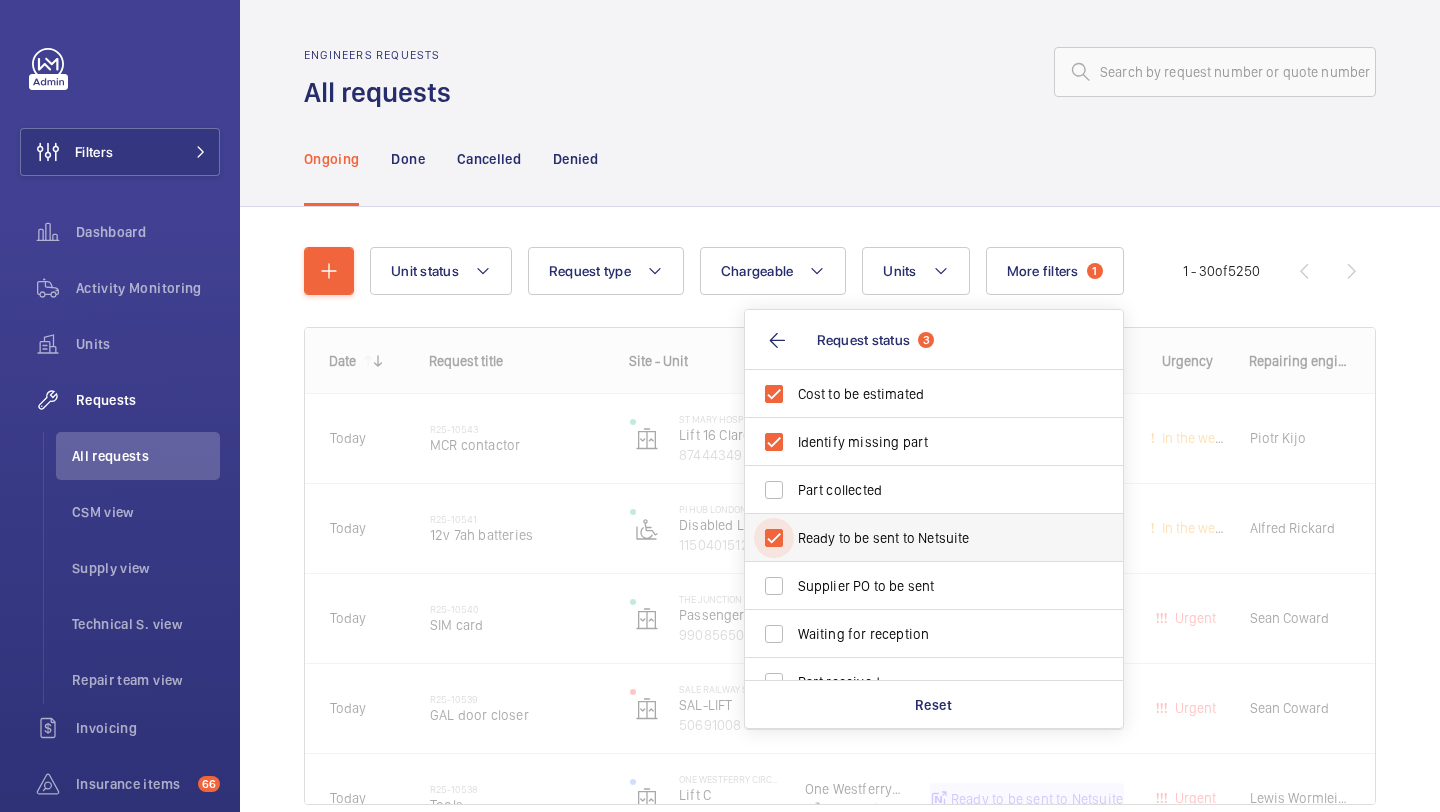 click on "Ready to be sent to Netsuite" at bounding box center [774, 538] 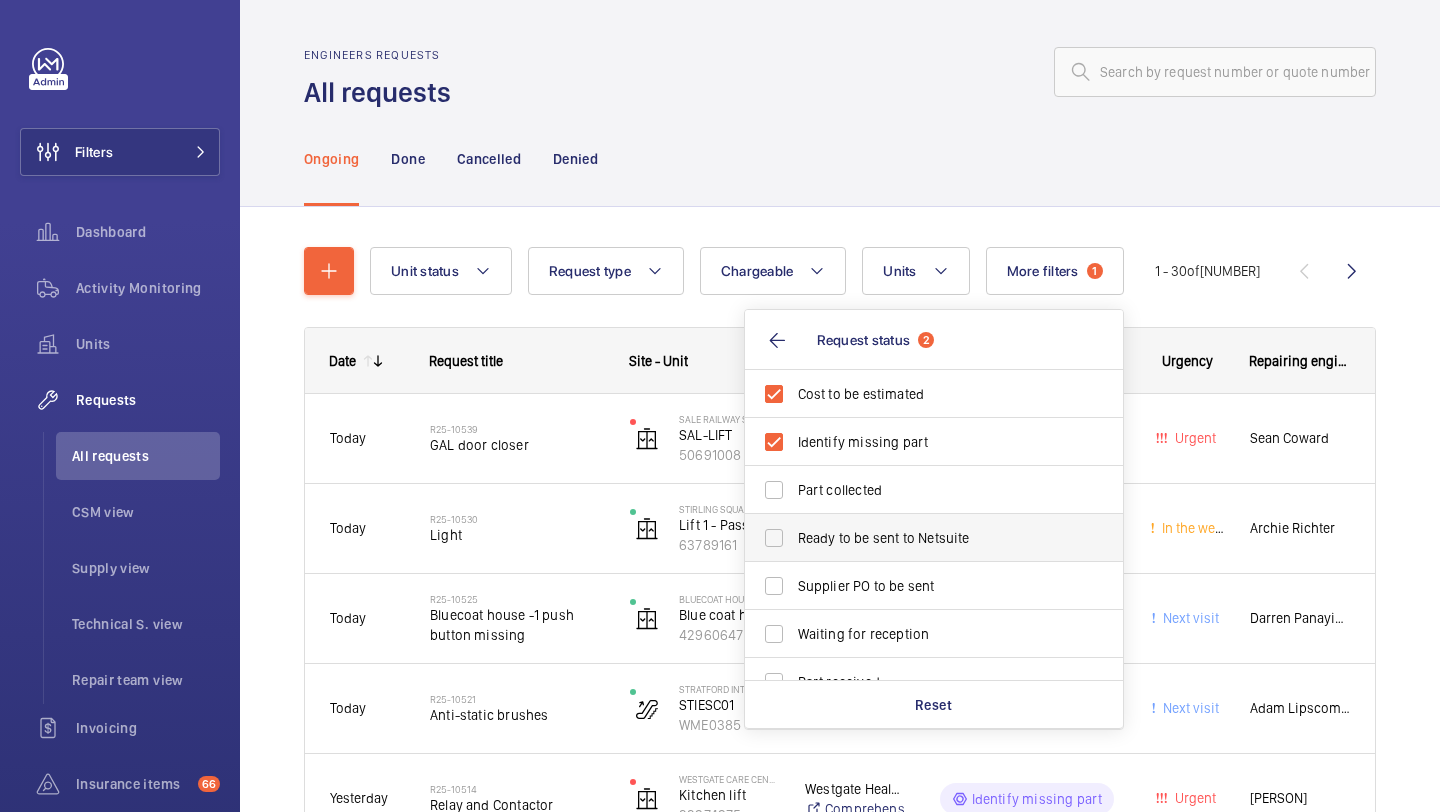 click on "Ready to be sent to Netsuite" at bounding box center (919, 538) 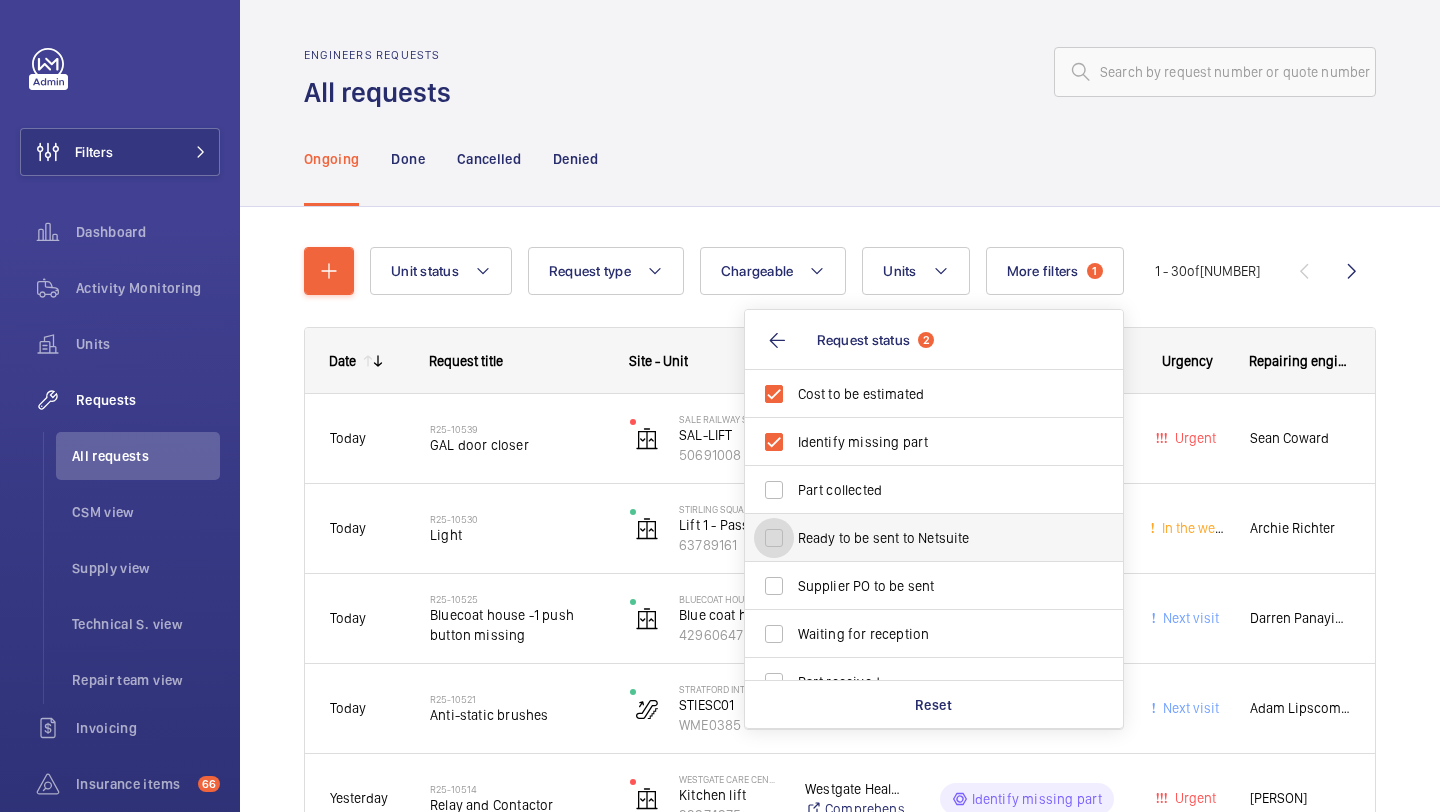 click on "Ready to be sent to Netsuite" at bounding box center (774, 538) 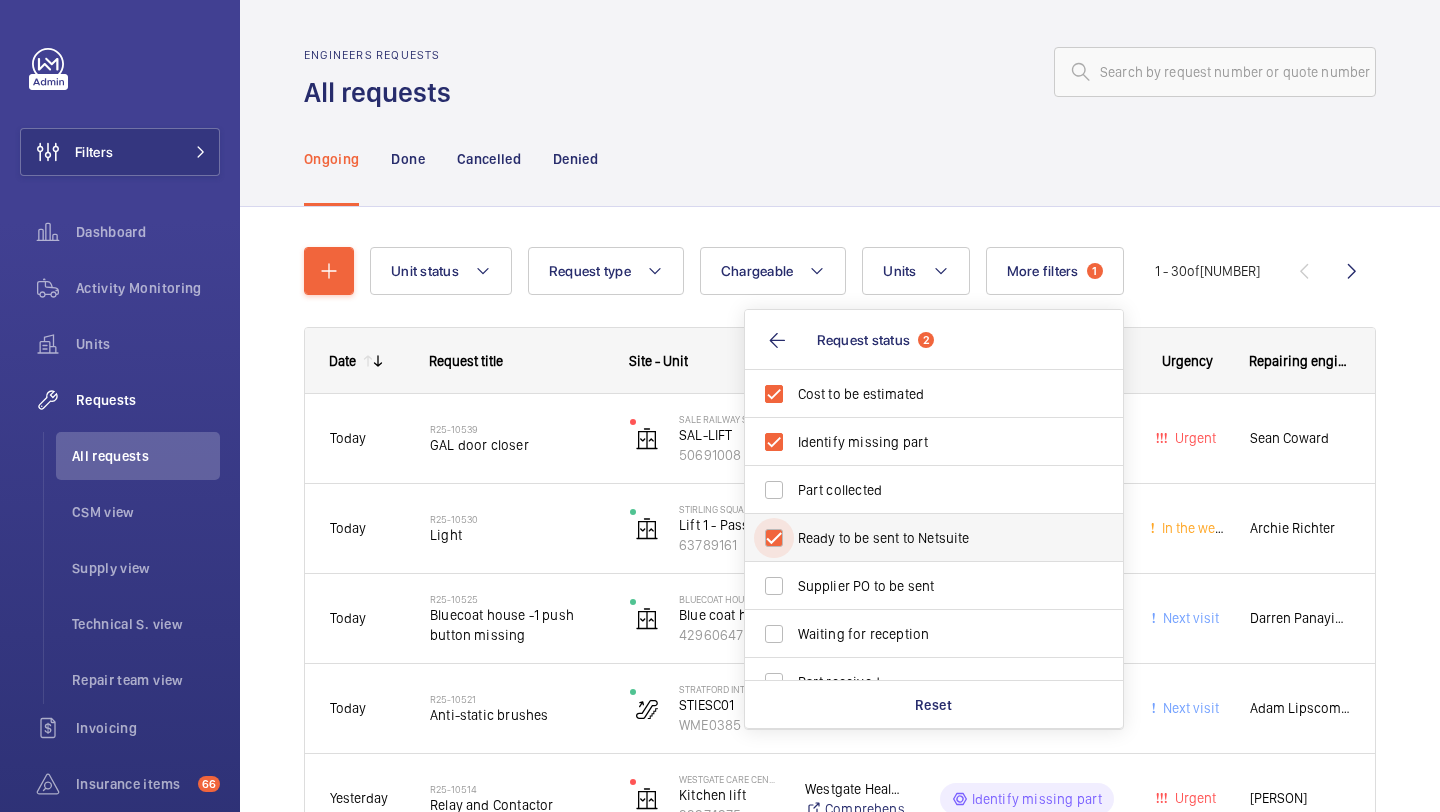checkbox on "true" 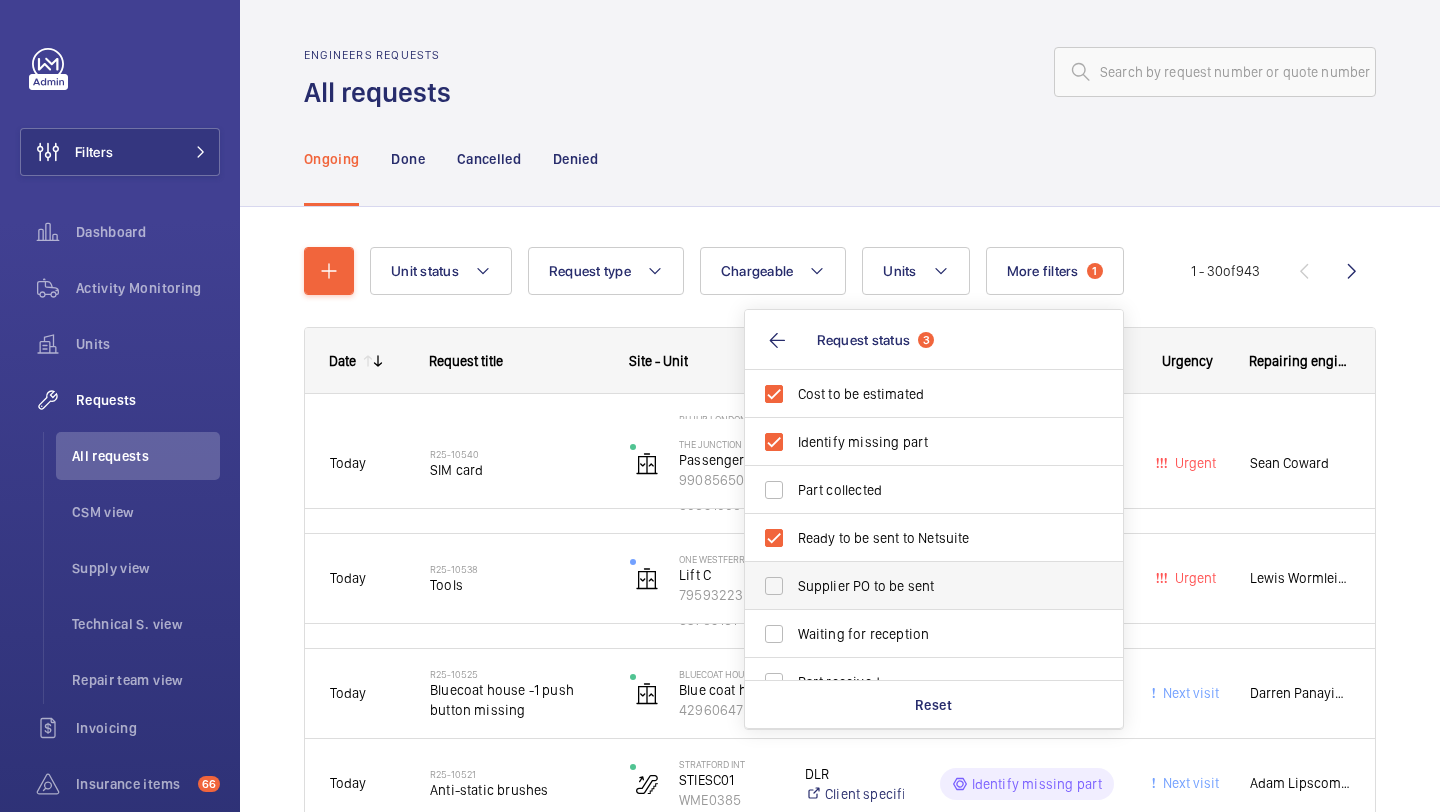 click on "Supplier PO to be sent" at bounding box center [935, 586] 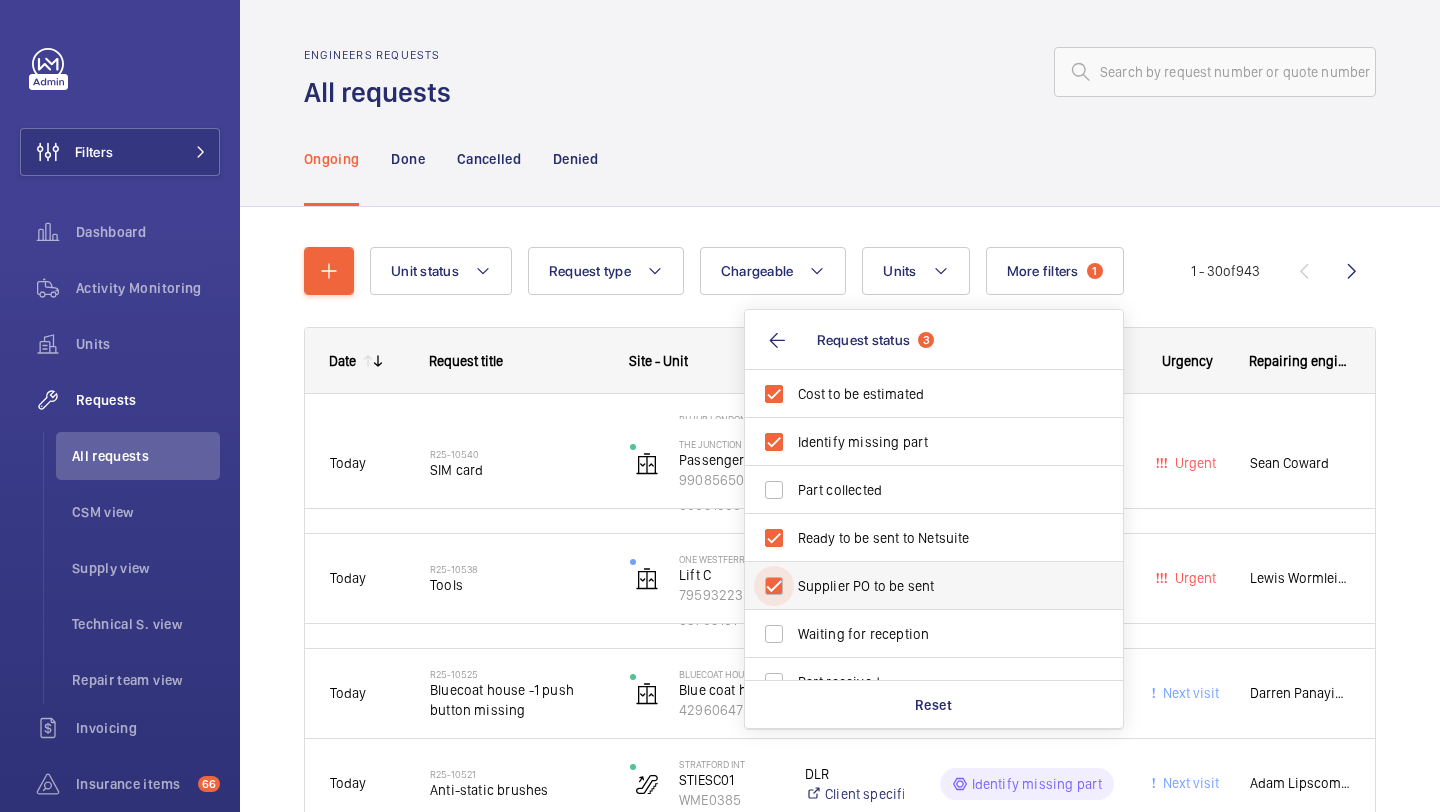 checkbox on "true" 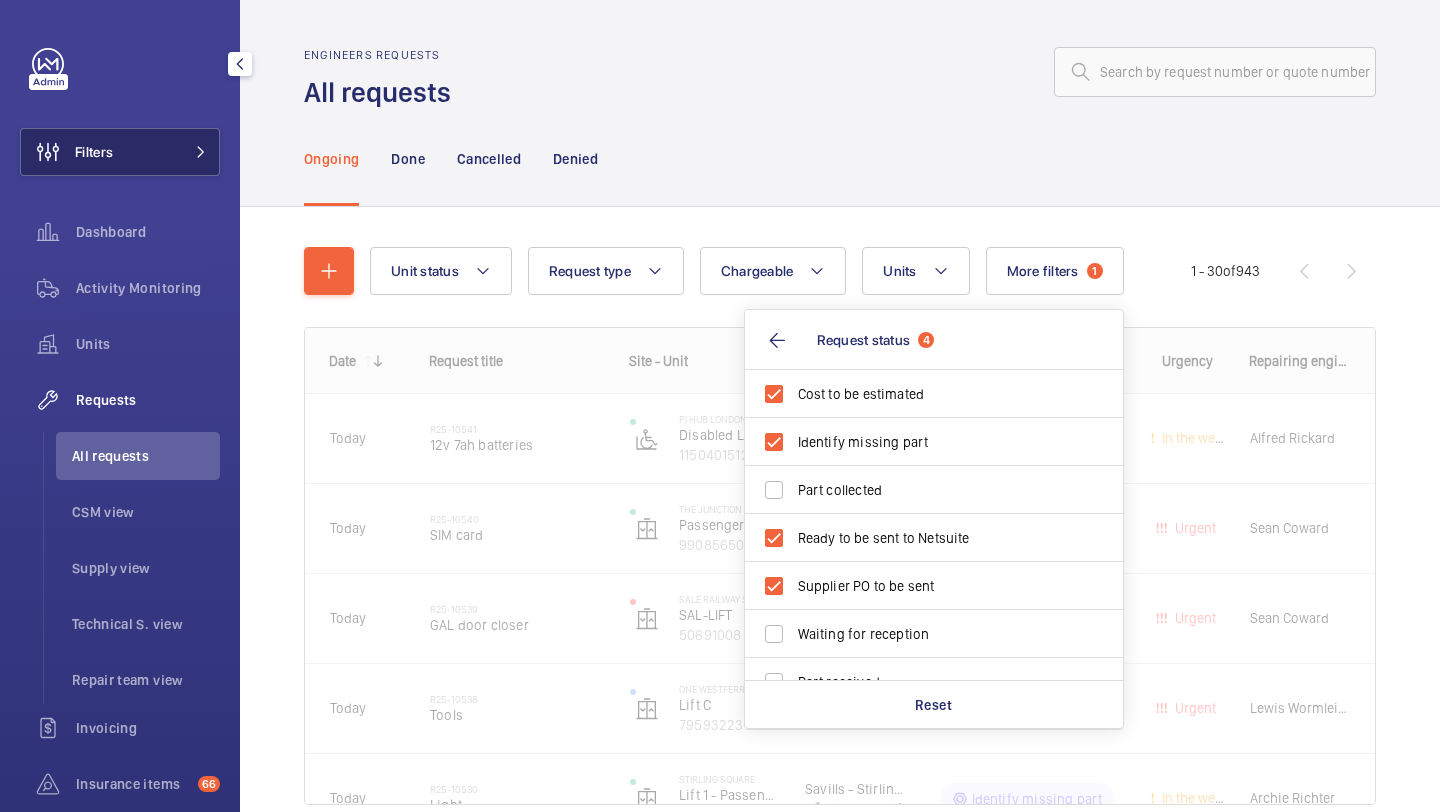 click on "Filters" 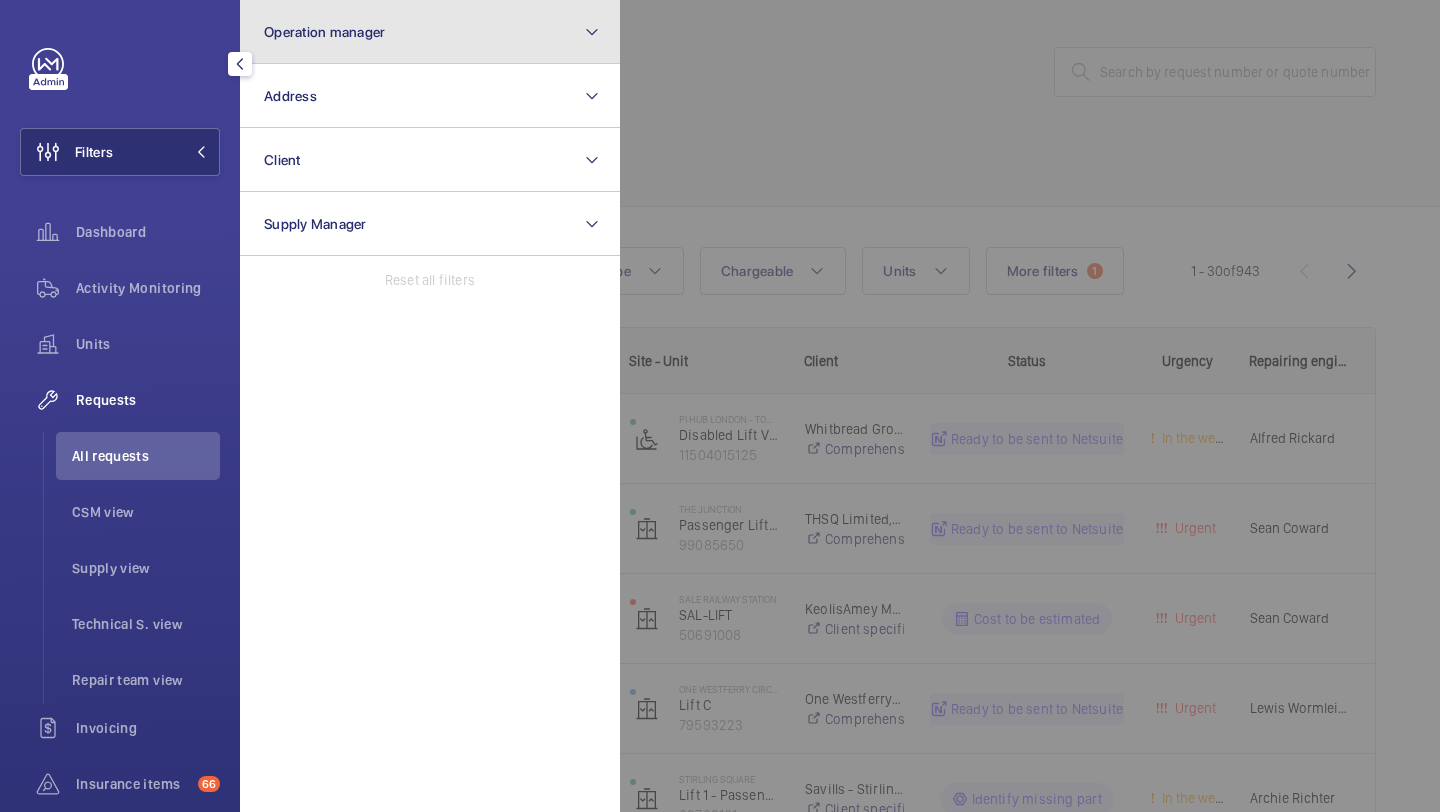 click on "Operation manager" 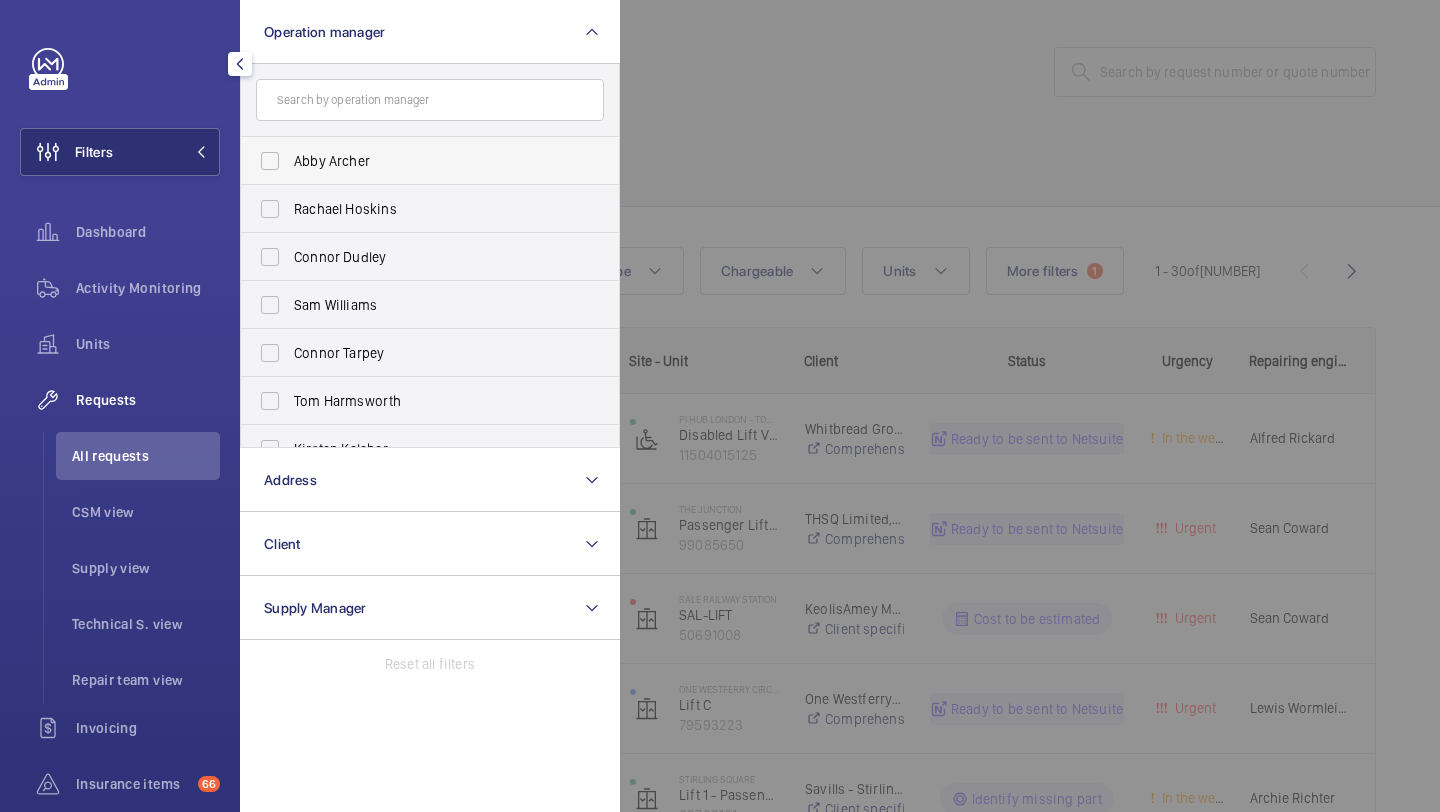 click on "Abby Archer" at bounding box center [415, 161] 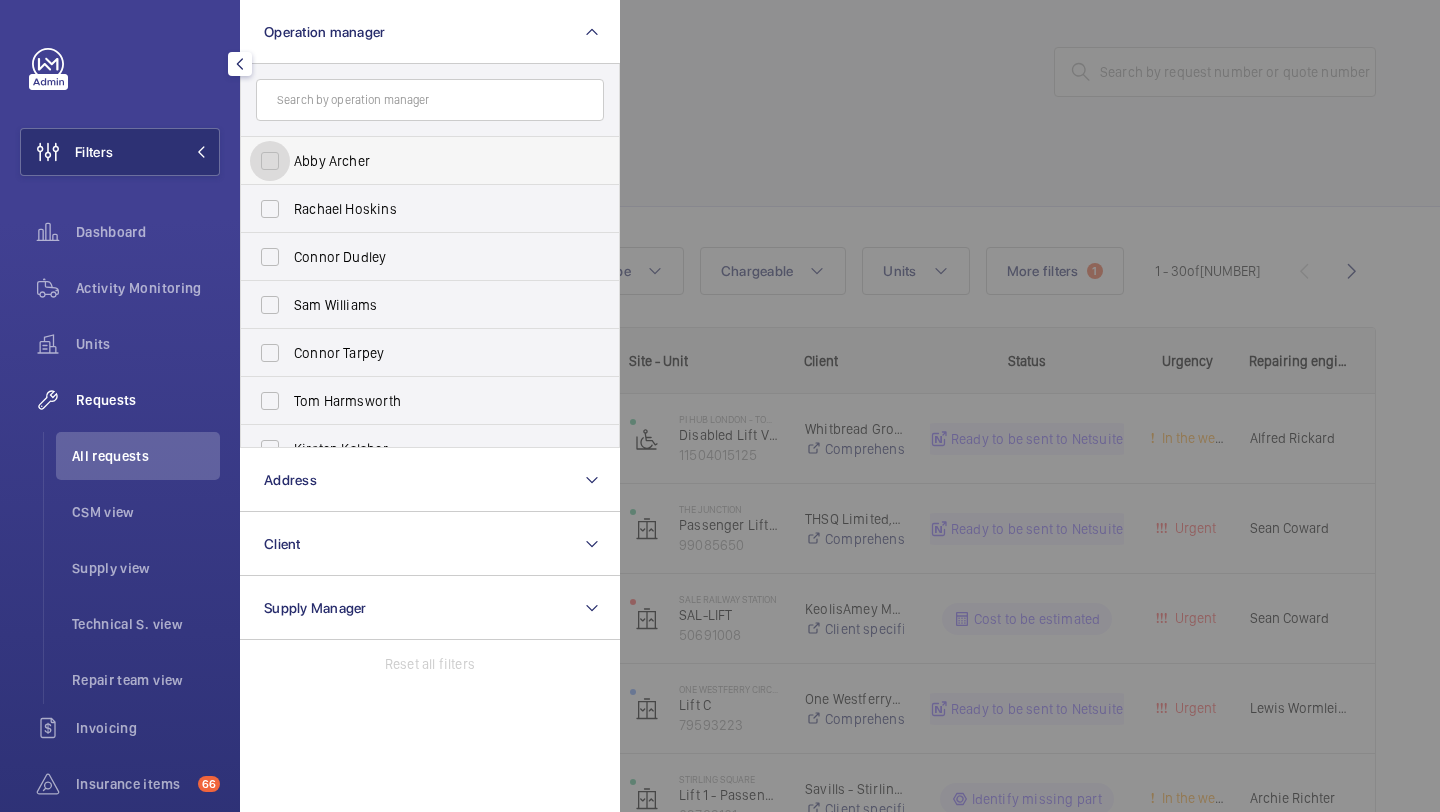 click on "Abby Archer" at bounding box center (270, 161) 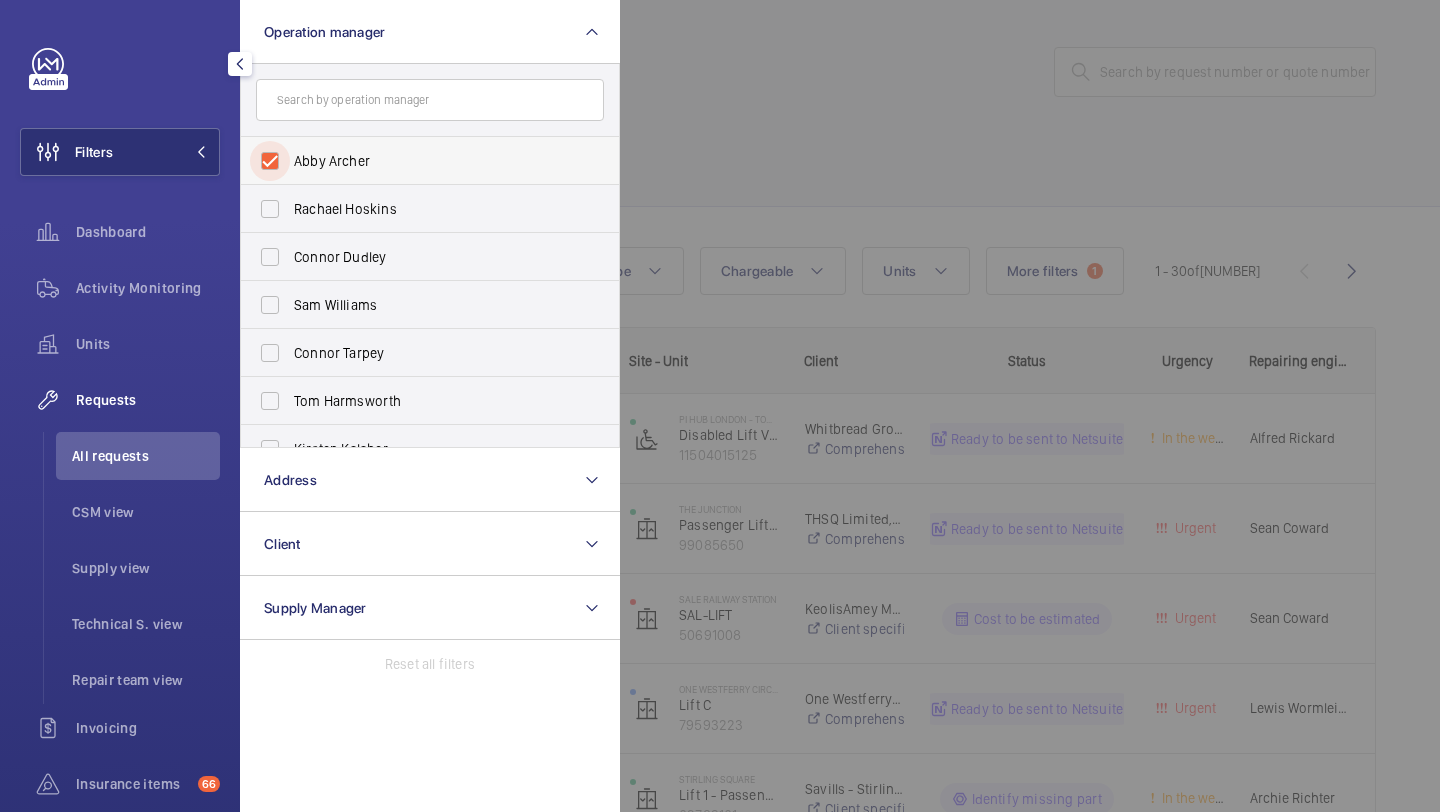 checkbox on "true" 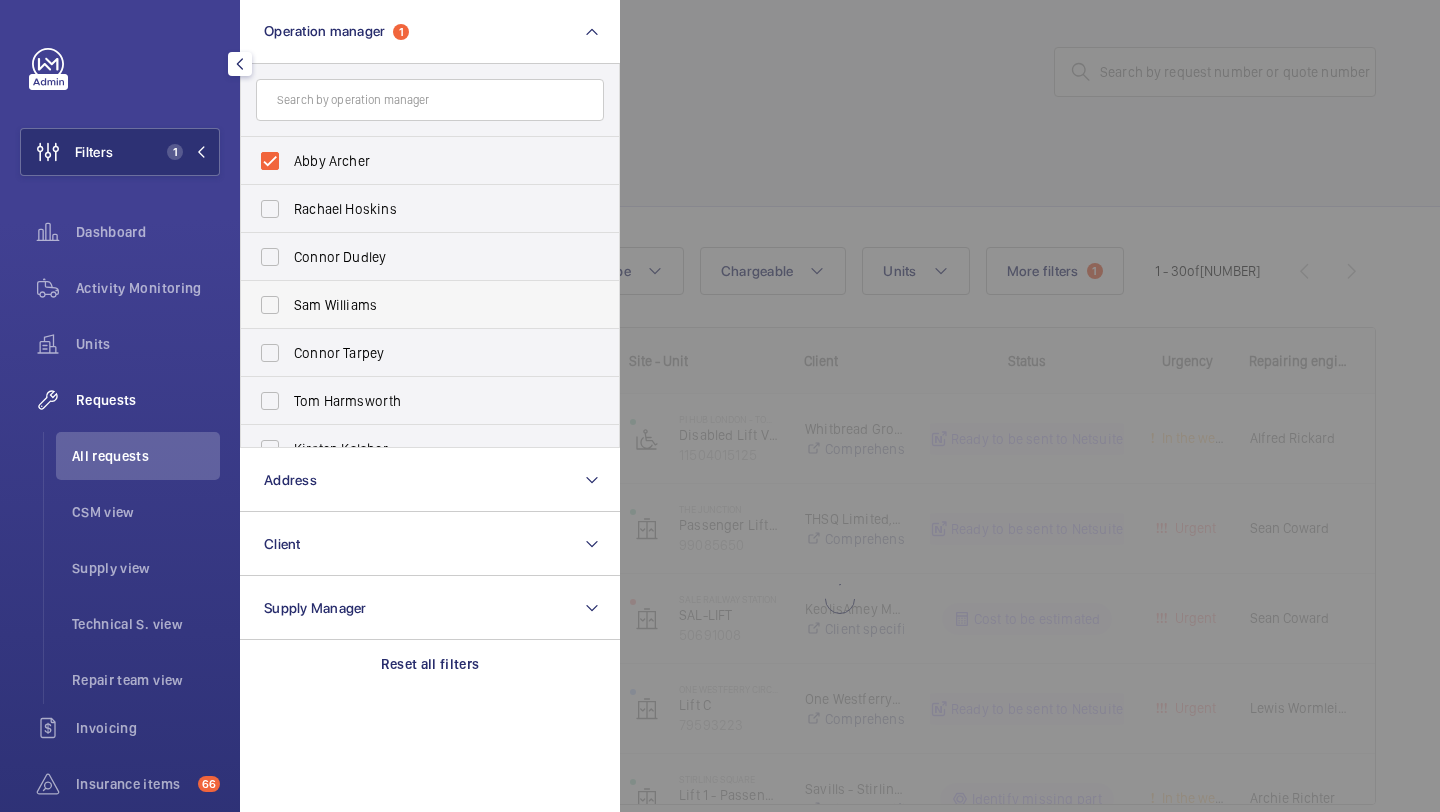 click on "Sam Williams" at bounding box center (431, 305) 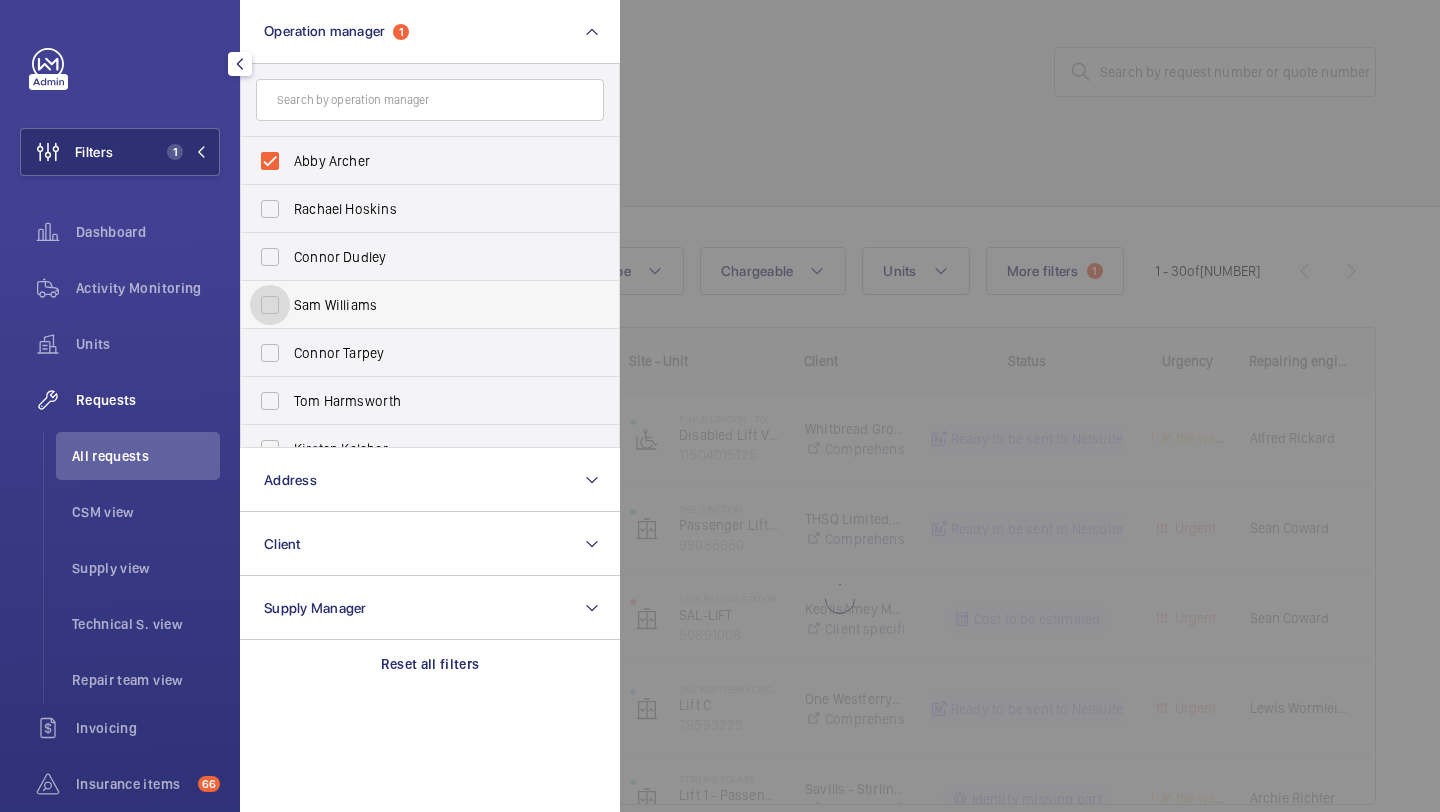 click on "Sam Williams" at bounding box center [270, 305] 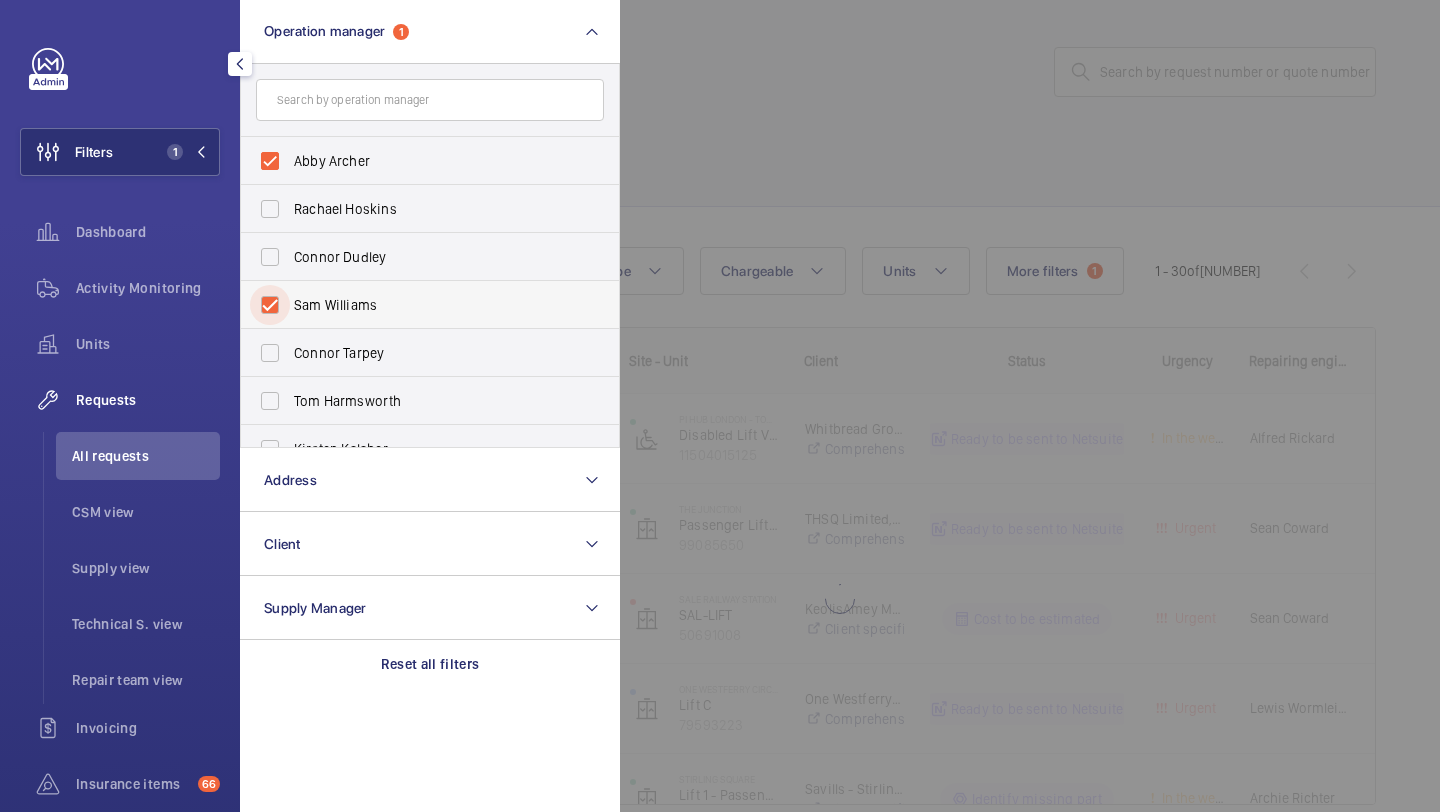 checkbox on "true" 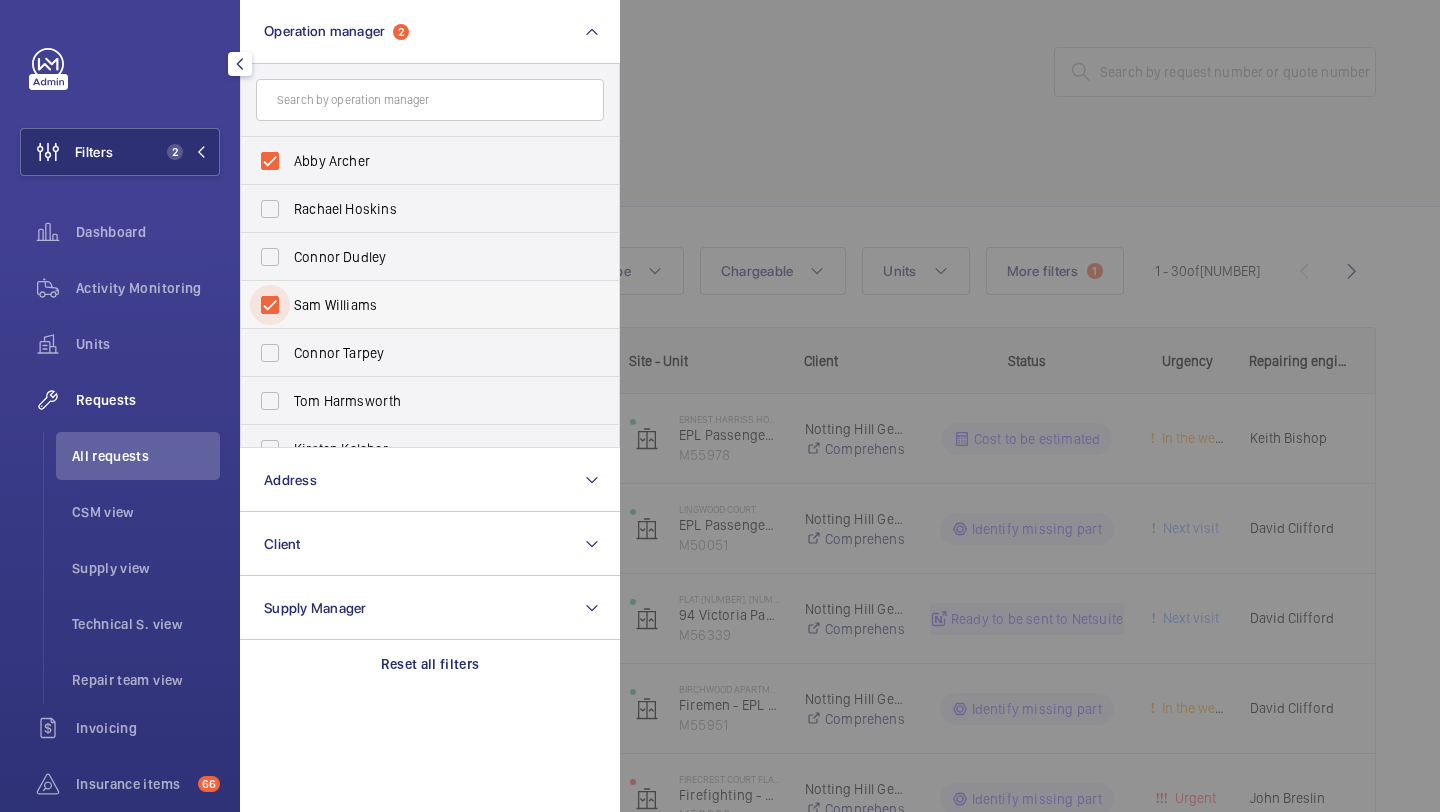 scroll, scrollTop: 74, scrollLeft: 0, axis: vertical 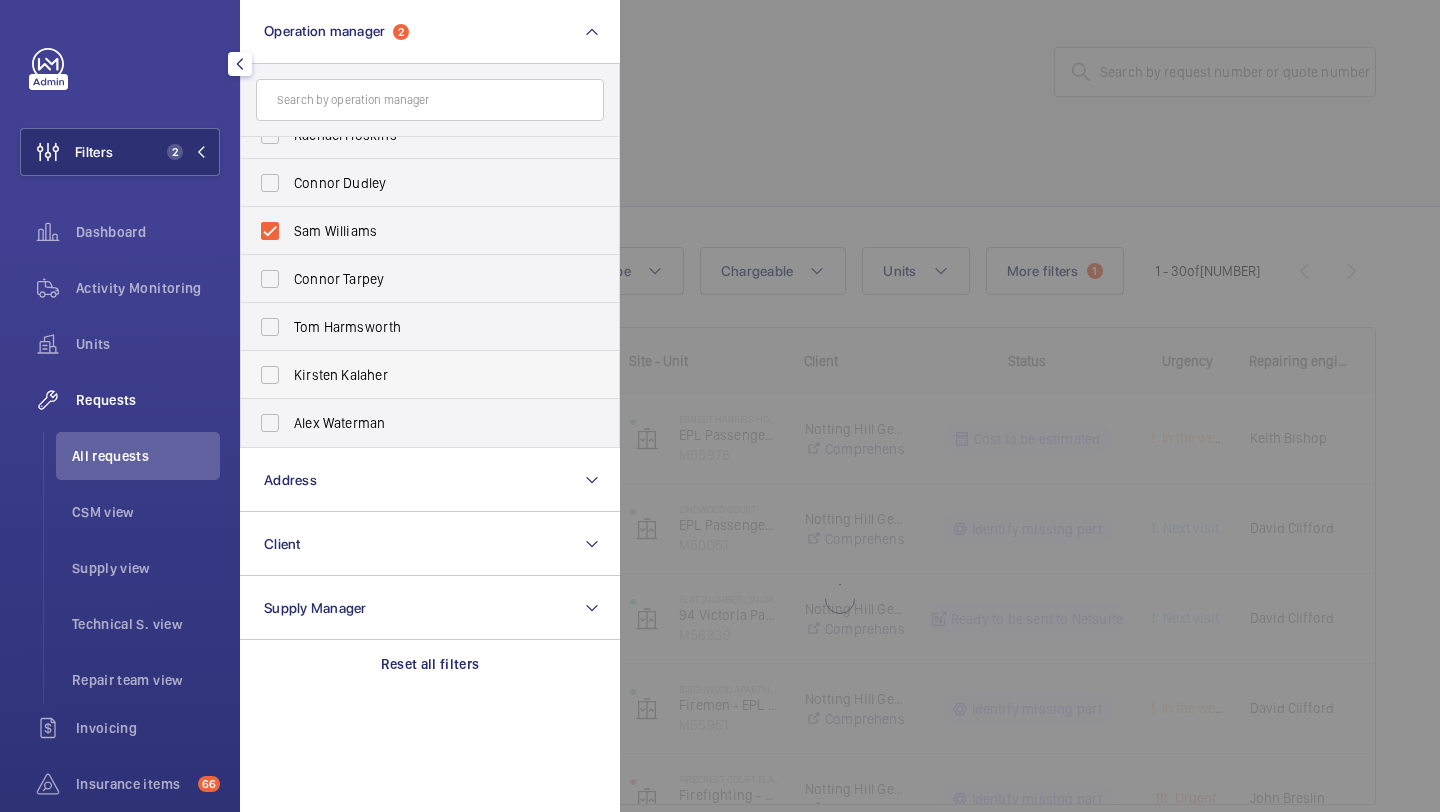 click on "Kirsten Kalaher" at bounding box center (431, 375) 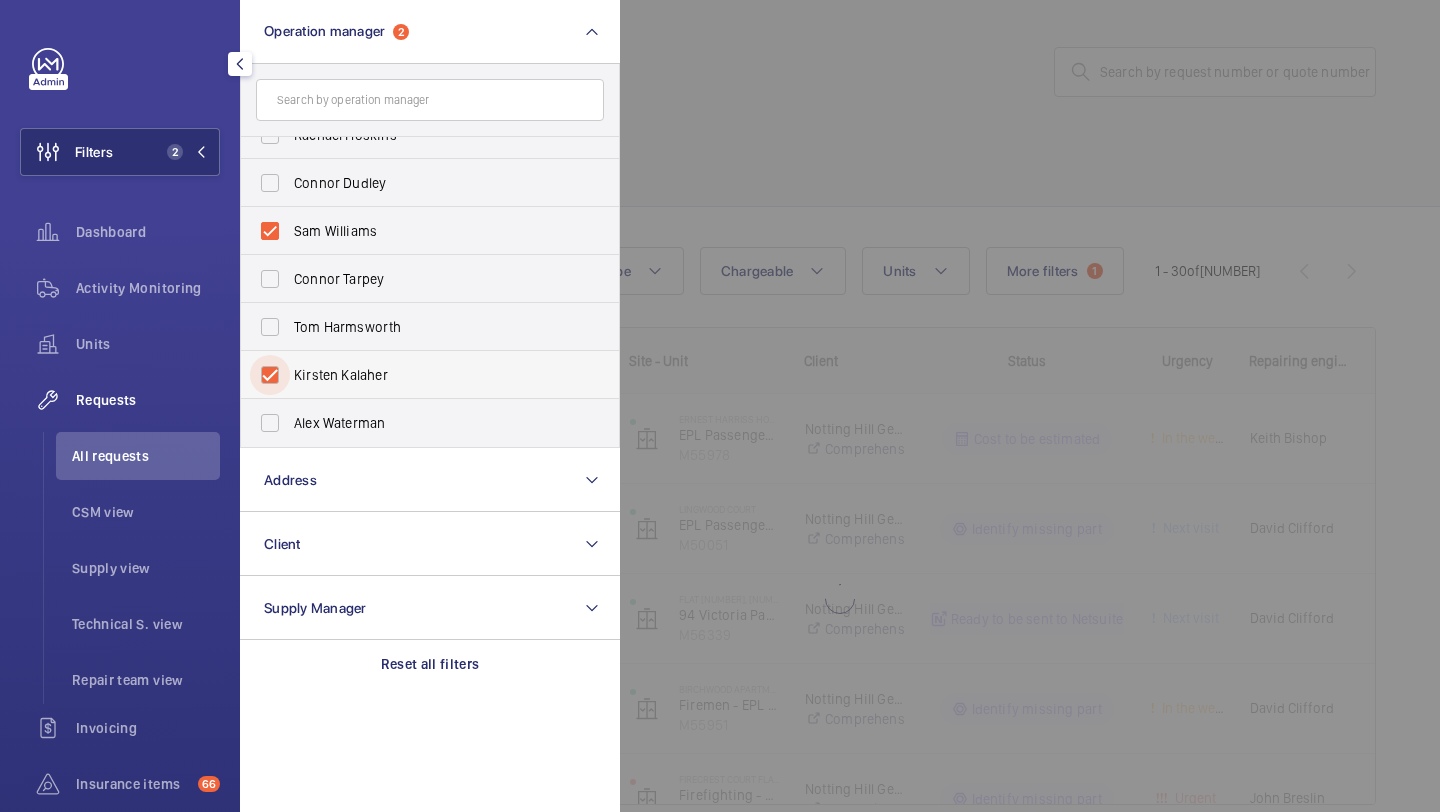 checkbox on "true" 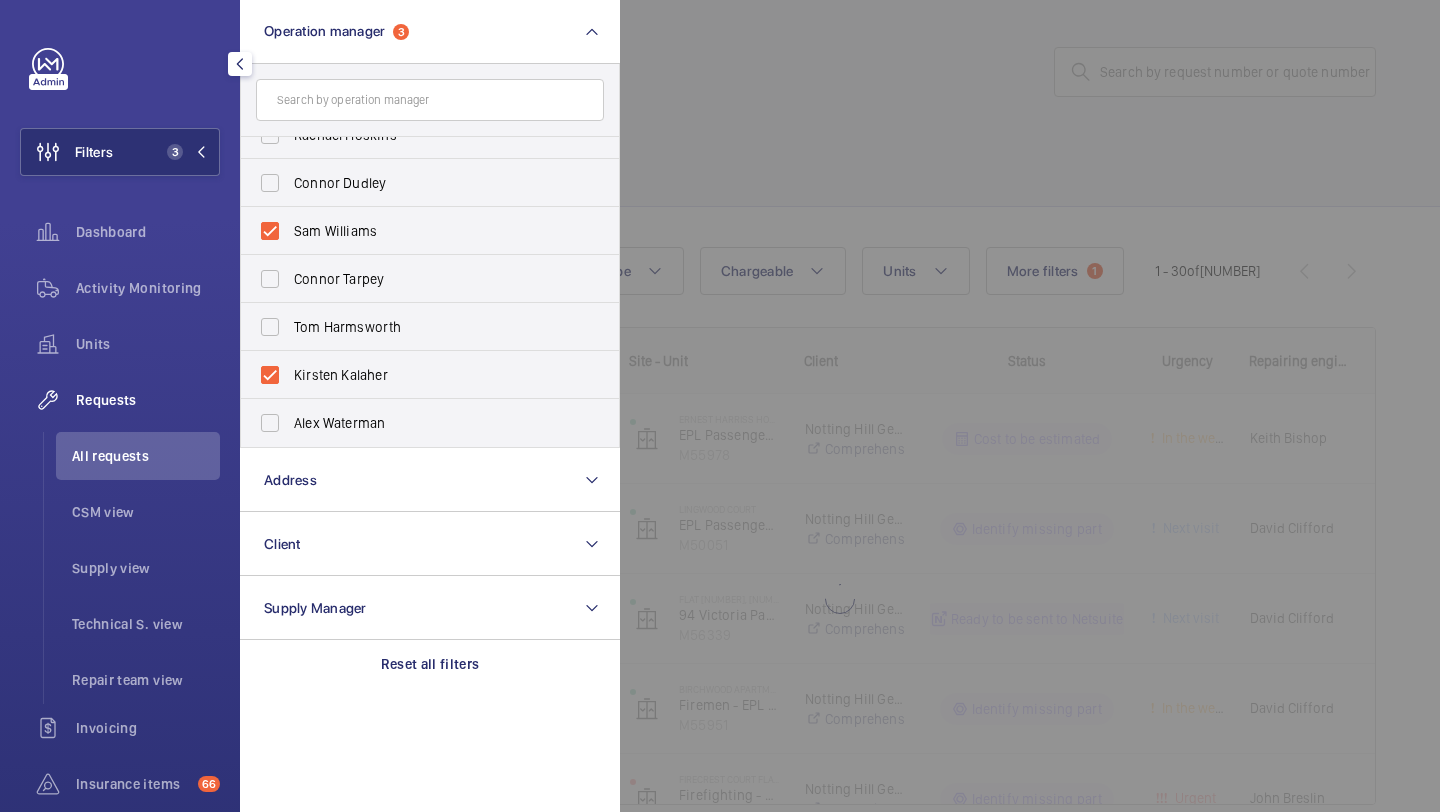 click 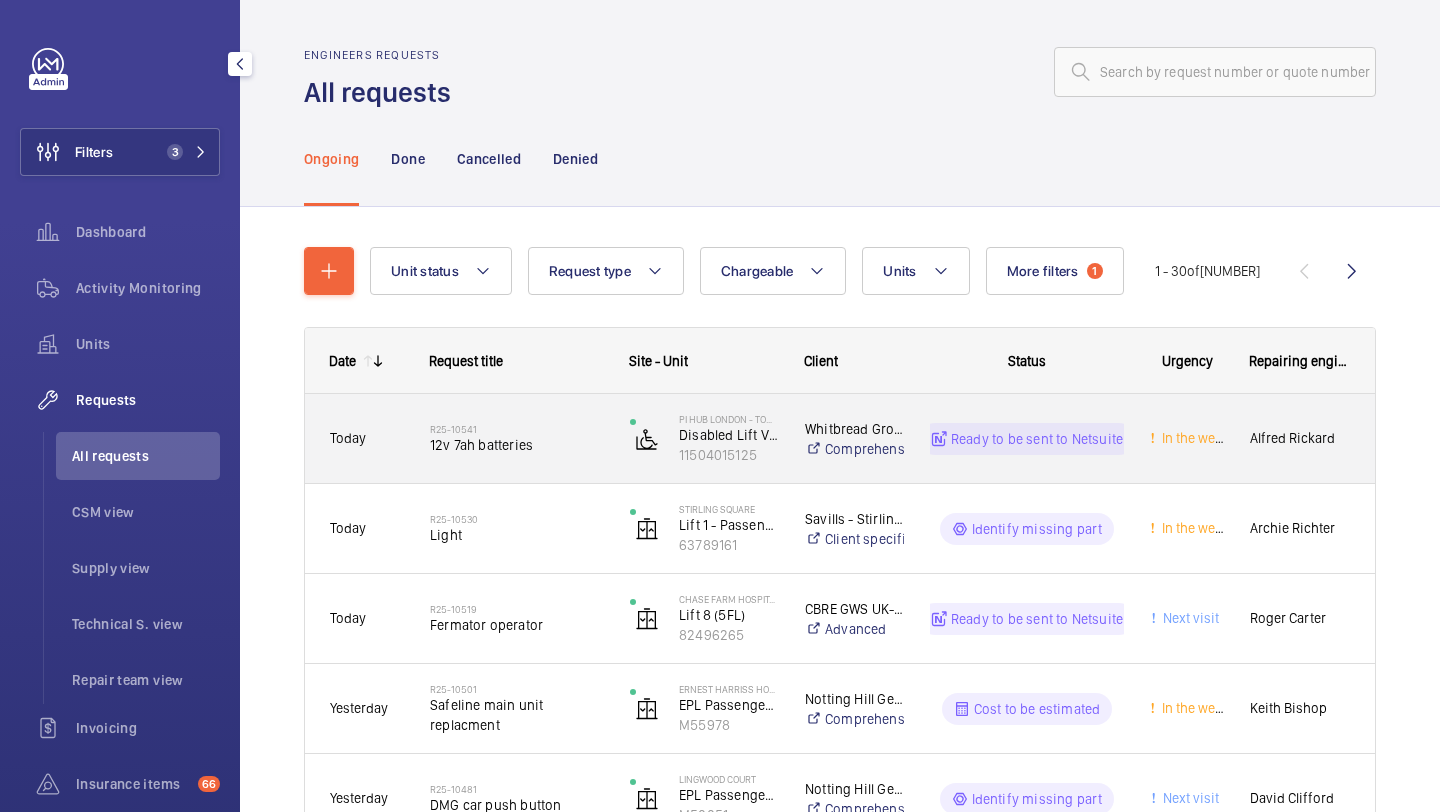 click on "R25-10541   12v 7ah batteries" 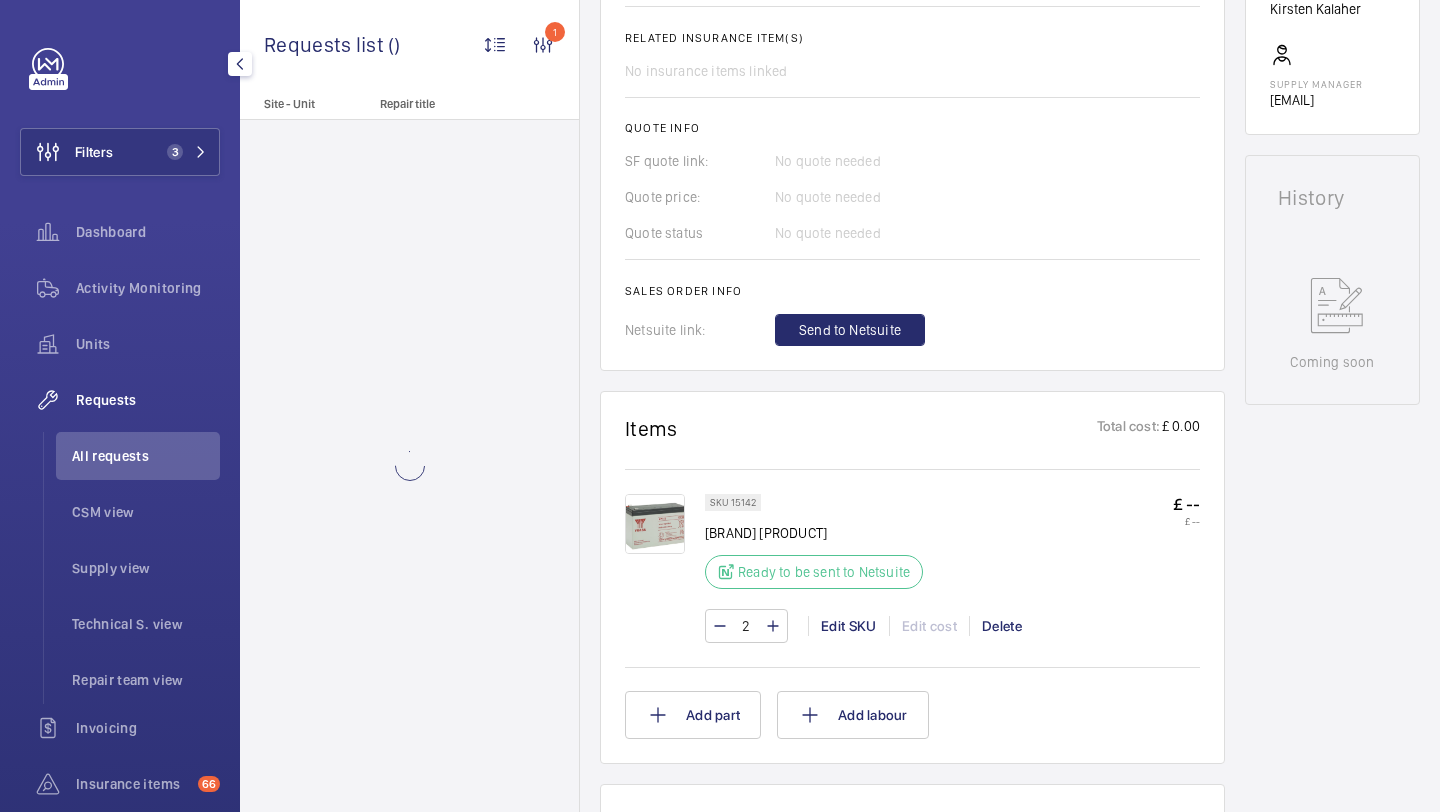 scroll, scrollTop: 757, scrollLeft: 0, axis: vertical 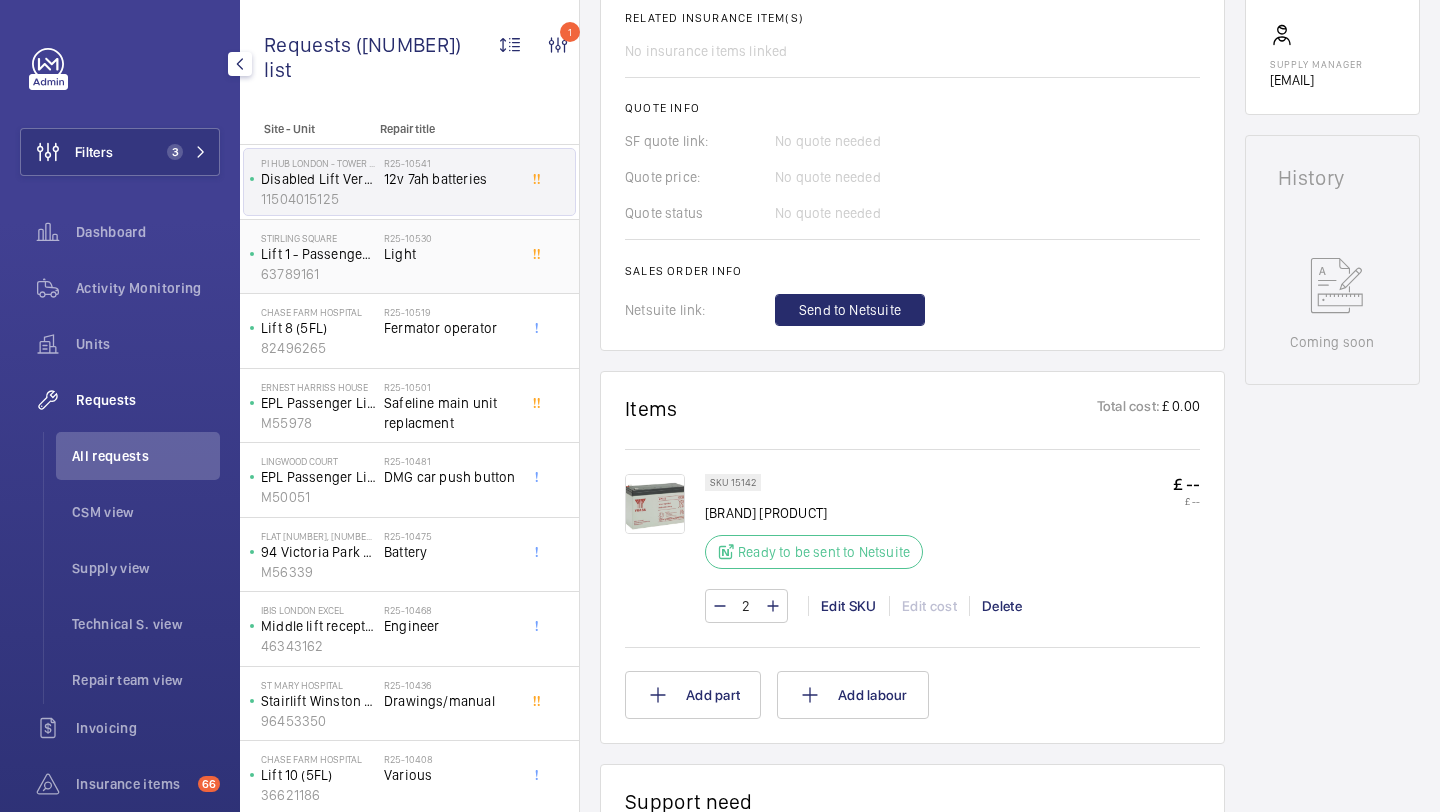click on "Light" 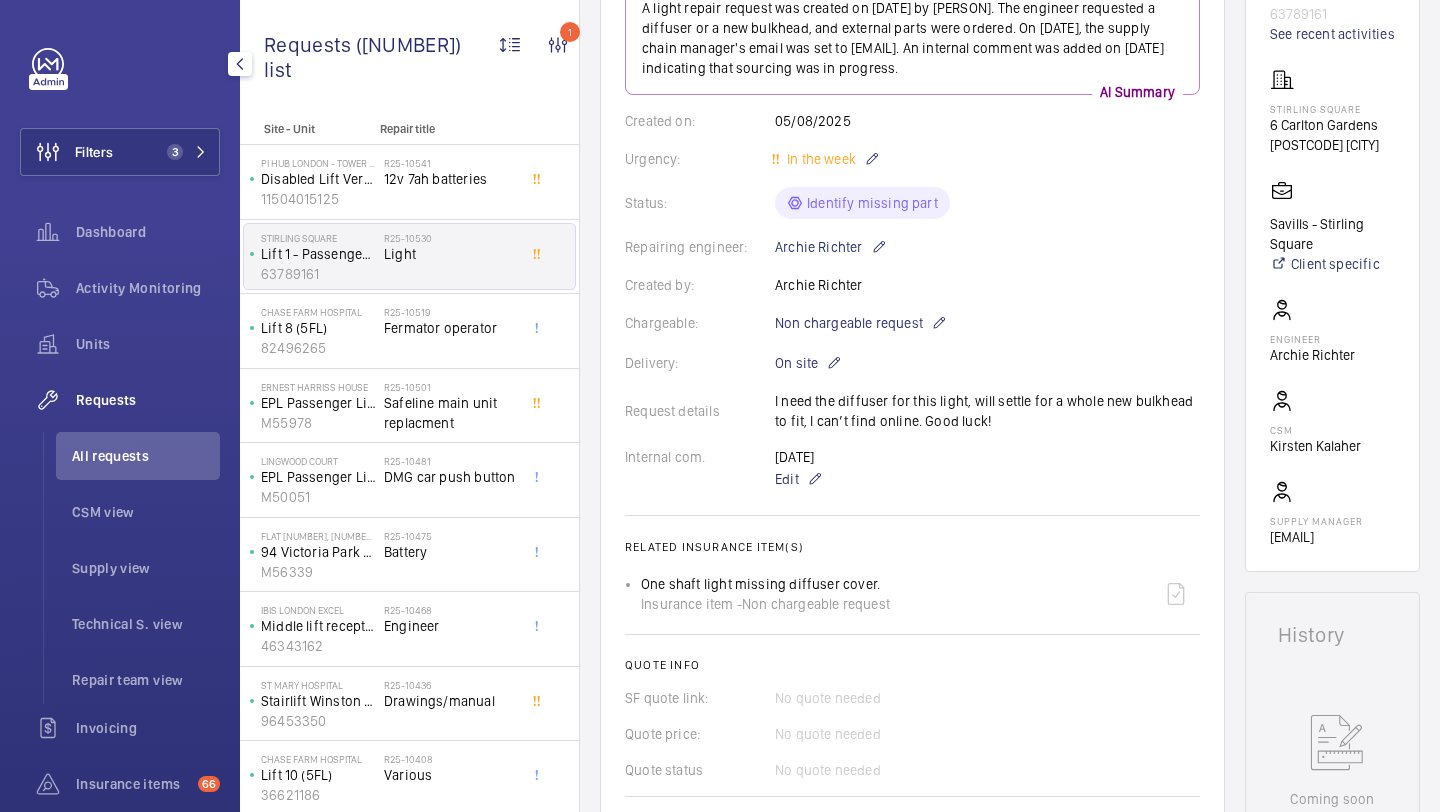 scroll, scrollTop: 0, scrollLeft: 0, axis: both 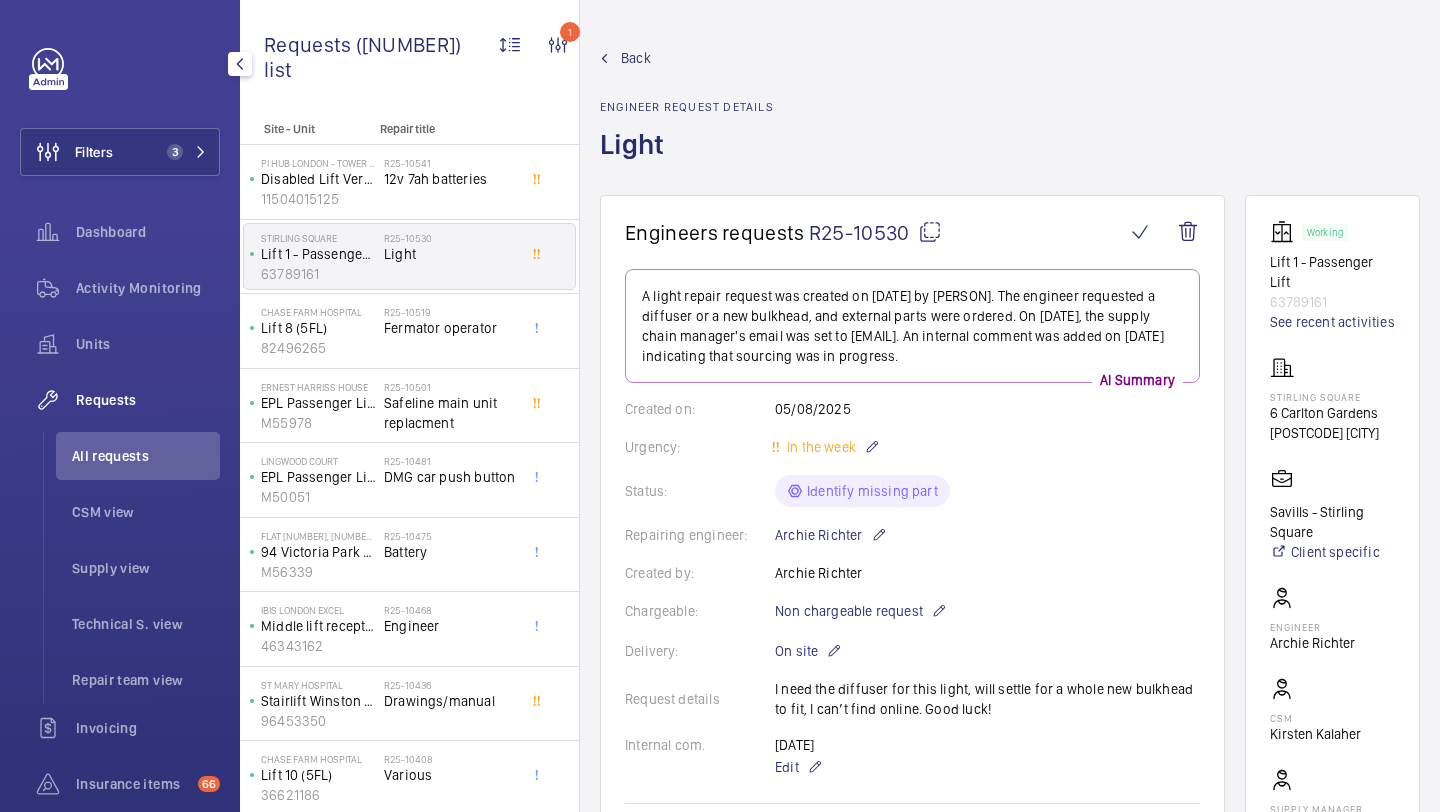drag, startPoint x: 909, startPoint y: 238, endPoint x: 814, endPoint y: 238, distance: 95 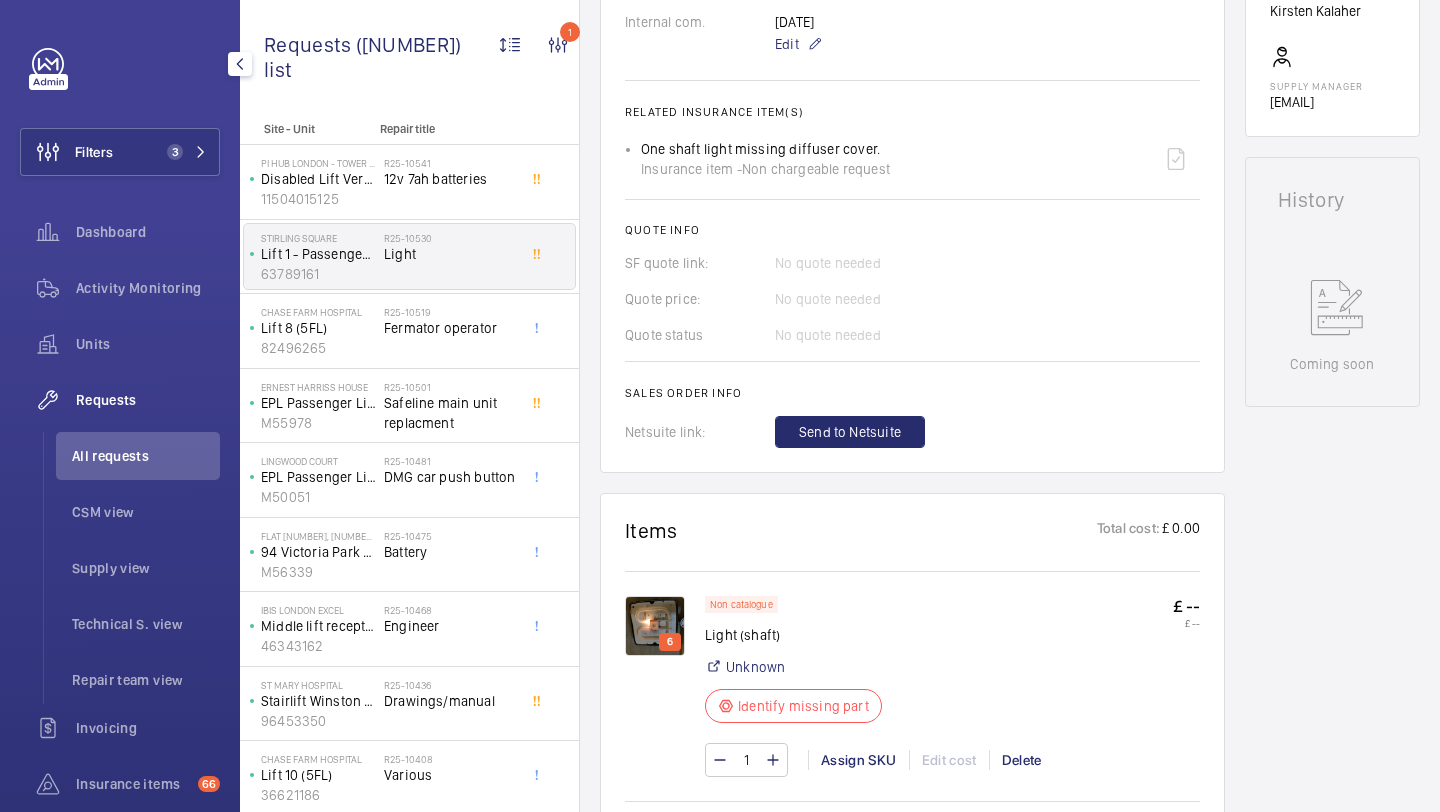 scroll, scrollTop: 753, scrollLeft: 0, axis: vertical 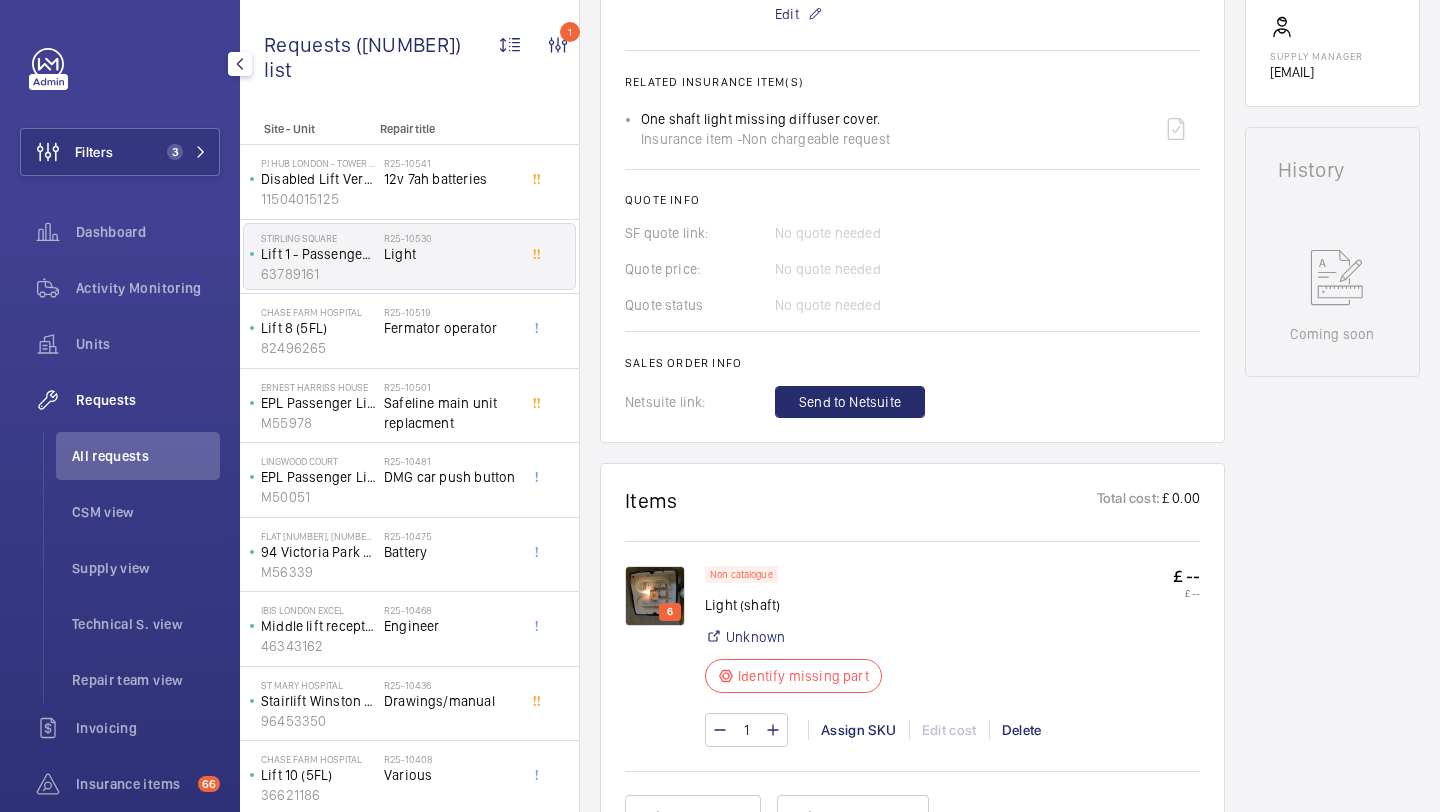 click 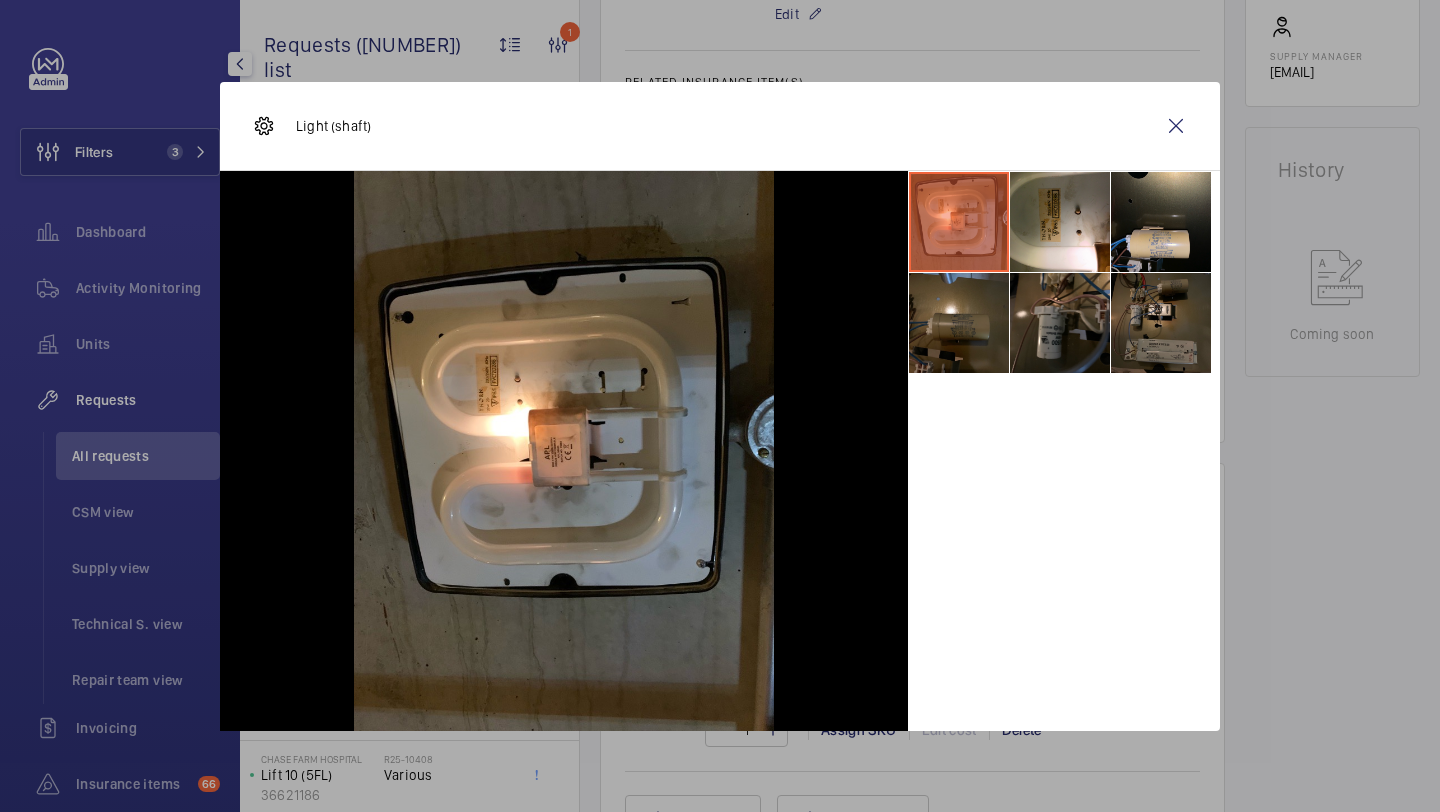 click on "Light (shaft)" at bounding box center [720, 126] 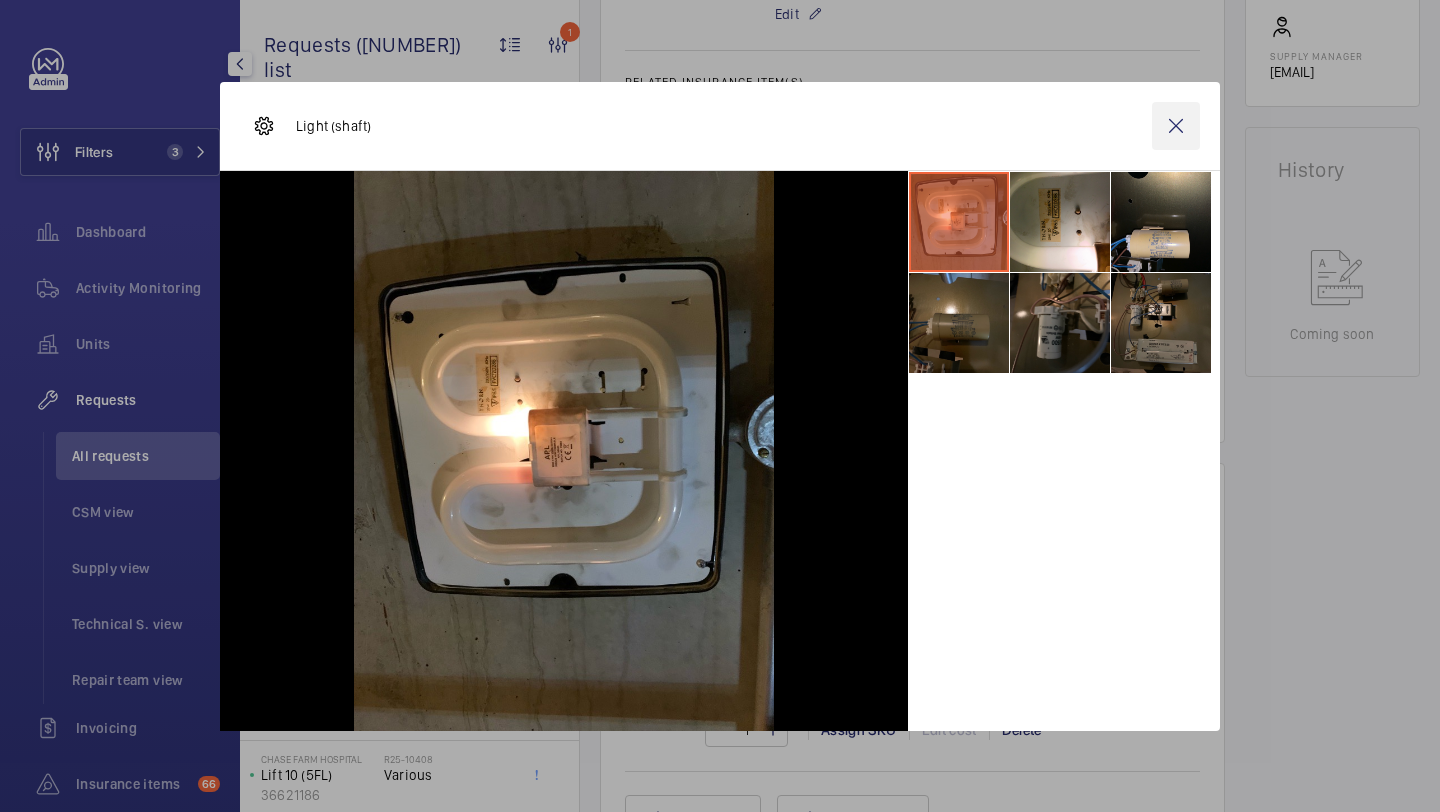 click at bounding box center (1176, 126) 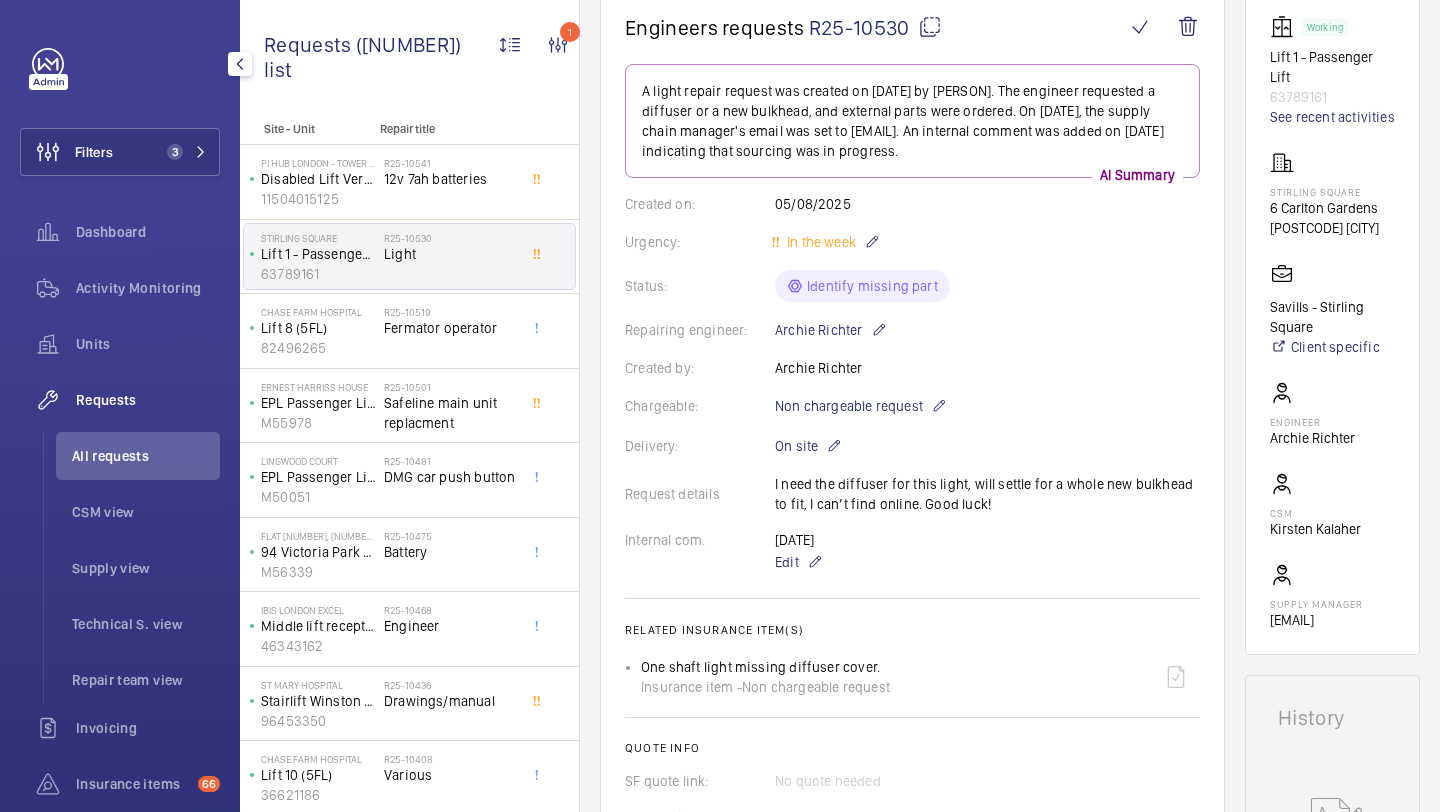 scroll, scrollTop: 109, scrollLeft: 0, axis: vertical 